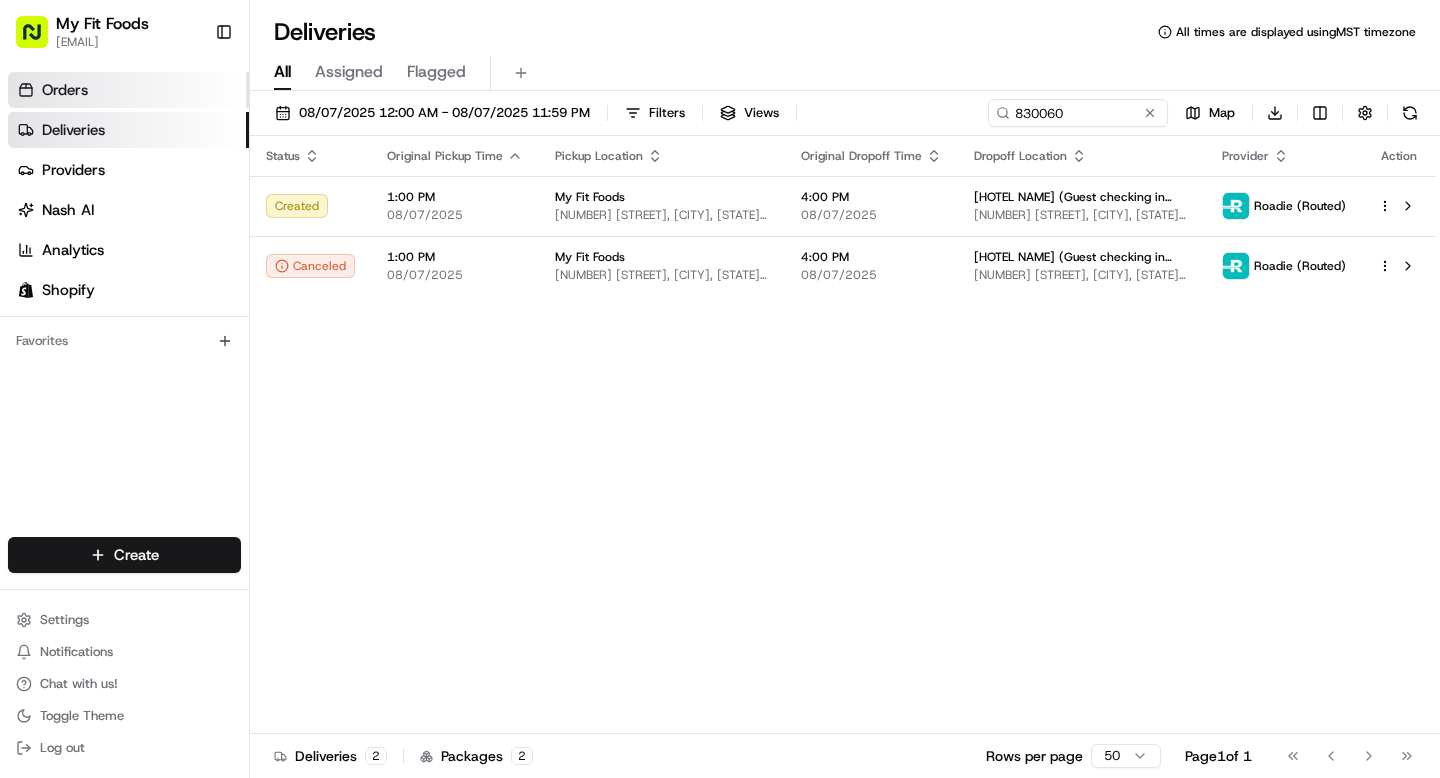 scroll, scrollTop: 0, scrollLeft: 0, axis: both 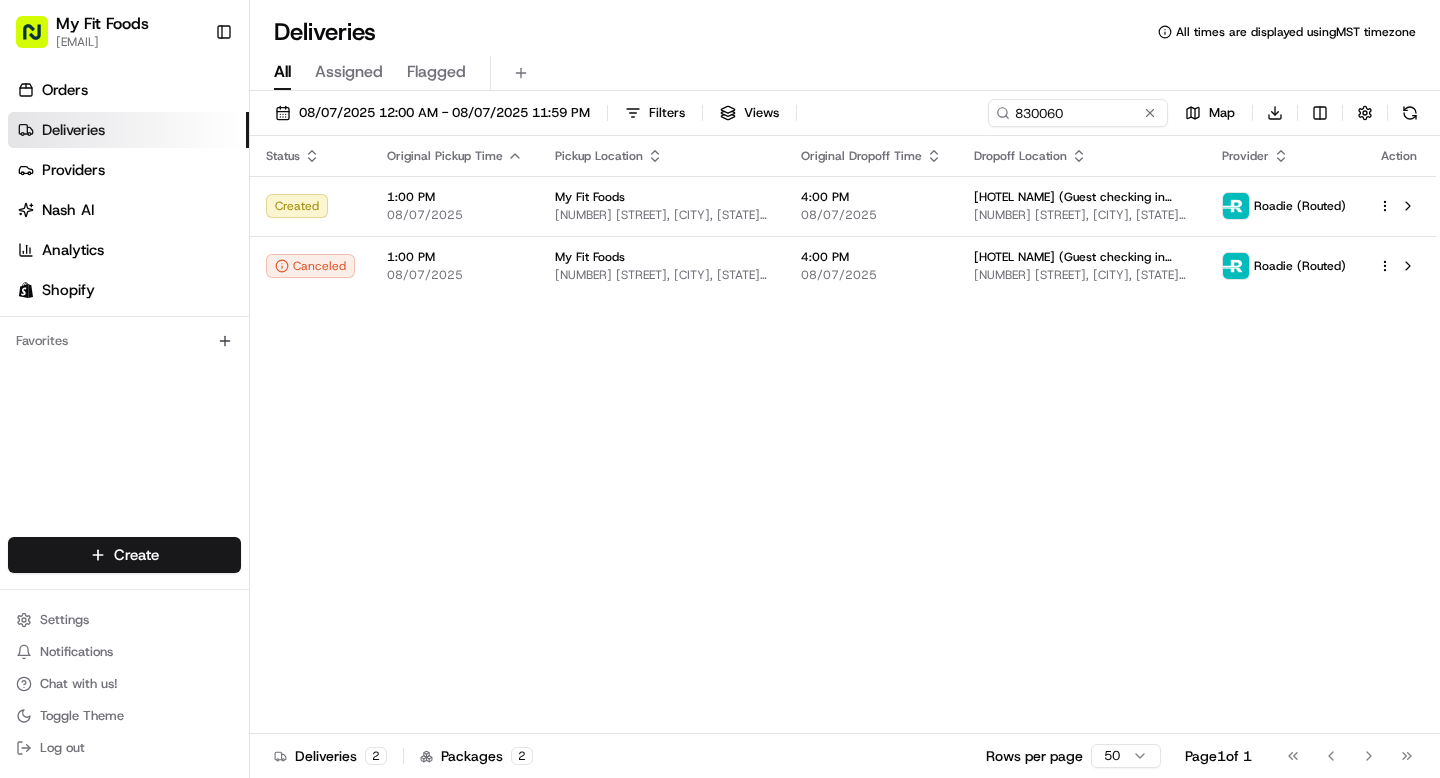click on "Deliveries" at bounding box center (128, 130) 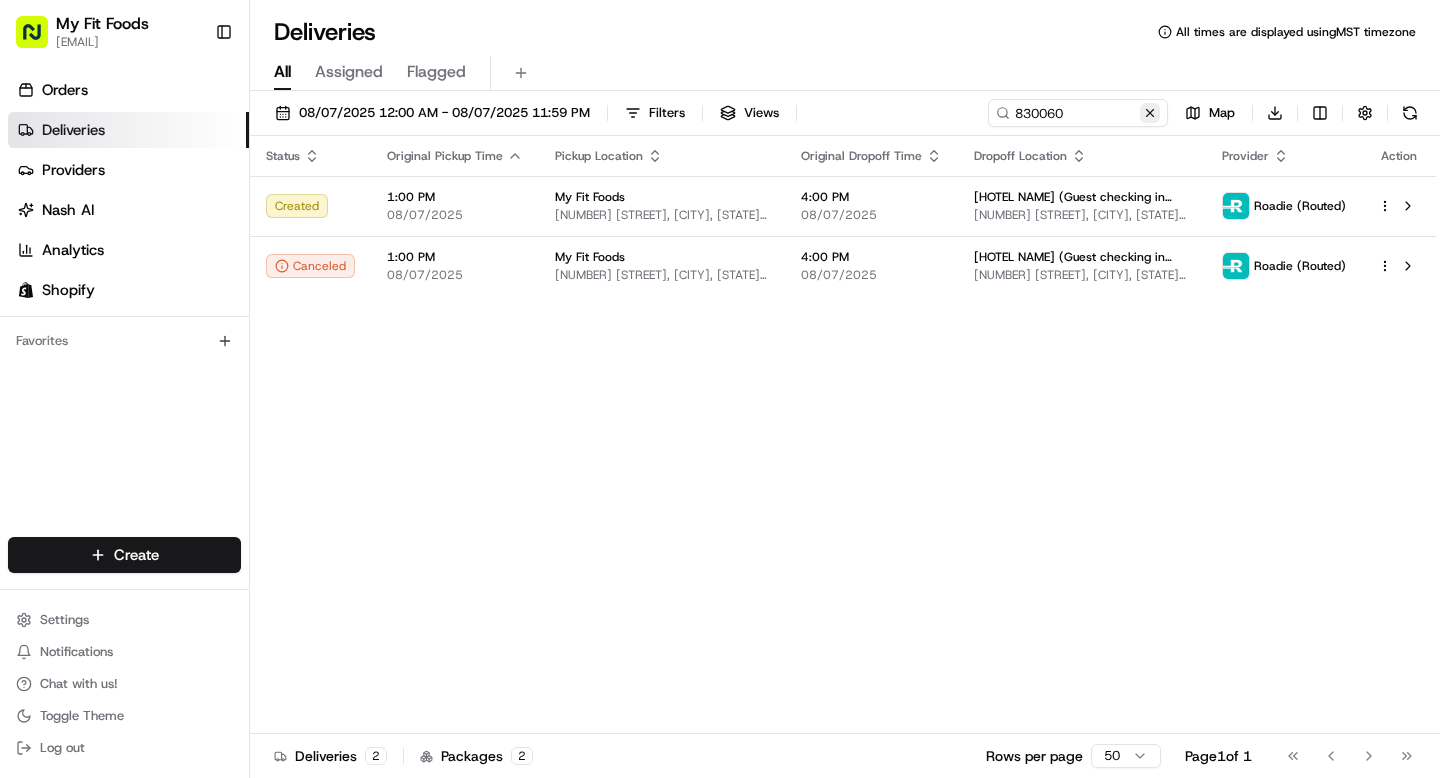 click at bounding box center [1150, 113] 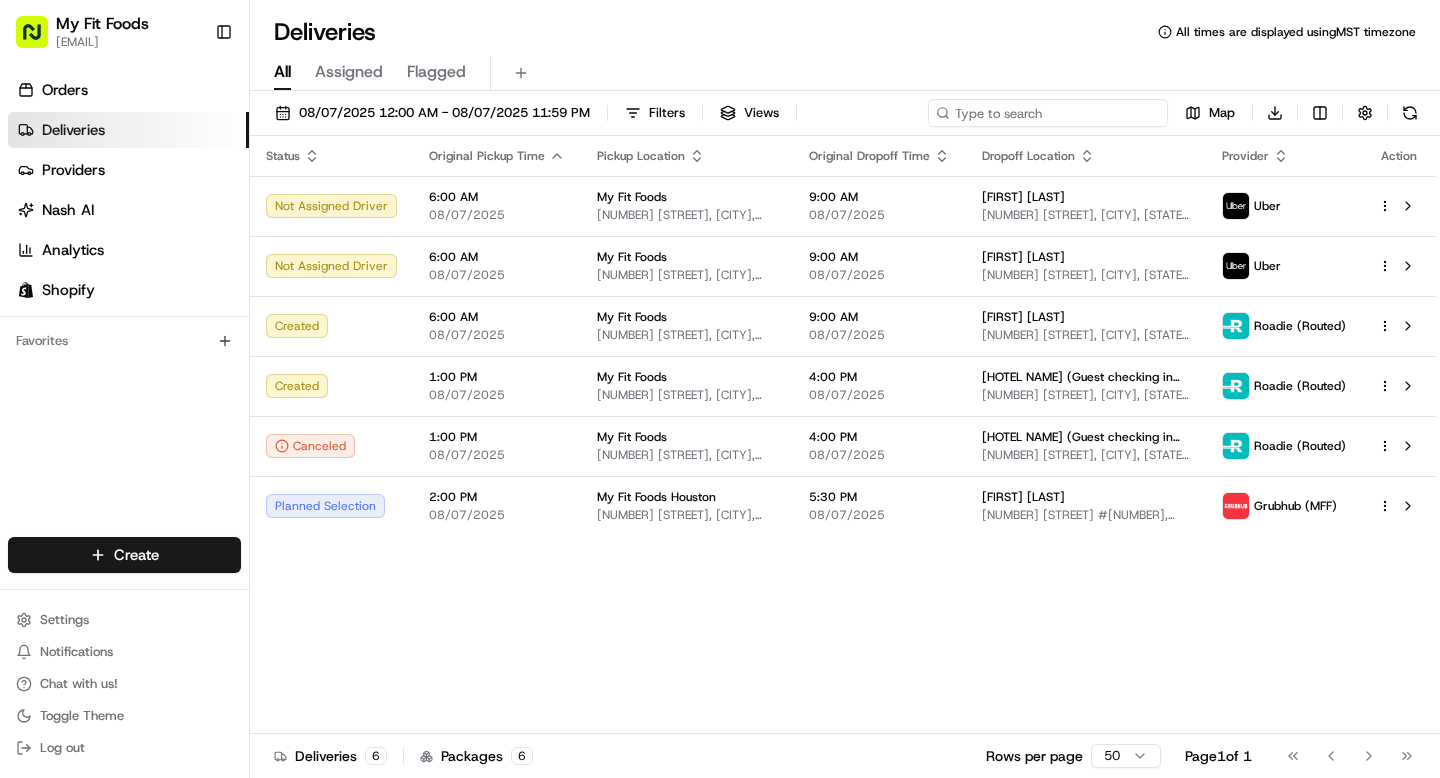 click at bounding box center [1048, 113] 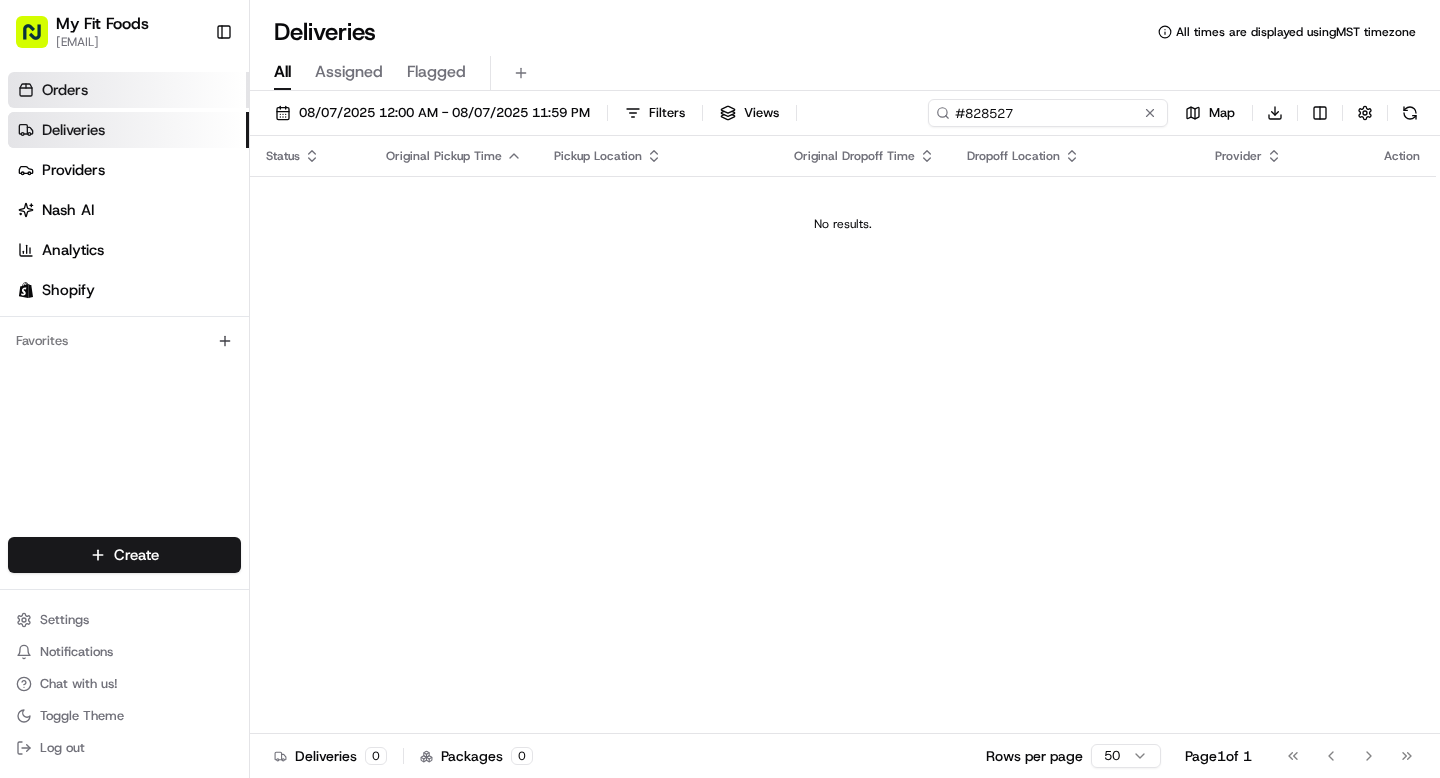 type on "#828527" 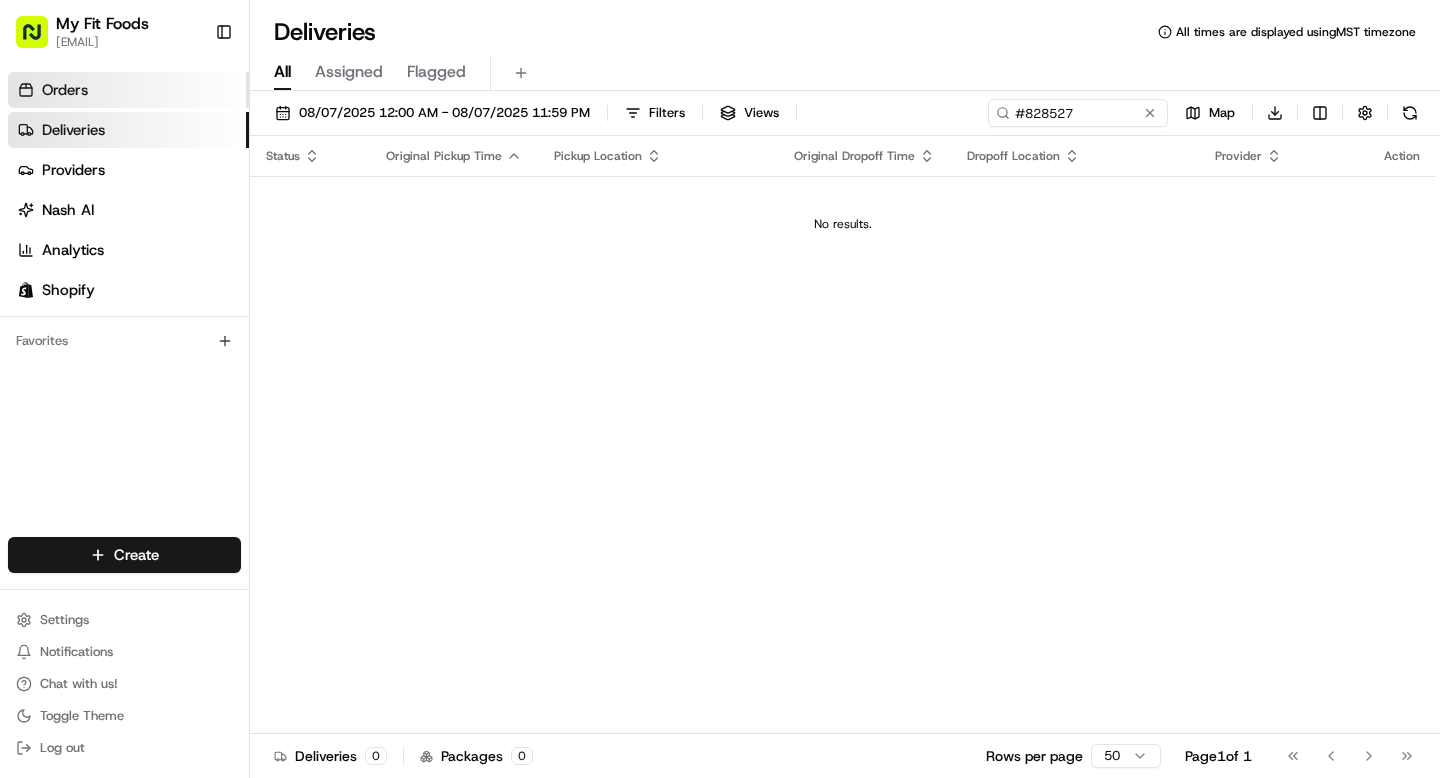 click on "Orders" at bounding box center (128, 90) 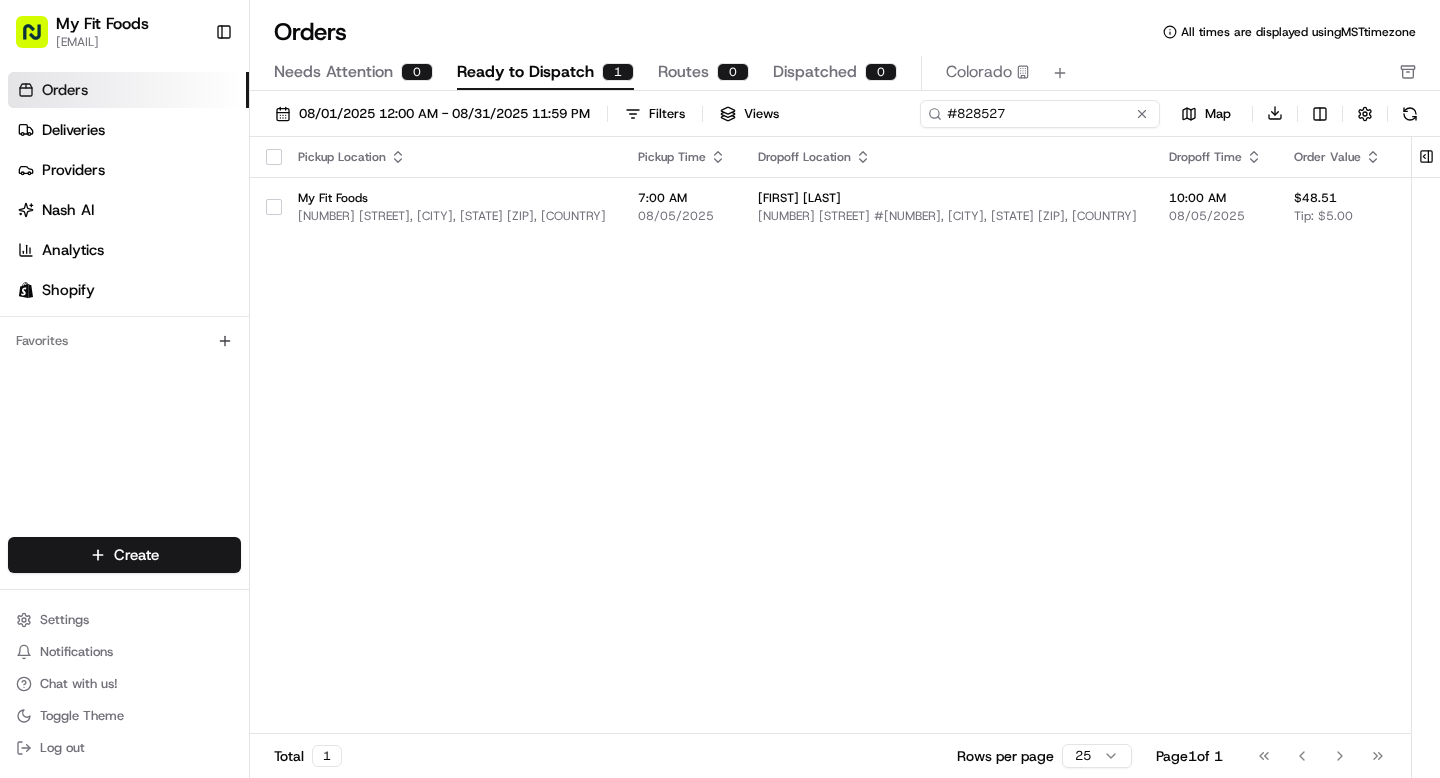 drag, startPoint x: 1092, startPoint y: 110, endPoint x: 930, endPoint y: 103, distance: 162.15117 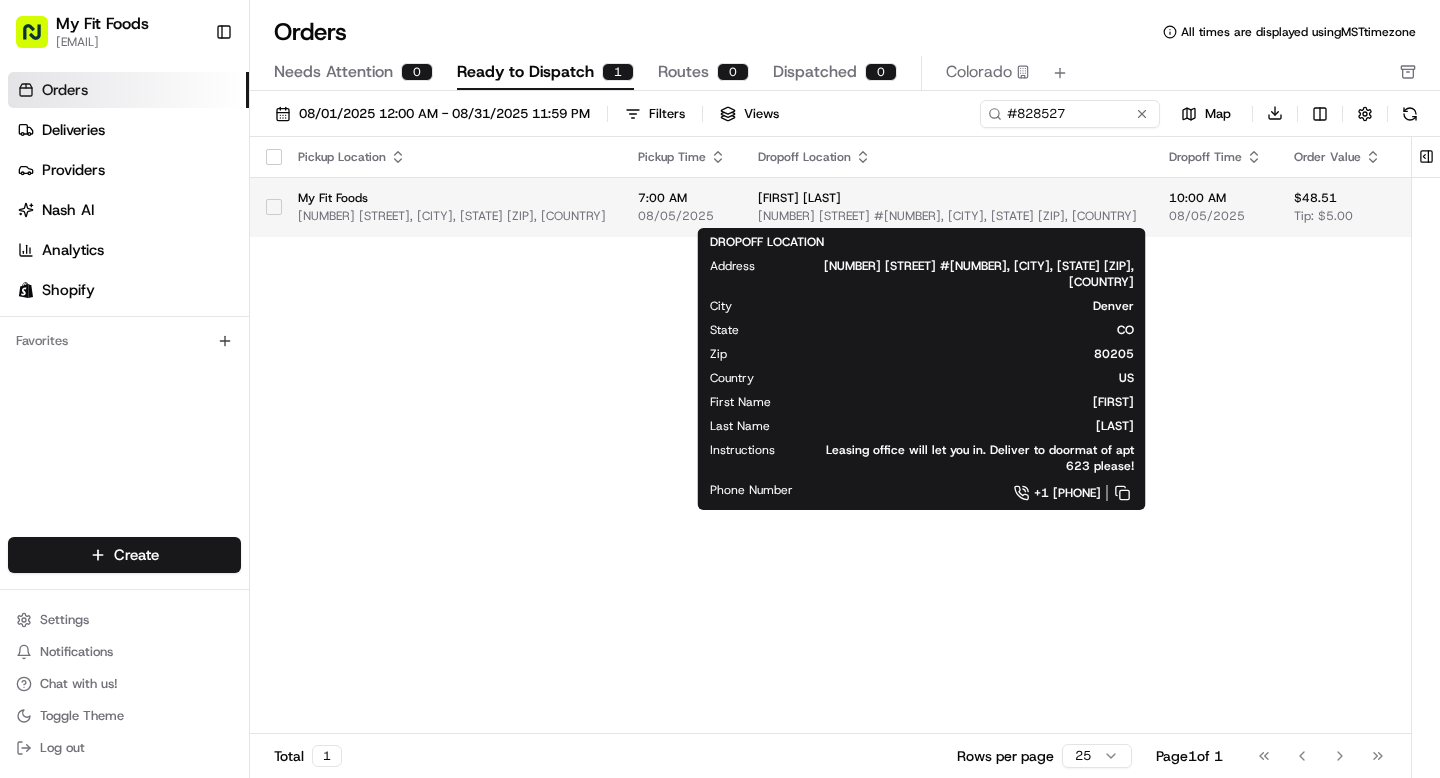 click on "[FIRST] [LAST]" at bounding box center (947, 198) 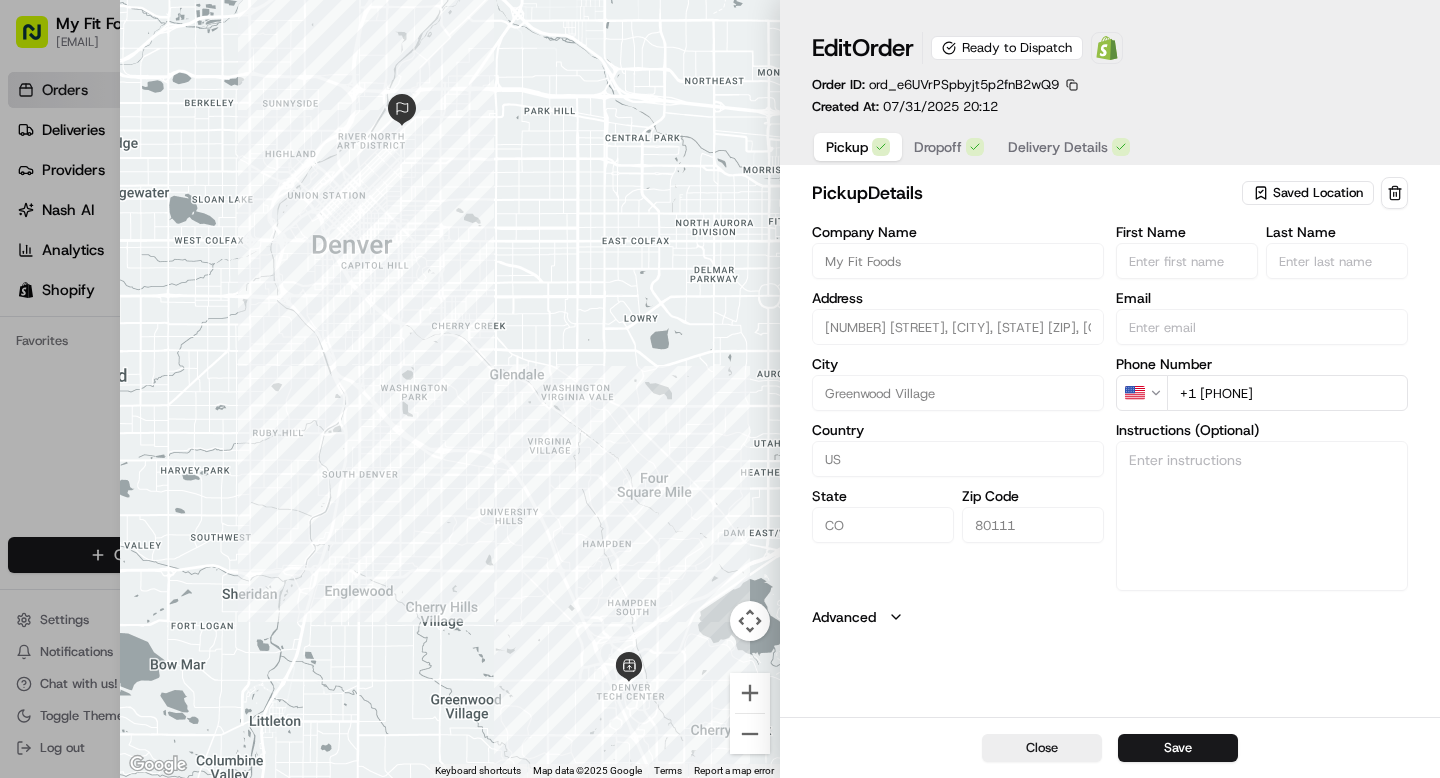 click on "Dropoff" at bounding box center [938, 147] 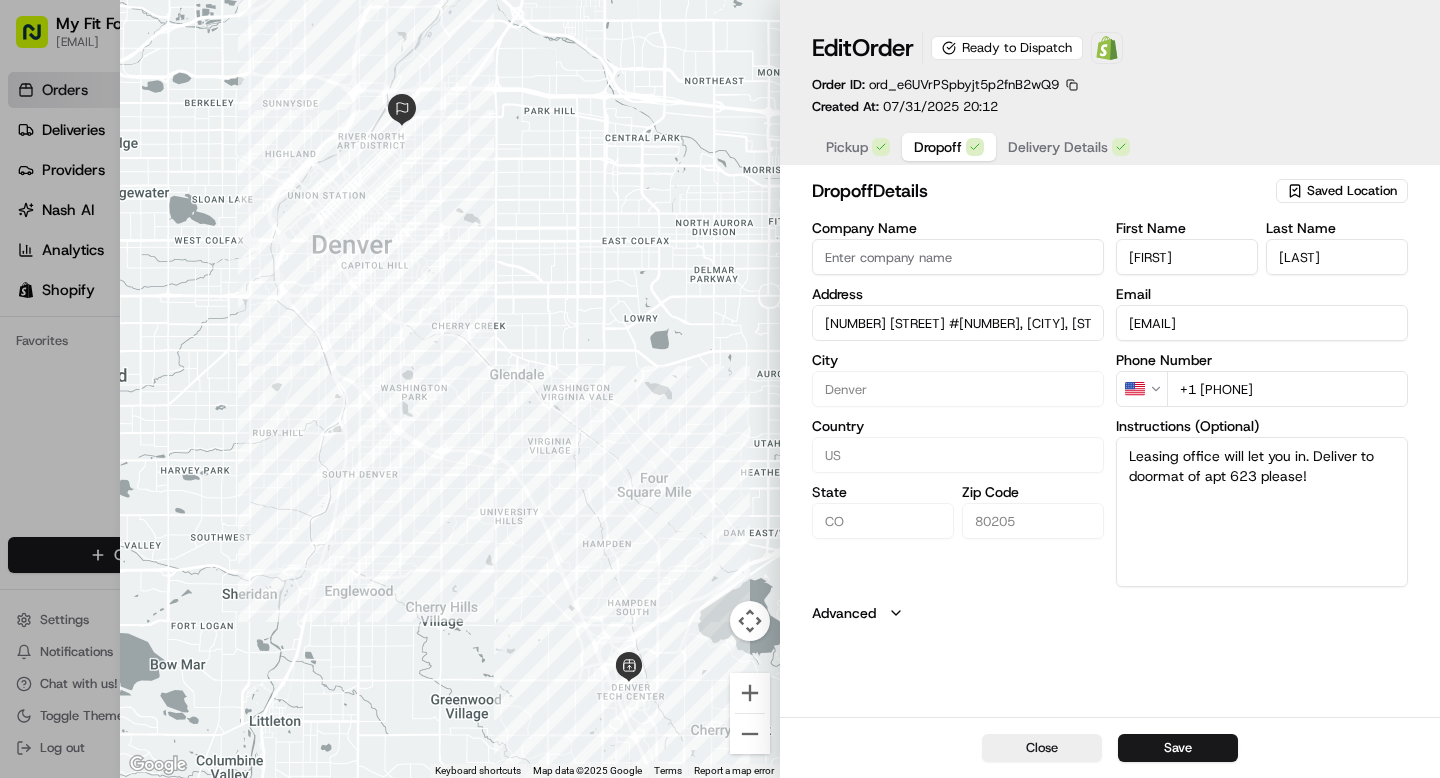 click on "Delivery Details" at bounding box center (1058, 147) 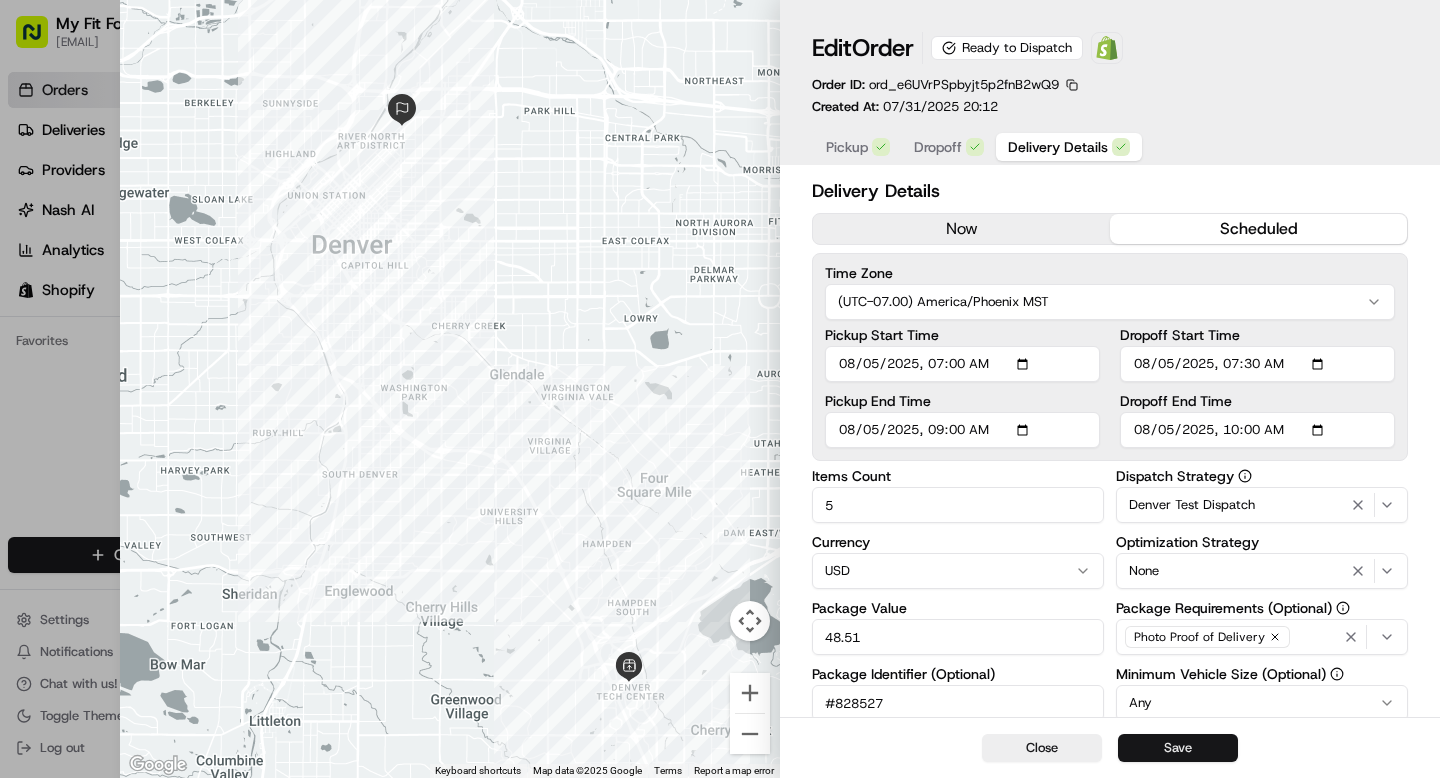 click on "Save" at bounding box center [1178, 748] 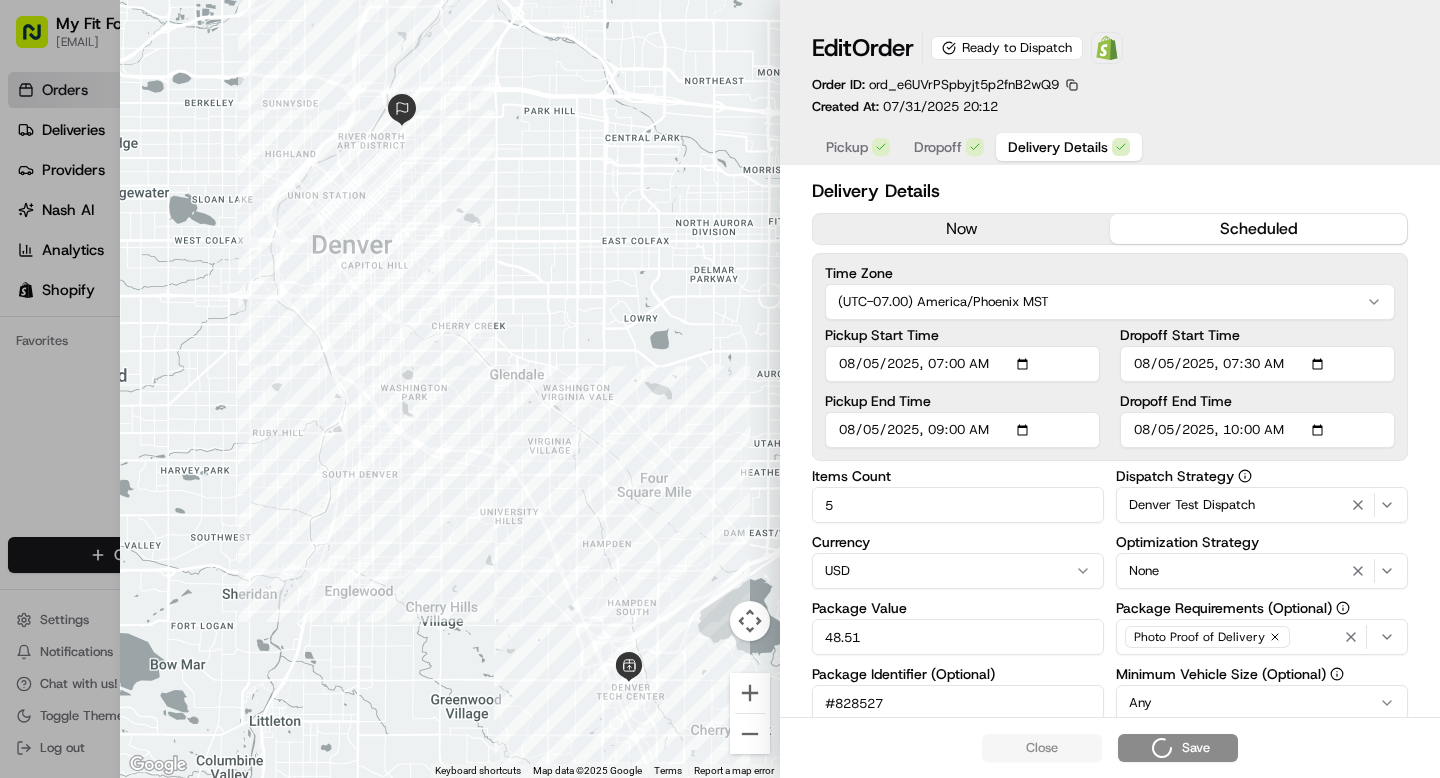 type on "1" 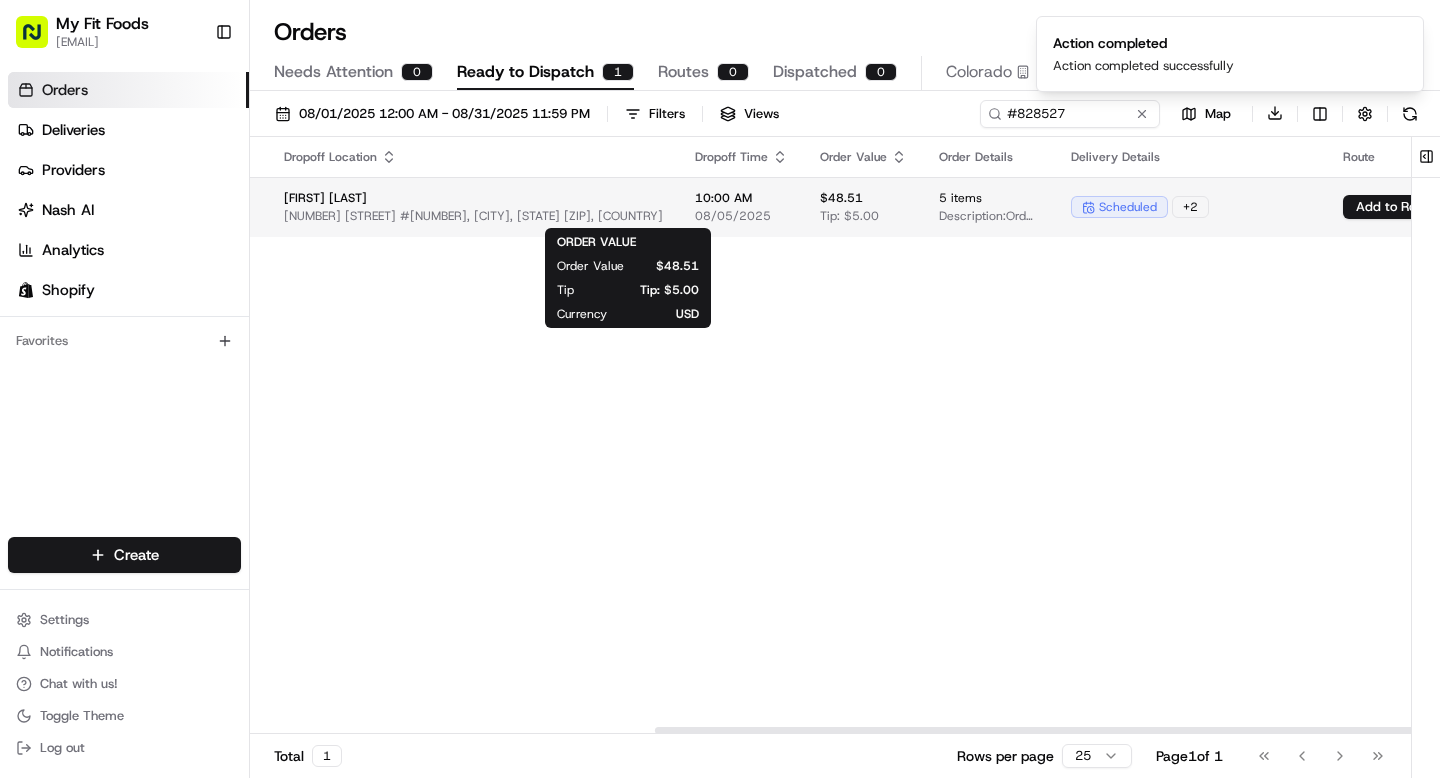 scroll, scrollTop: 0, scrollLeft: 621, axis: horizontal 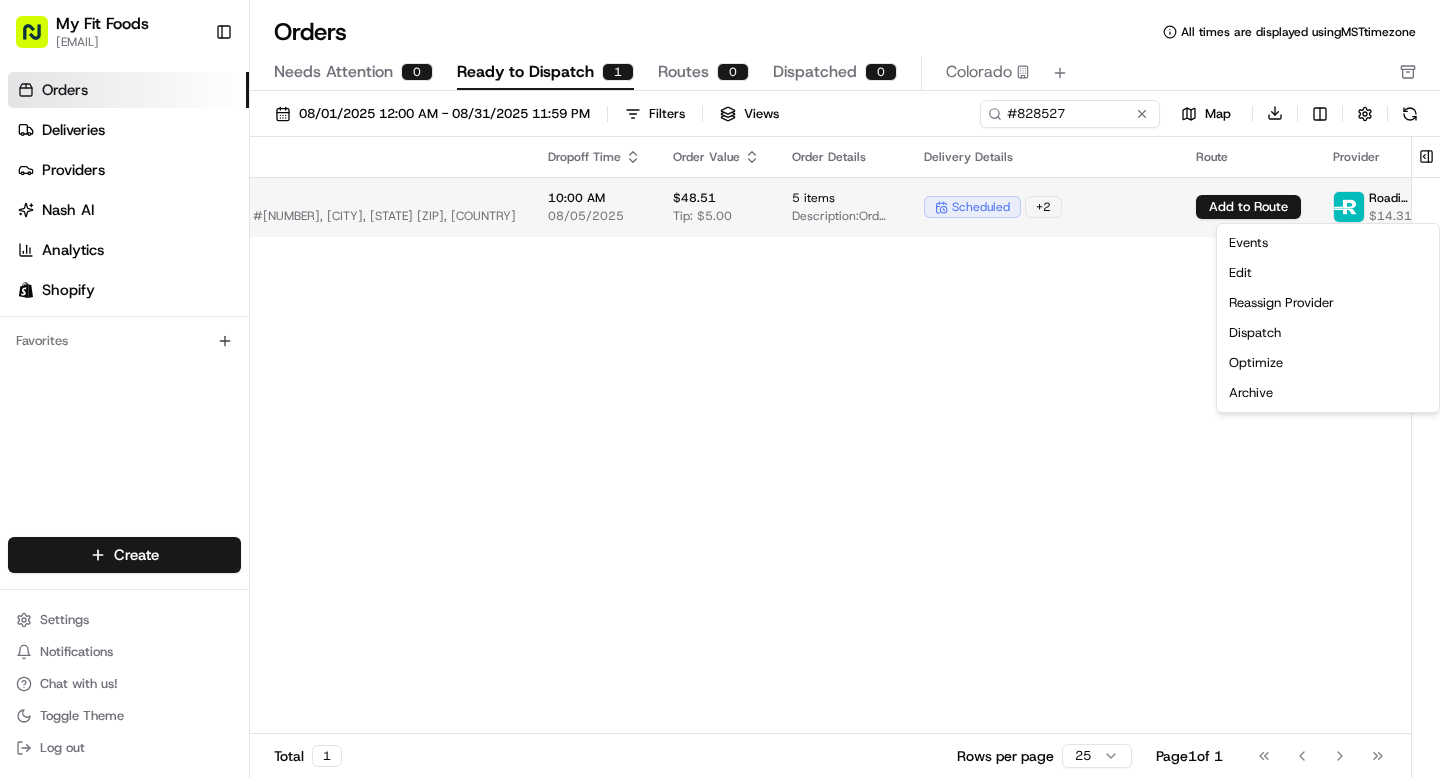 click on "My Fit Foods support@myfitfoods.com Toggle Sidebar Orders Deliveries Providers Nash AI Analytics Shopify Favorites Main Menu Members & Organization Organization Users Roles Preferences Customization Tracking Orchestration Automations Dispatch Strategy Optimization Strategy Locations Pickup Locations Dropoff Locations Shifts Billing Billing Refund Requests Integrations Notification Triggers Webhooks API Keys Request Logs Create Settings Notifications Chat with us! Toggle Theme Log out Orders All times are displayed using  MST  timezone Needs Attention 0 Ready to Dispatch 1 Routes 0 Dispatched 0 Colorado 08/01/2025 12:00 AM - 08/31/2025 11:59 PM Filters Views #828527 Map Download Pickup Location Pickup Time Dropoff Location Dropoff Time Order Value Order Details Delivery Details Route Provider Actions My Fit Foods 8000 E Belleview Ave, d60, Greenwood Village, CO 80111, US 7:00 AM 08/05/2025 Katherine Isbell 3750 Blake St #623, Denver, CO 80205, USA 10:00 AM 08/05/2025 $48.51 Tip: $5.00 5   items" at bounding box center (720, 389) 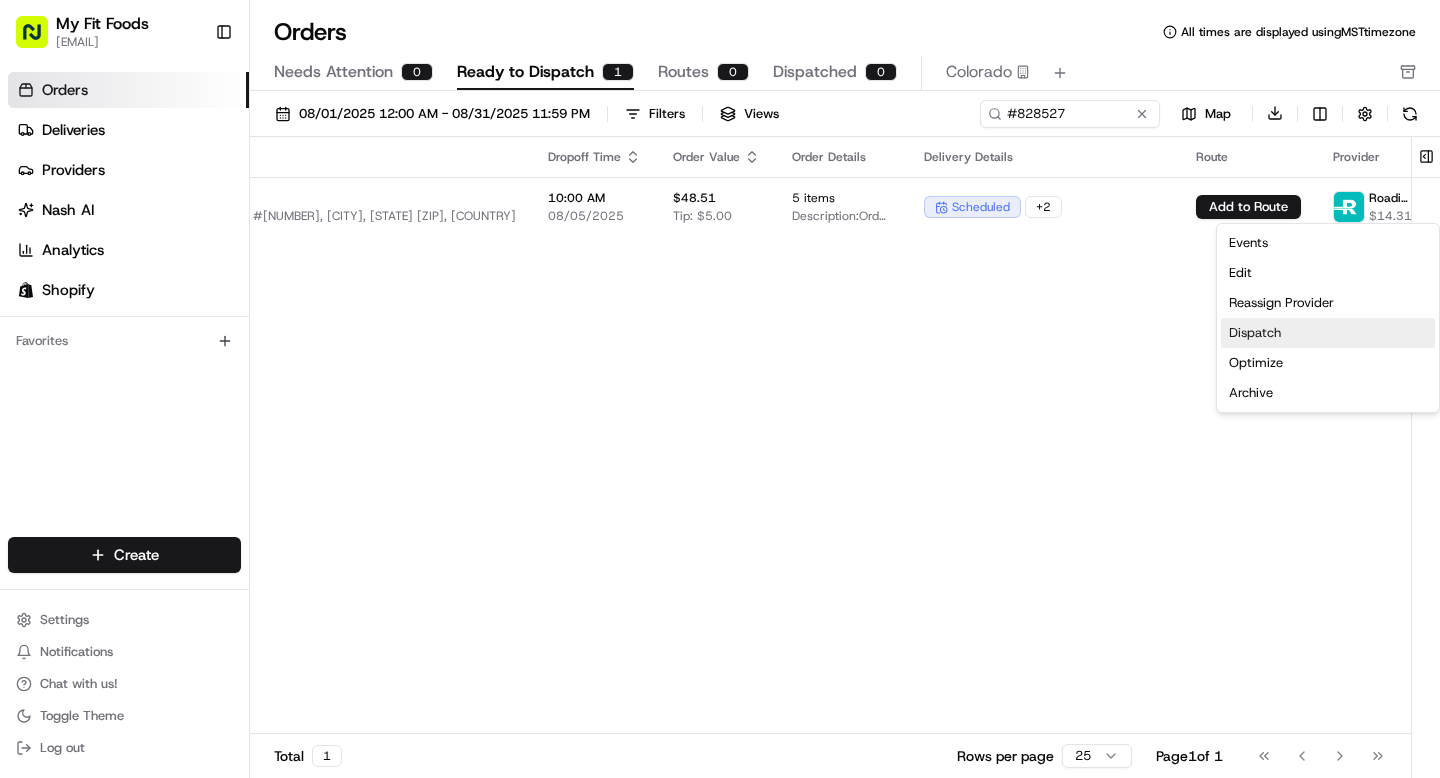 click on "Dispatch" at bounding box center [1328, 333] 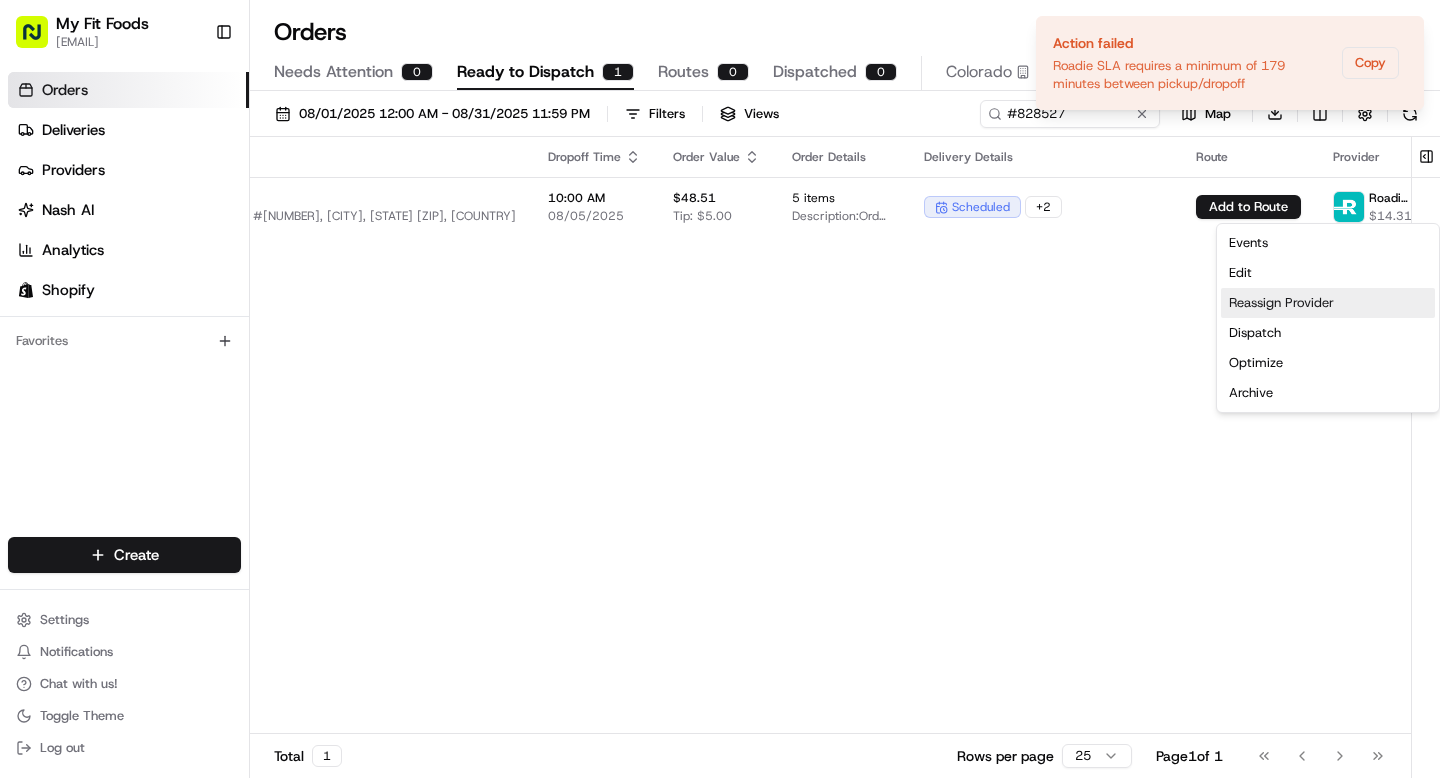 click on "Reassign Provider" at bounding box center (1328, 303) 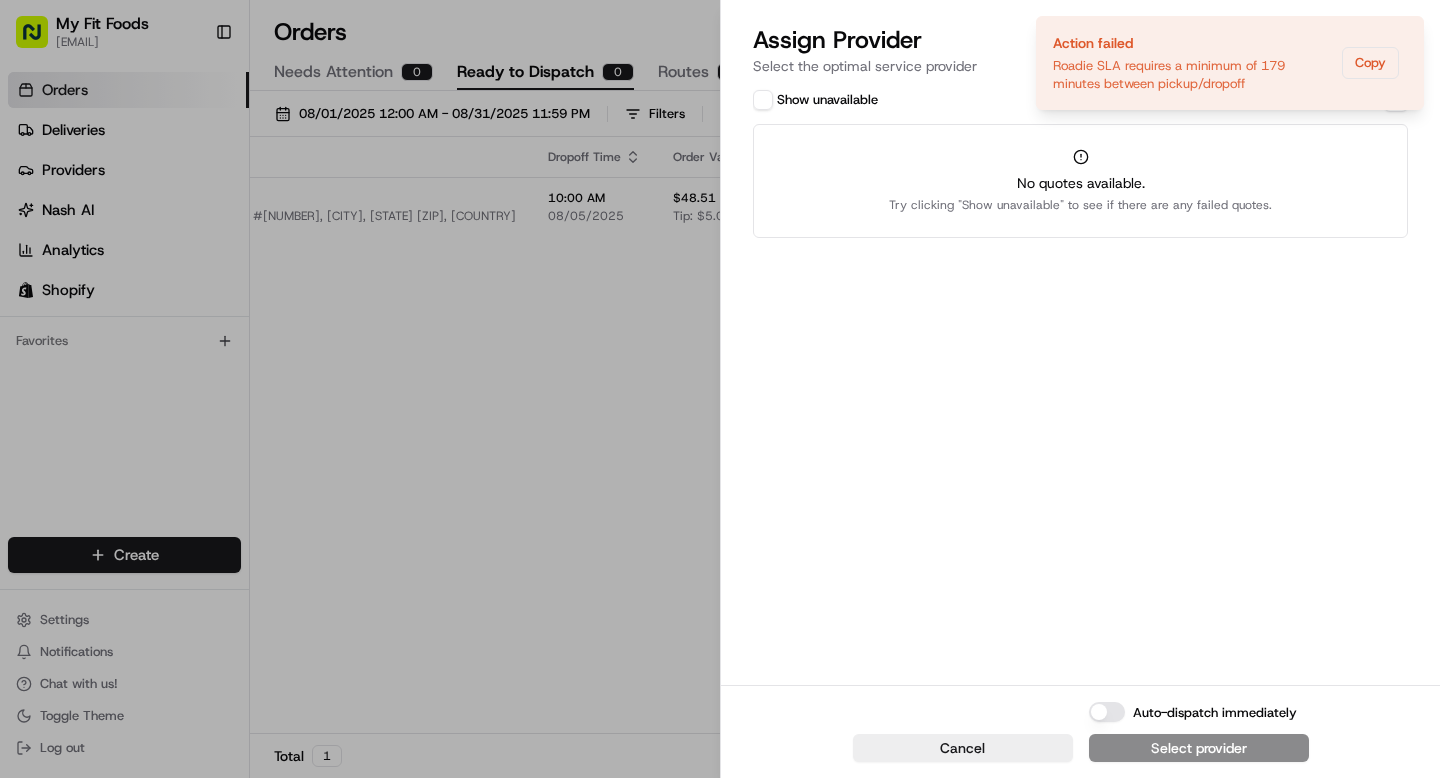 click on "Select the optimal service provider" at bounding box center (1080, 66) 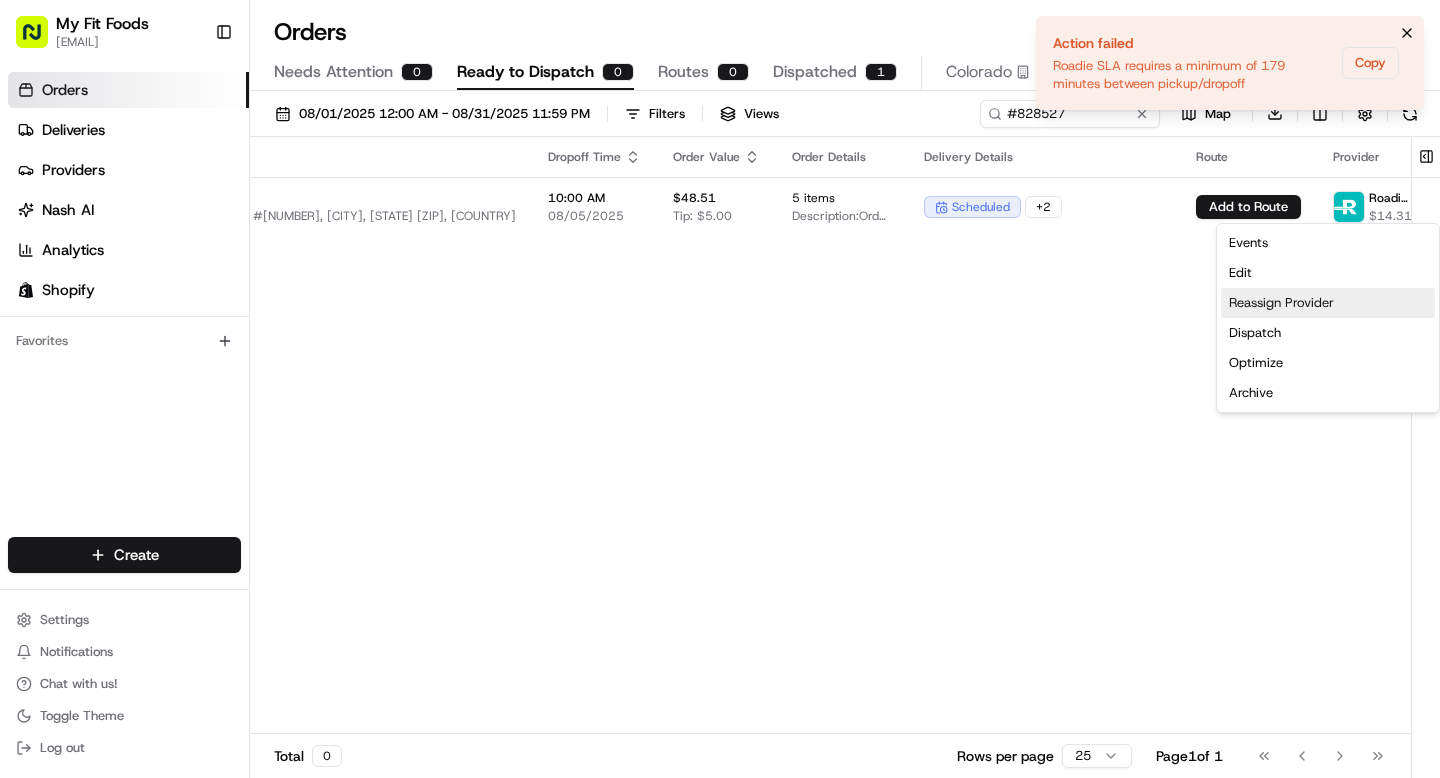 click 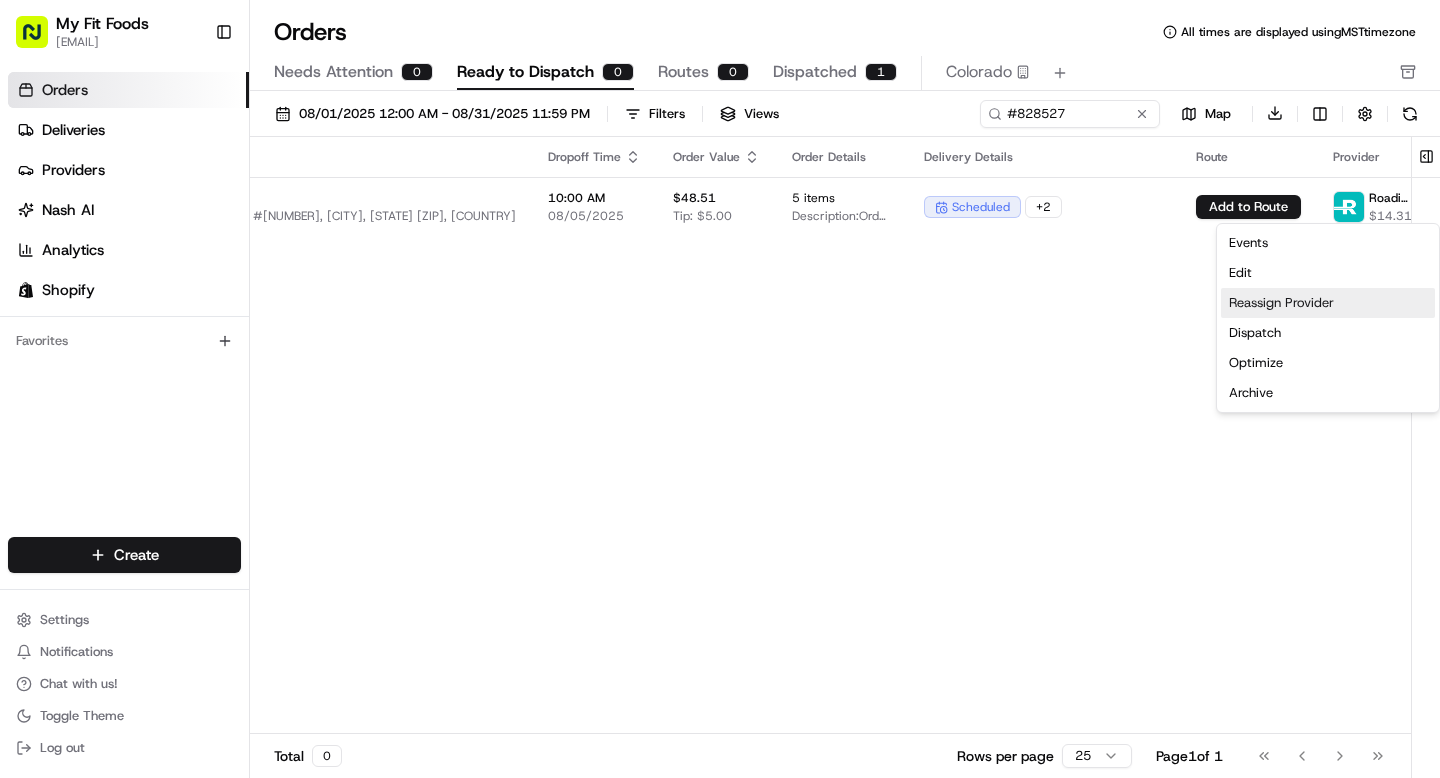 click on "Reassign Provider" at bounding box center [1328, 303] 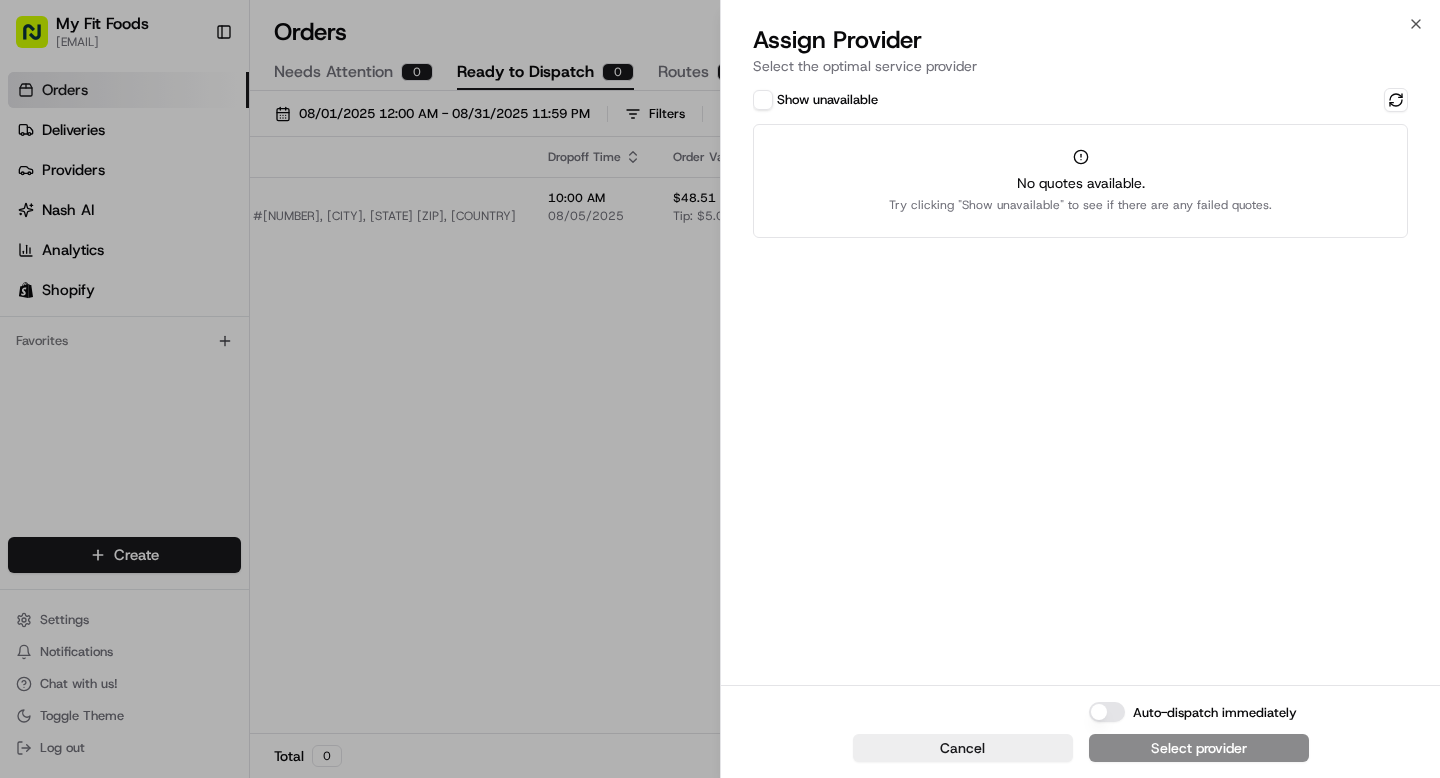 click on "Close Assign Provider Select the optimal service provider Show unavailable No quotes available. Try clicking "Show unavailable" to see if there are any failed quotes. Cancel Auto-dispatch immediately Select provider" at bounding box center [1080, 389] 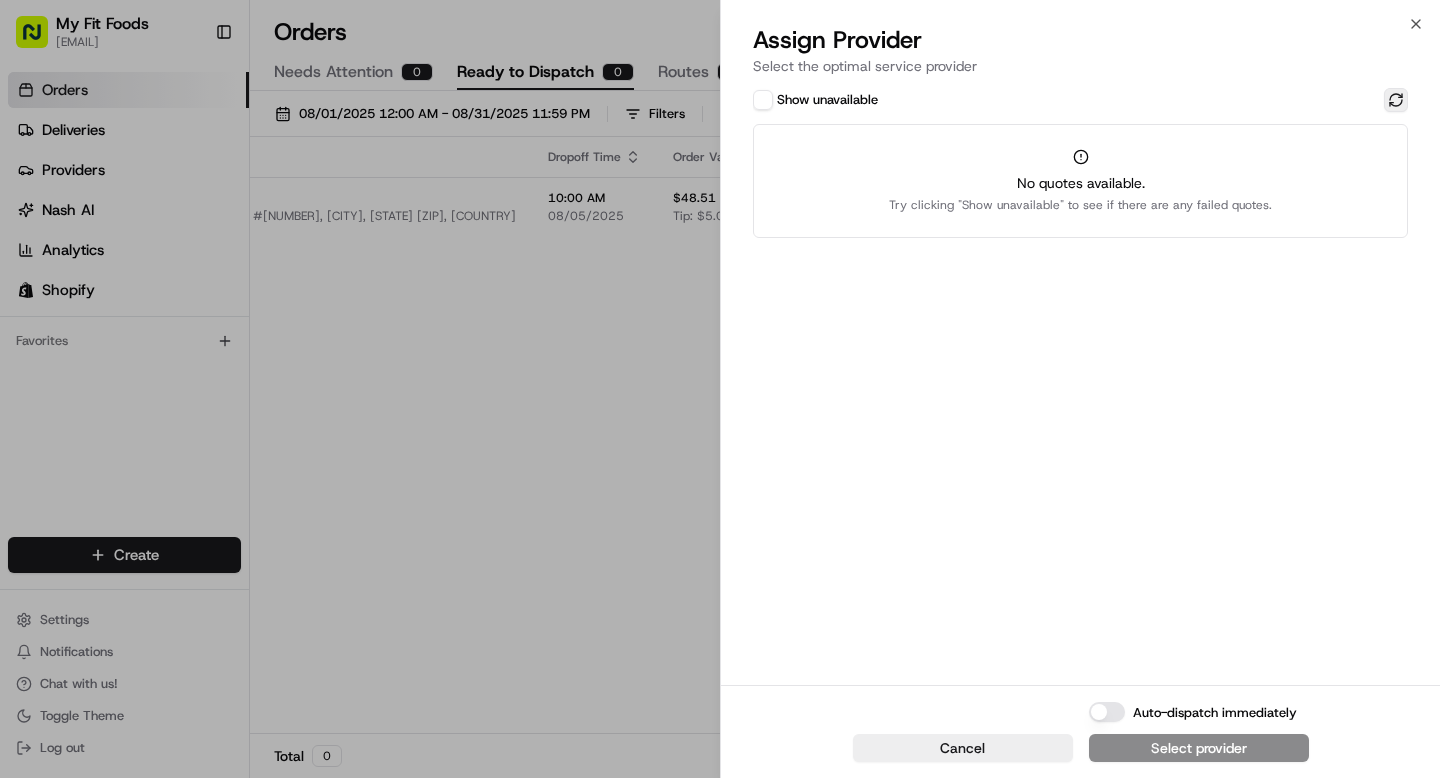 click at bounding box center [1396, 100] 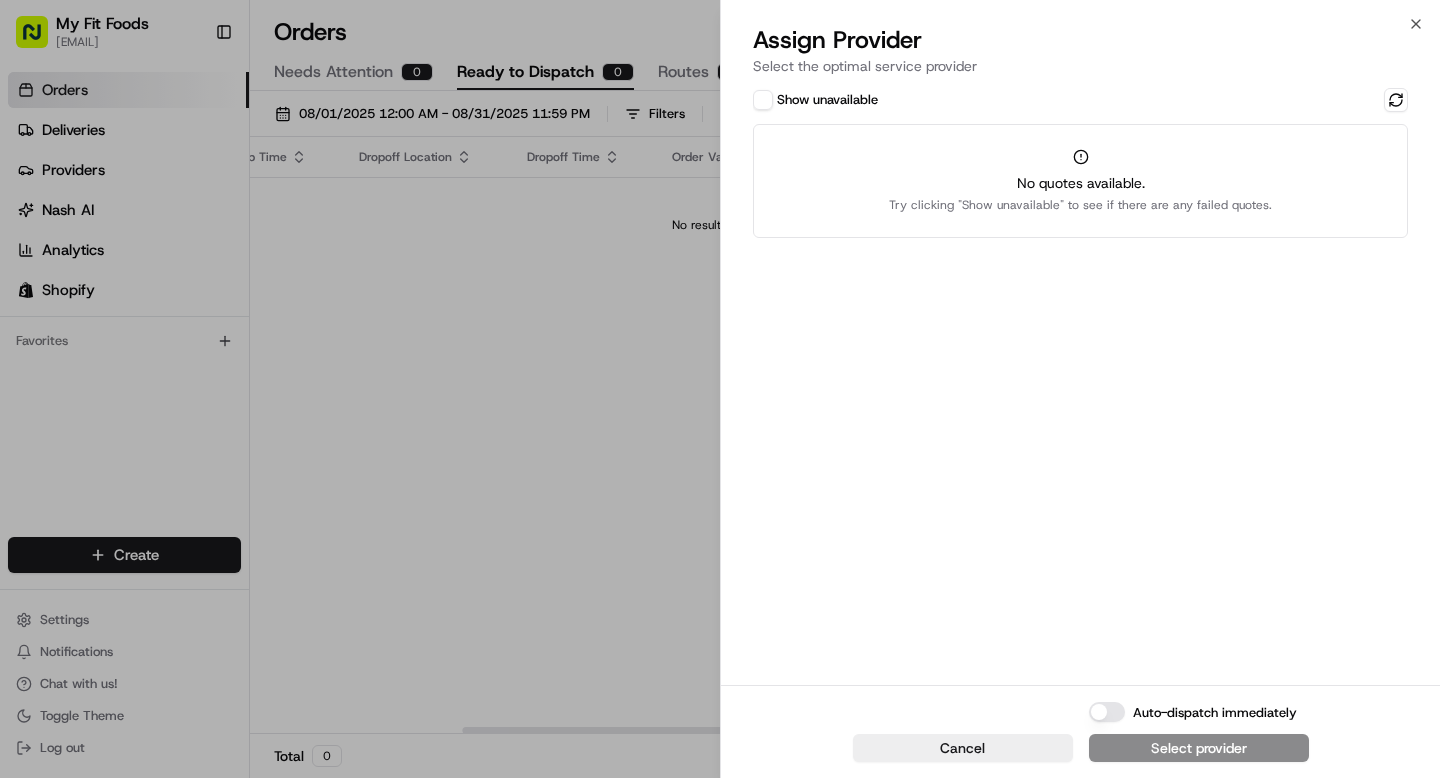 scroll, scrollTop: 0, scrollLeft: 259, axis: horizontal 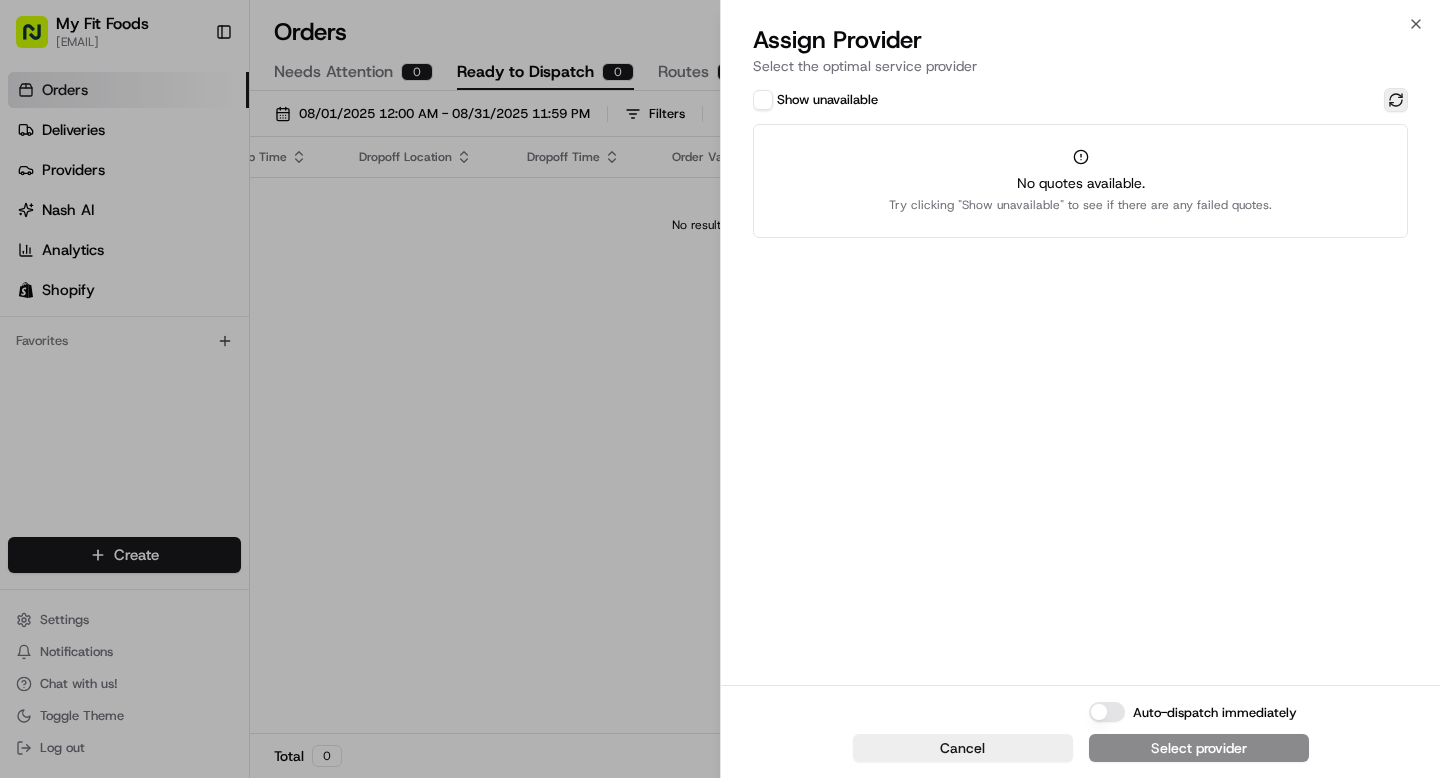 click at bounding box center [1396, 100] 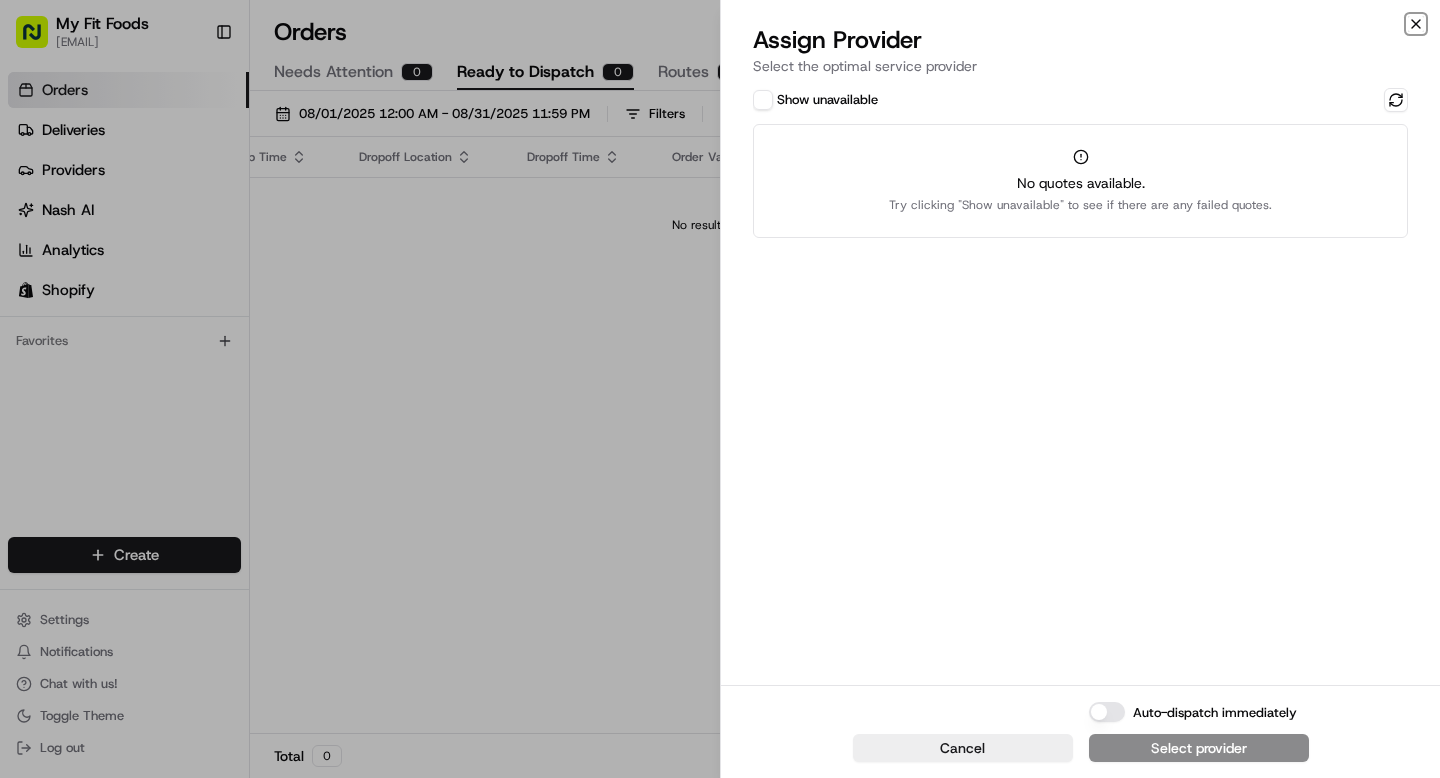 click 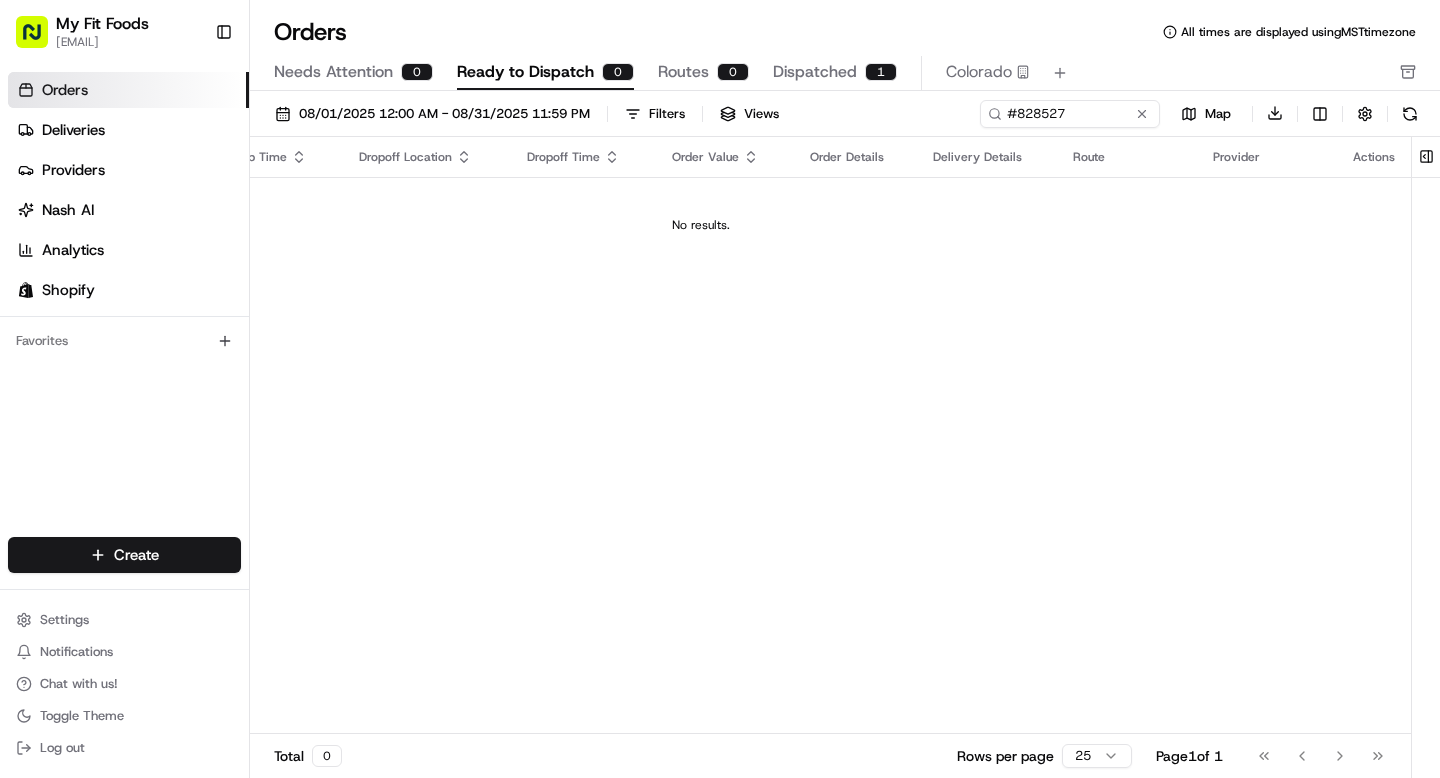 click on "Orders" at bounding box center [128, 90] 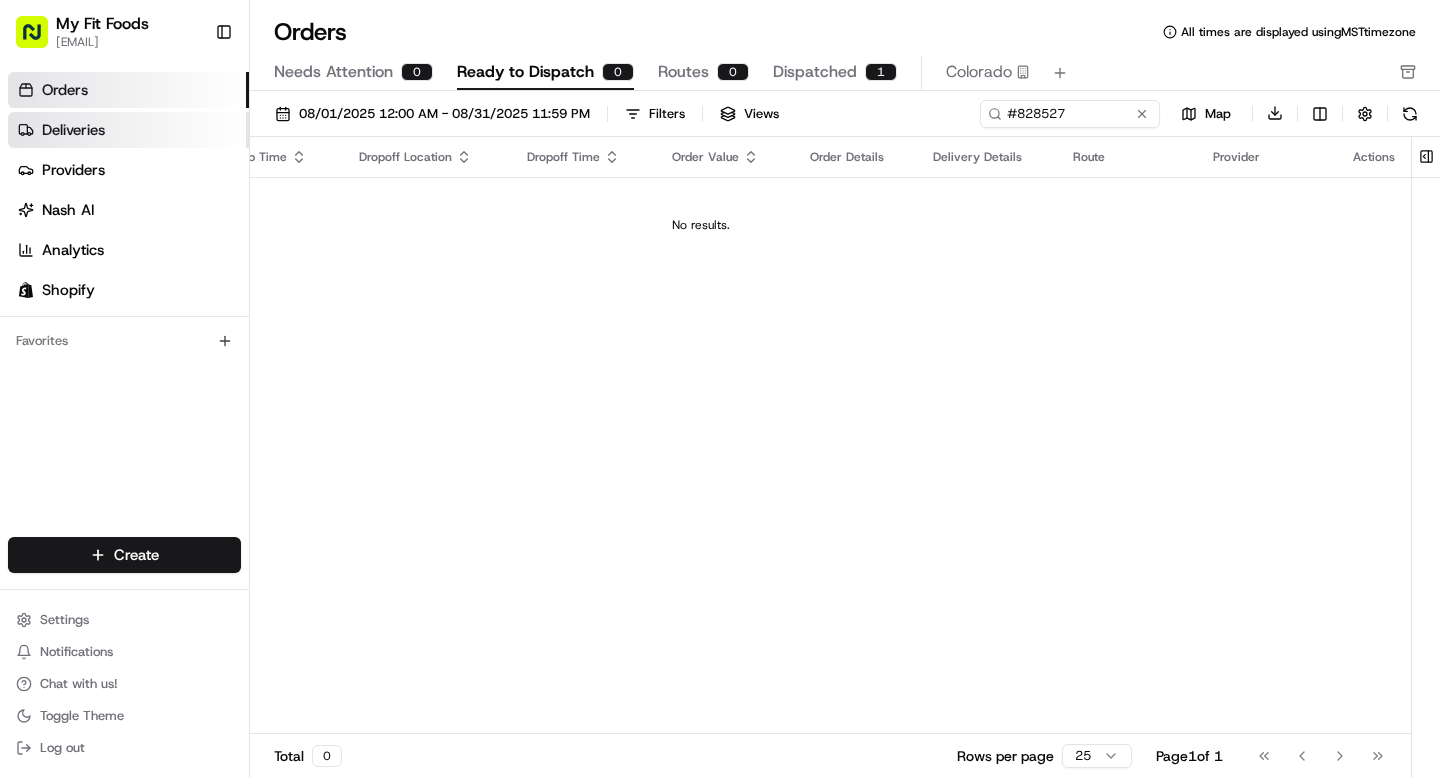click on "Deliveries" at bounding box center [128, 130] 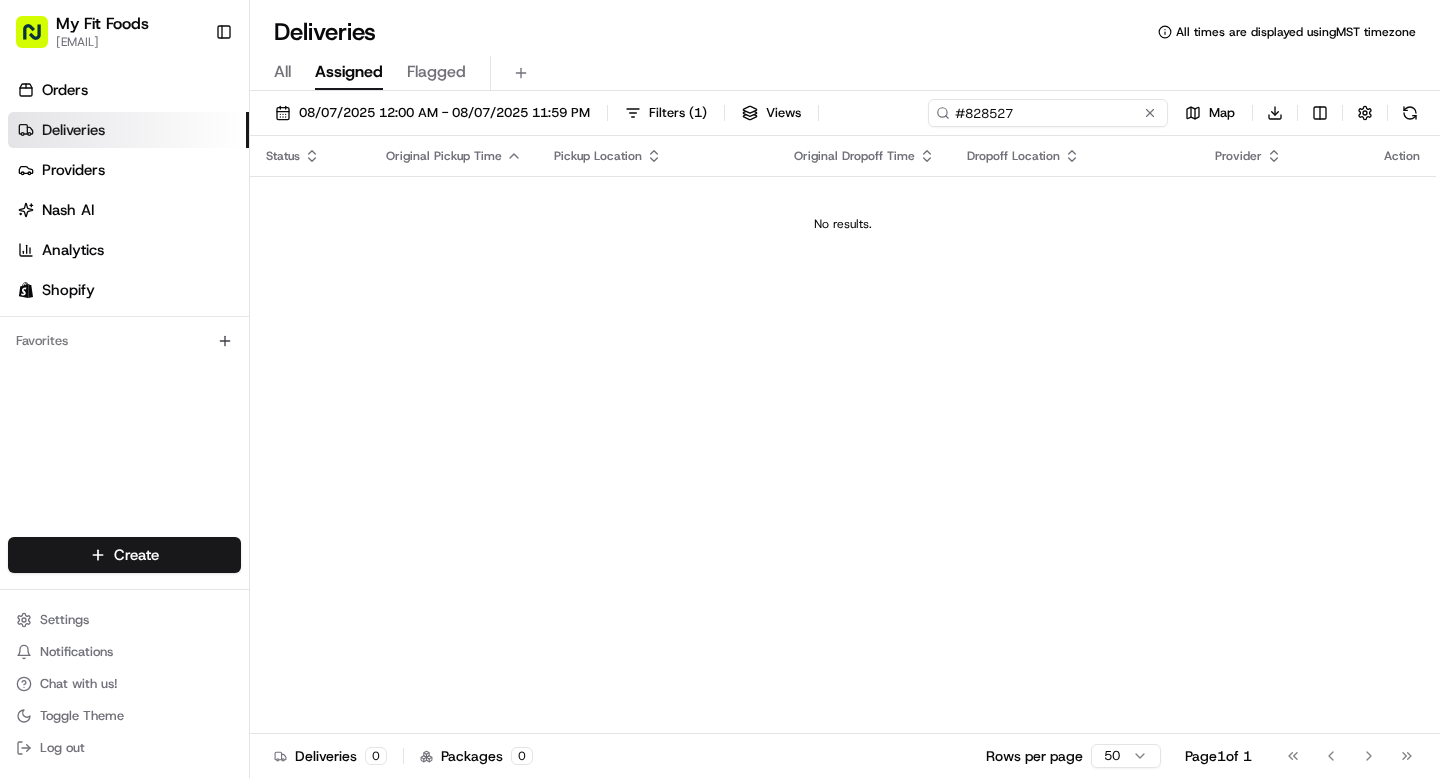 drag, startPoint x: 1100, startPoint y: 115, endPoint x: 861, endPoint y: 96, distance: 239.75404 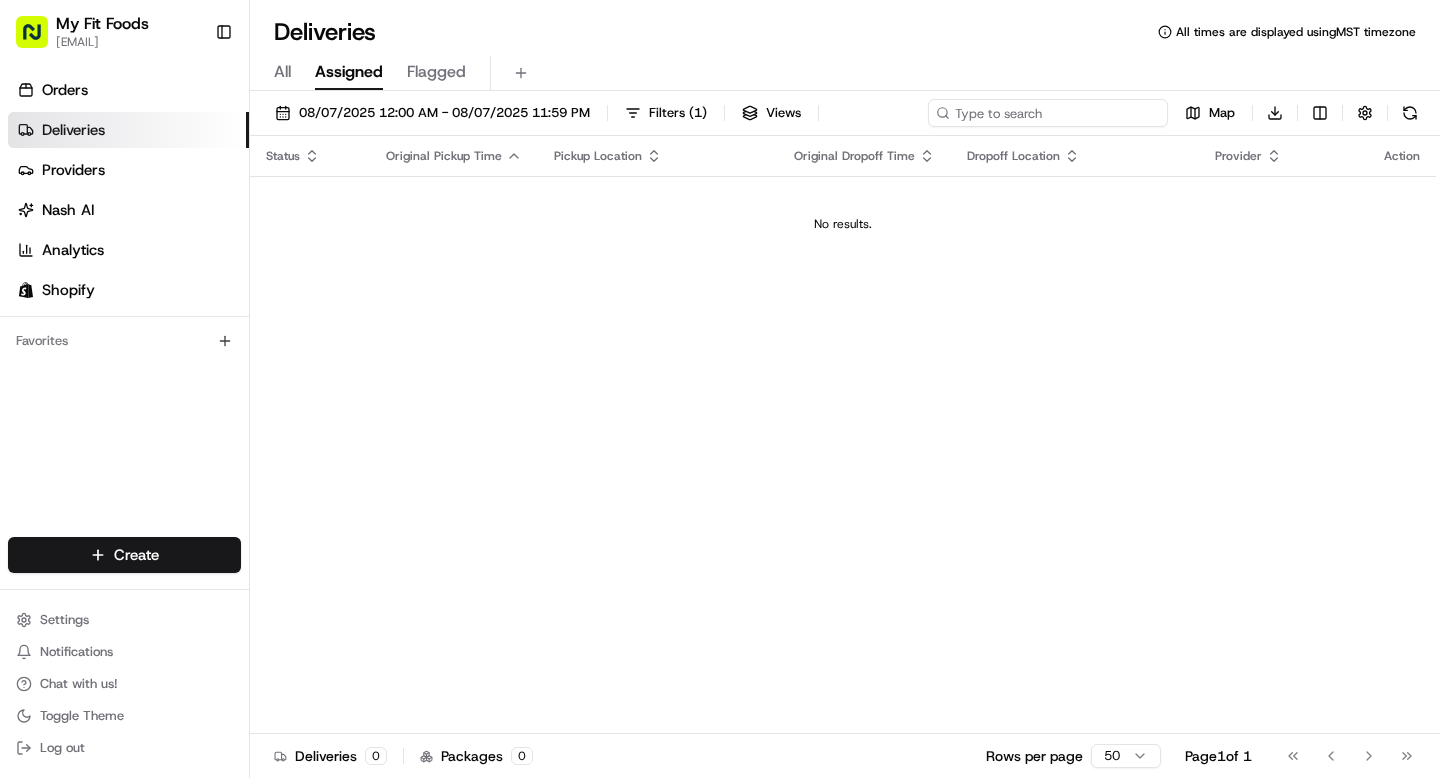 paste on "#828527" 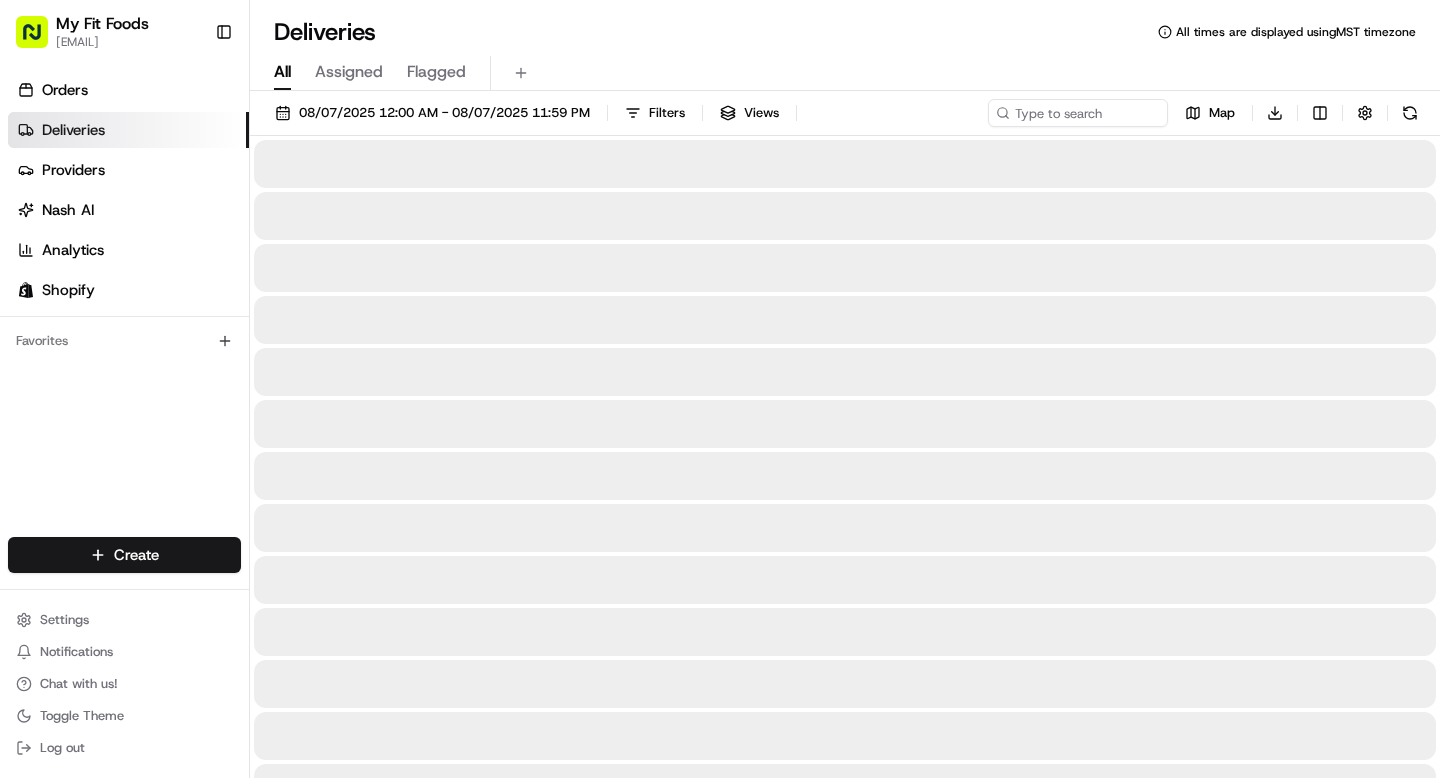 click on "All" at bounding box center [282, 72] 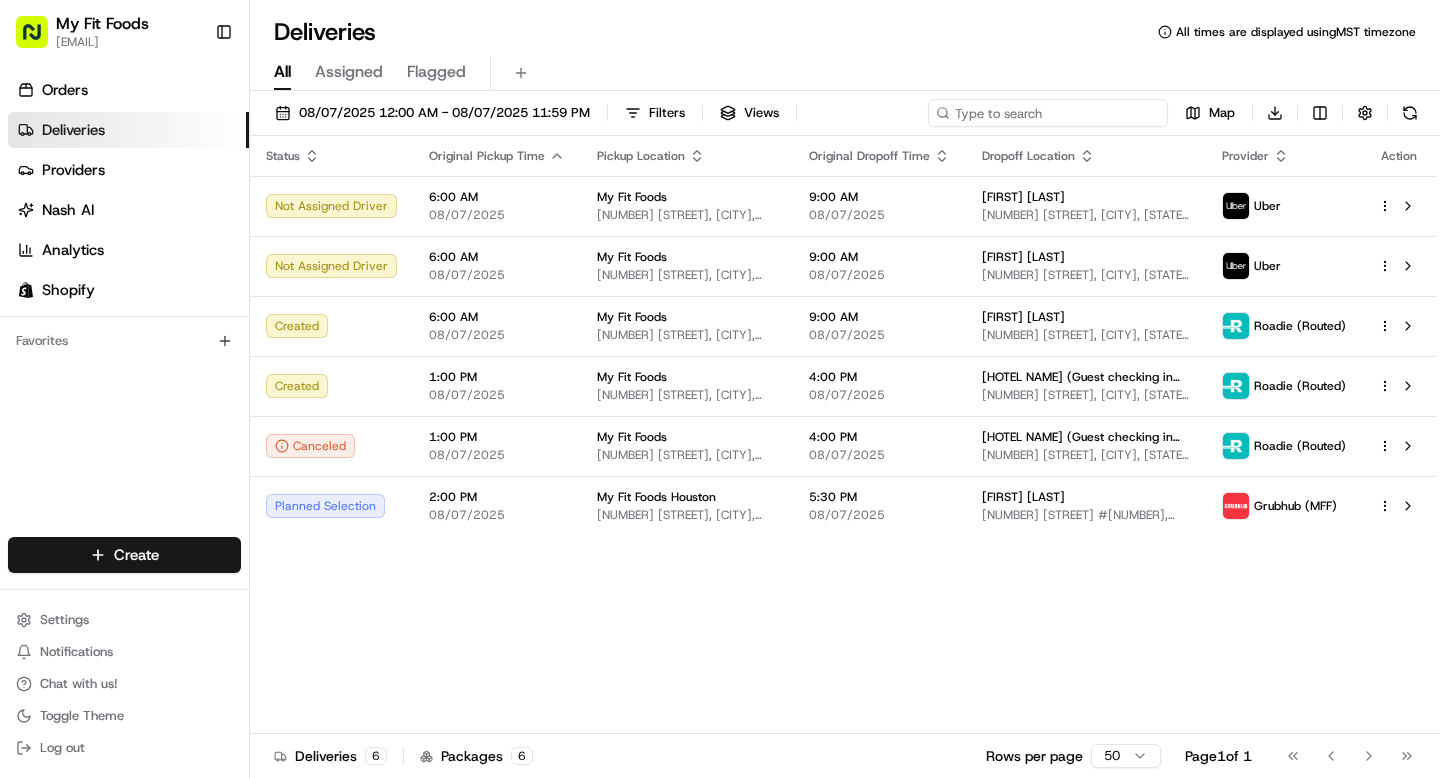 click at bounding box center [1048, 113] 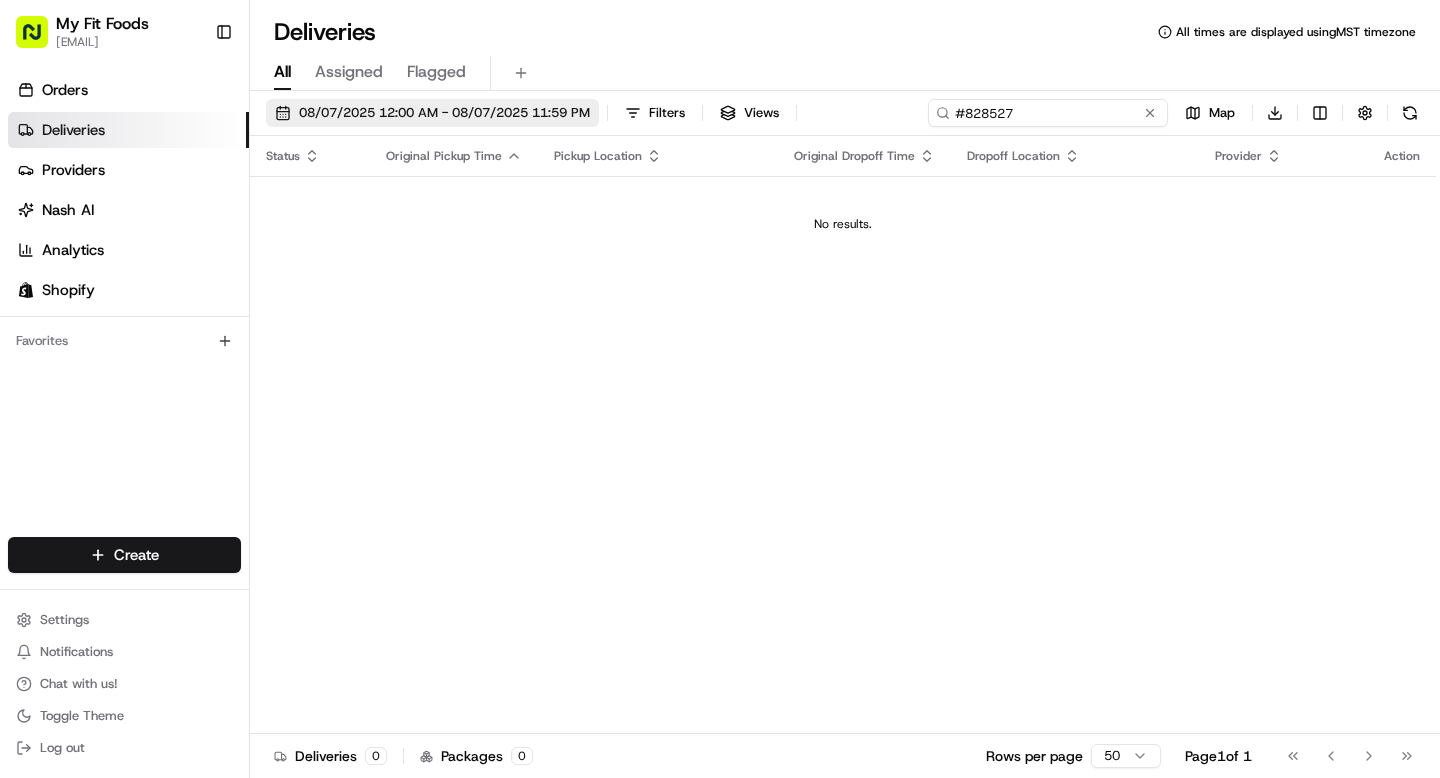 type on "#828527" 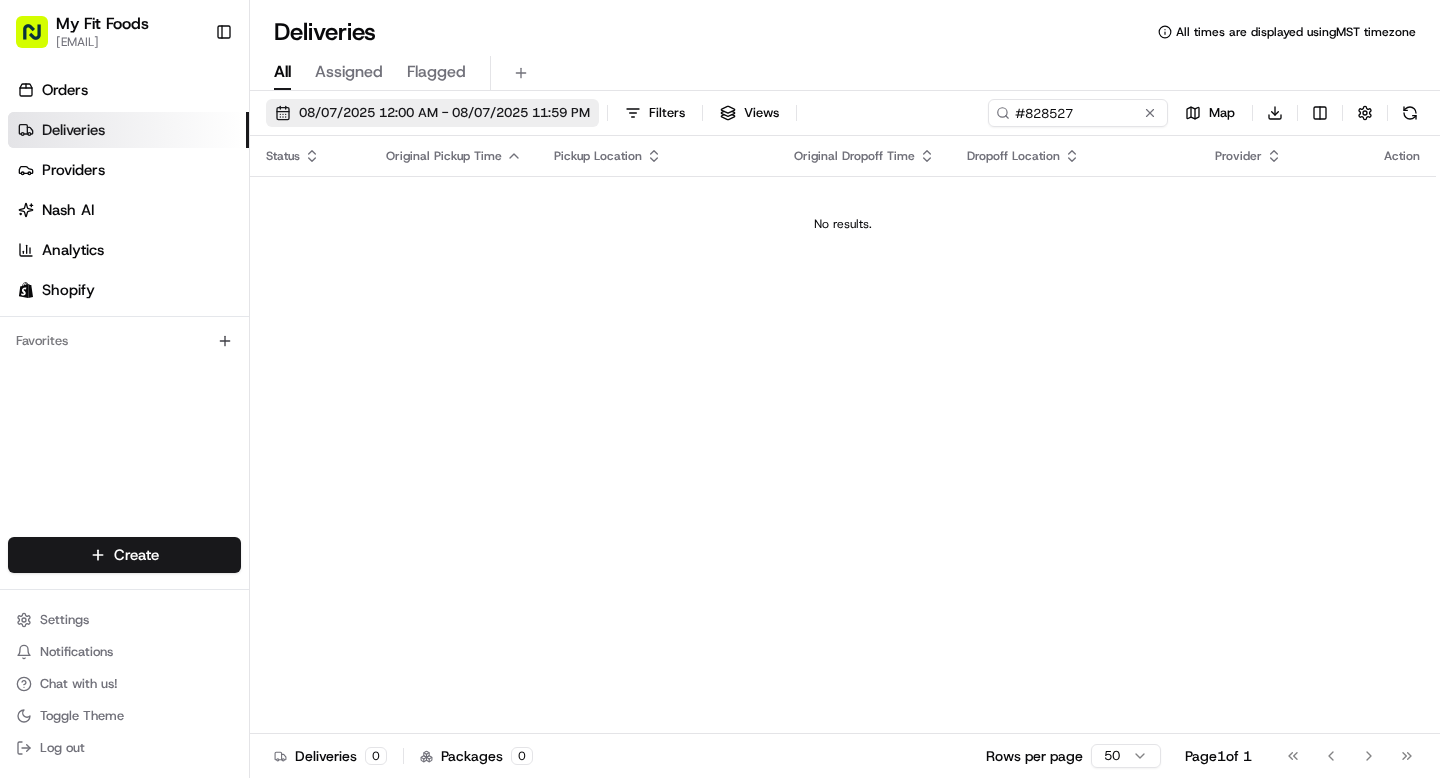 click on "08/07/2025 12:00 AM - 08/07/2025 11:59 PM" at bounding box center (444, 113) 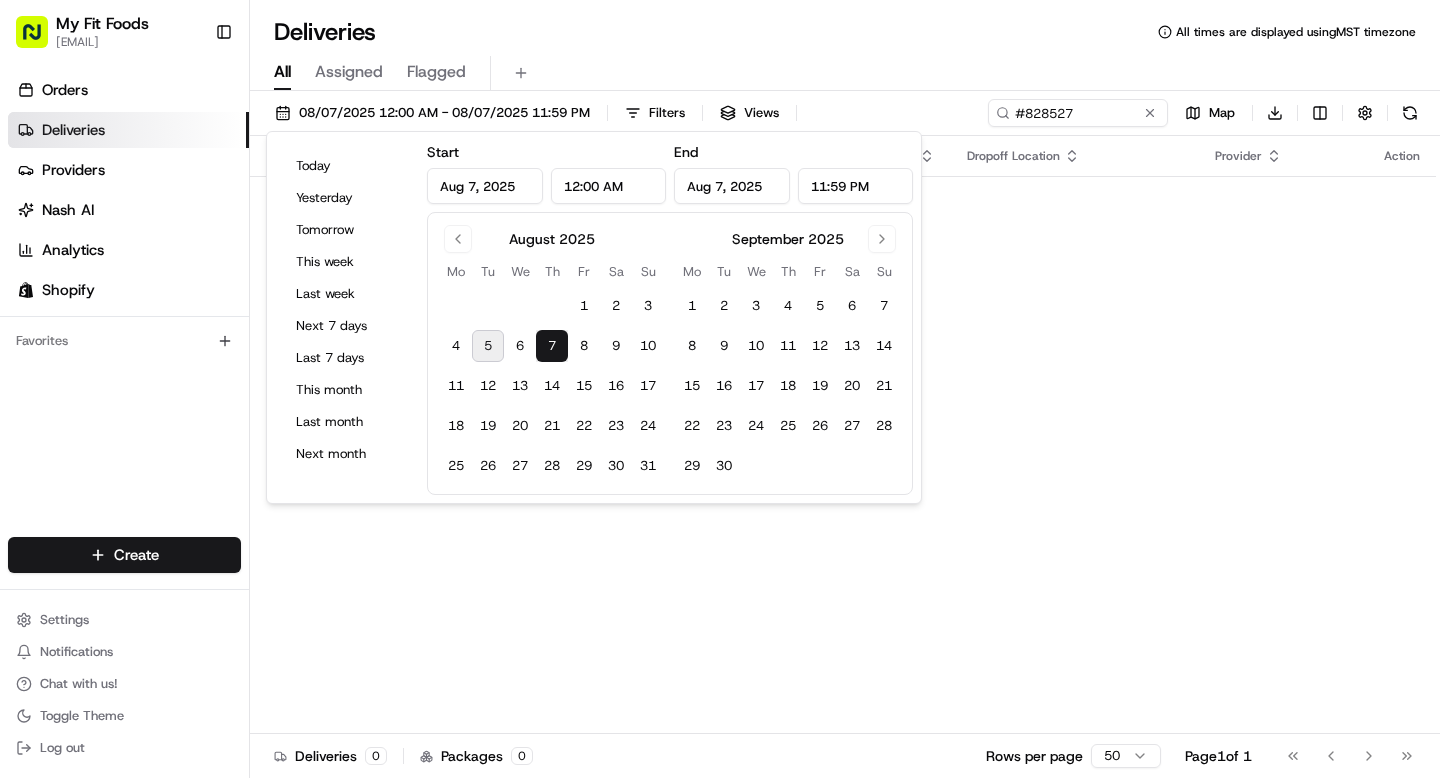 click on "5" at bounding box center (488, 346) 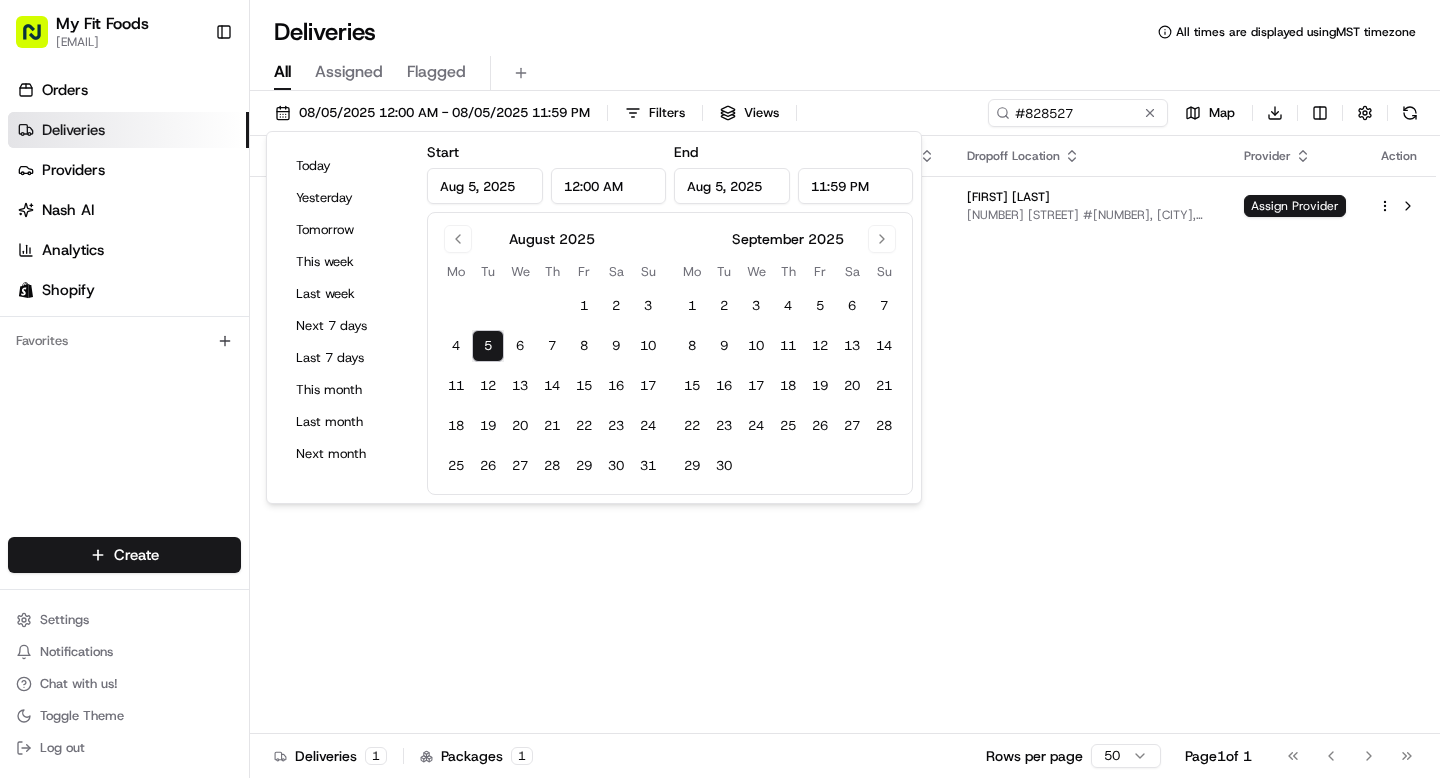click on "Status Original Pickup Time Pickup Location Original Dropoff Time Dropoff Location Provider Action Created 7:00 AM 08/05/2025 My Fit Foods 8000 E Belleview Ave, d60, Greenwood Village, CO 80111, US 10:00 AM 08/05/2025 Katherine Isbell 3750 Blake St #623, Denver, CO 80205, USA Assign Provider" at bounding box center (843, 435) 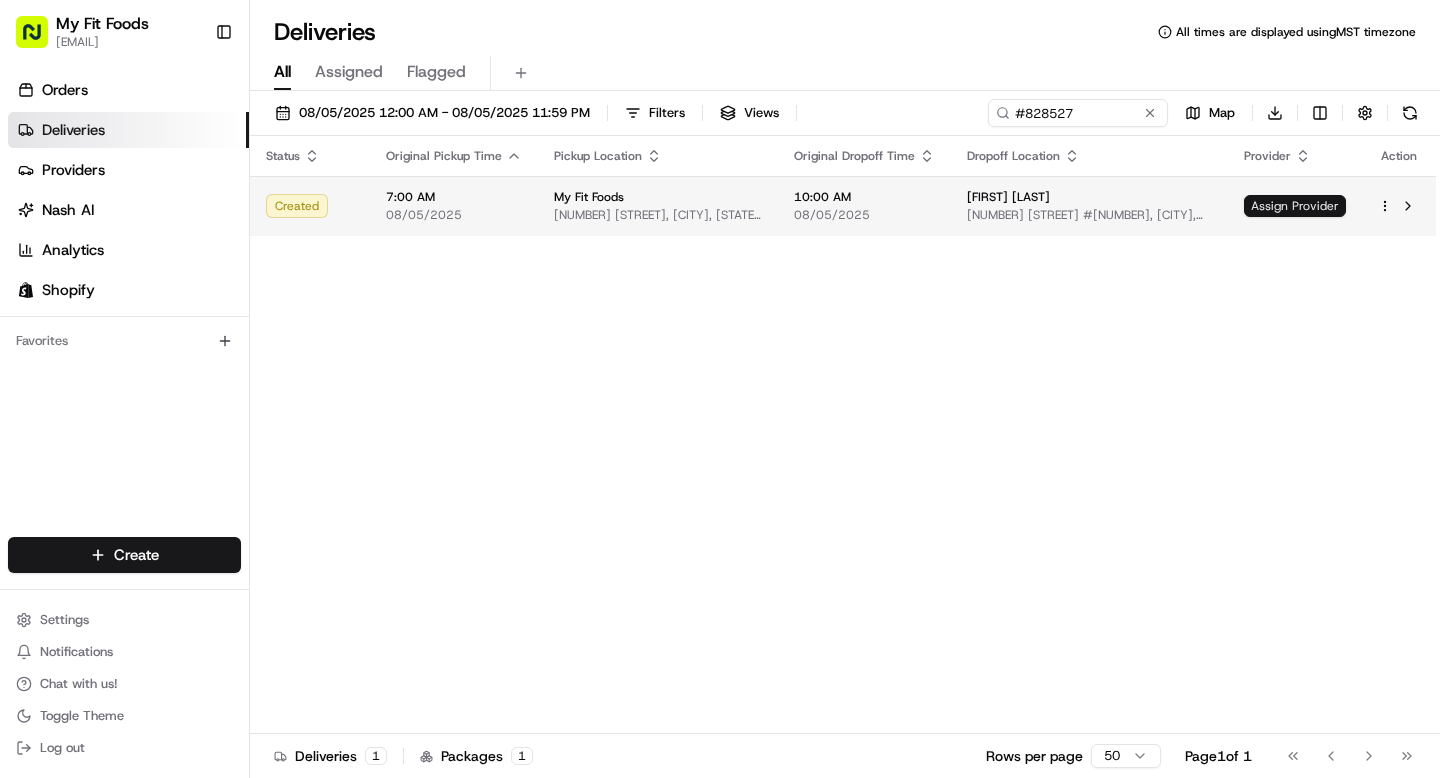 click on "Assign Provider" at bounding box center (1295, 206) 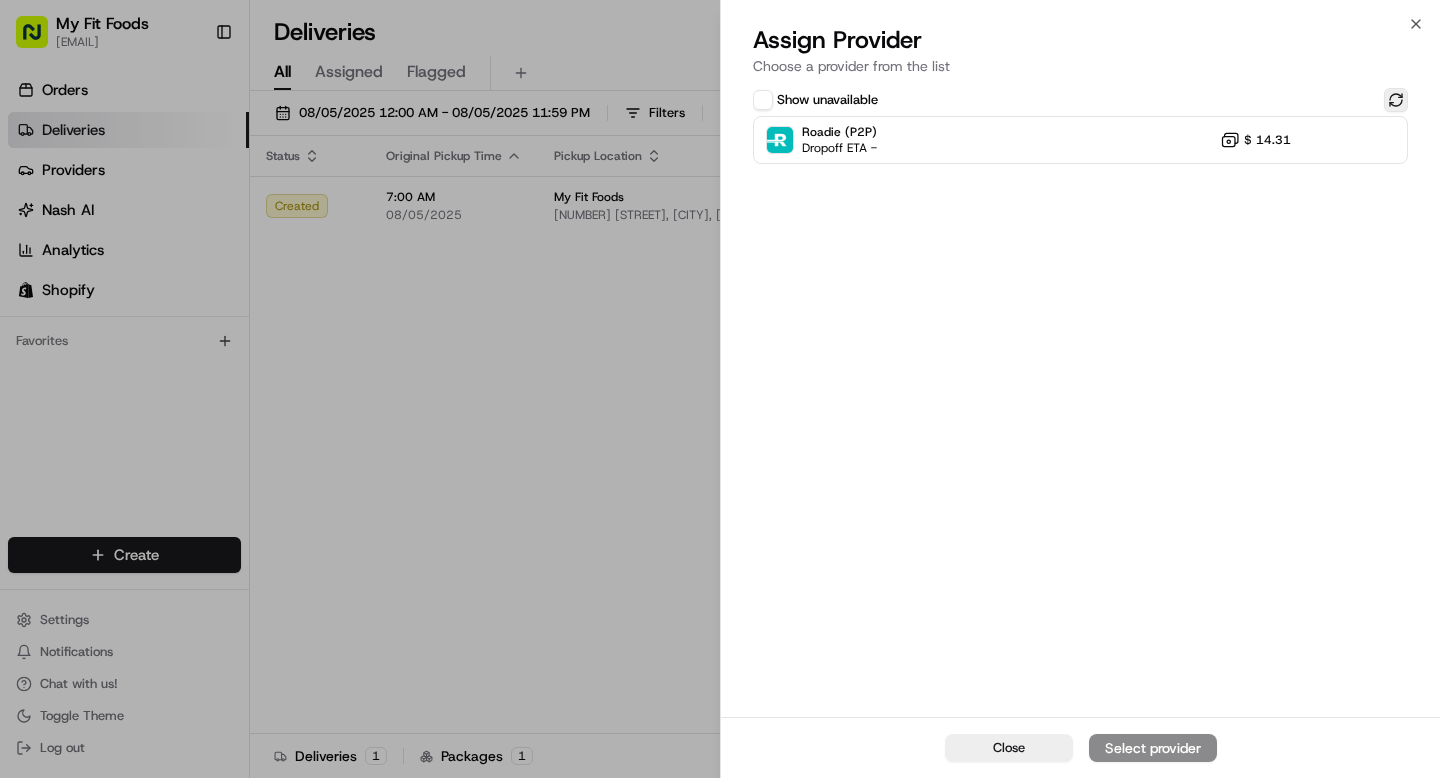 click at bounding box center (1396, 100) 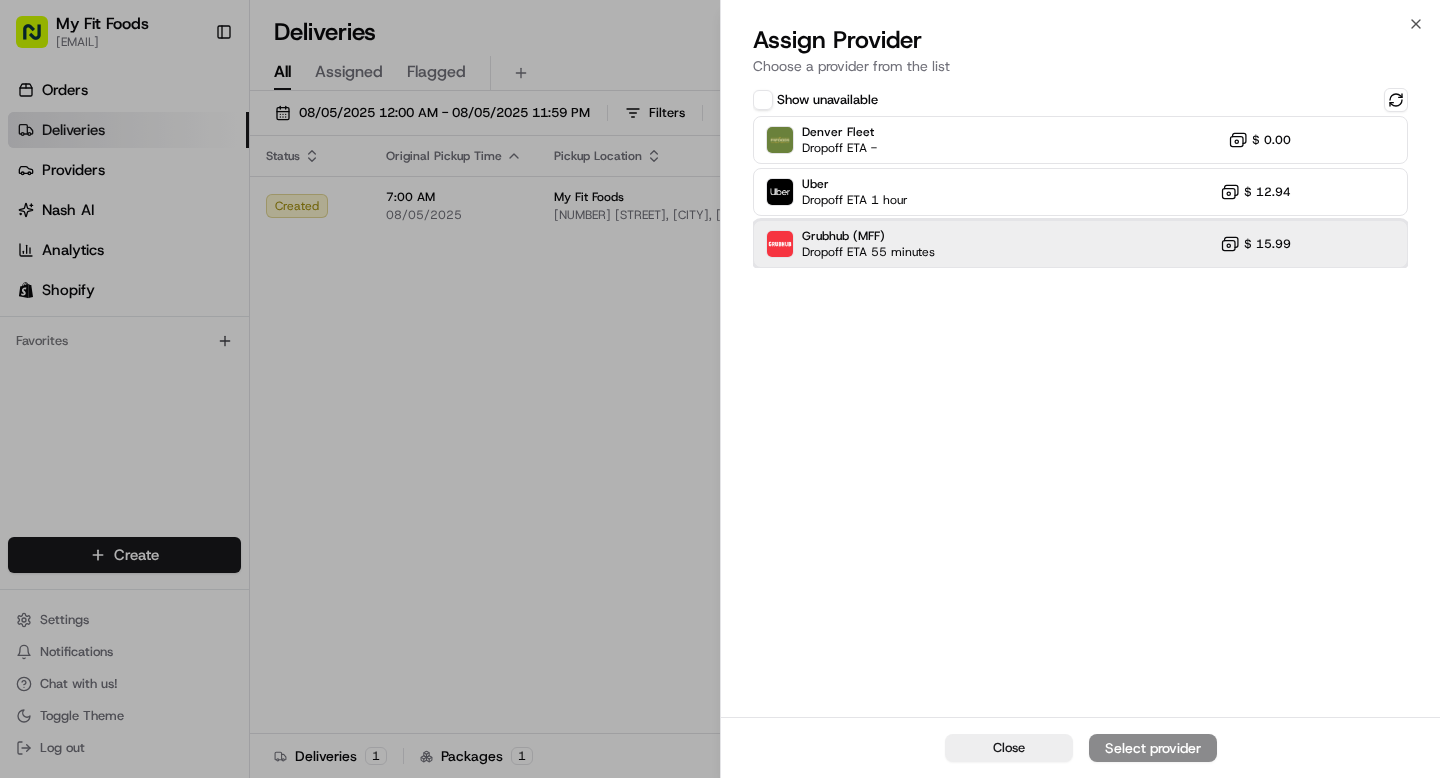 click on "Grubhub (MFF) Dropoff ETA   55 minutes $   15.99" at bounding box center (1080, 244) 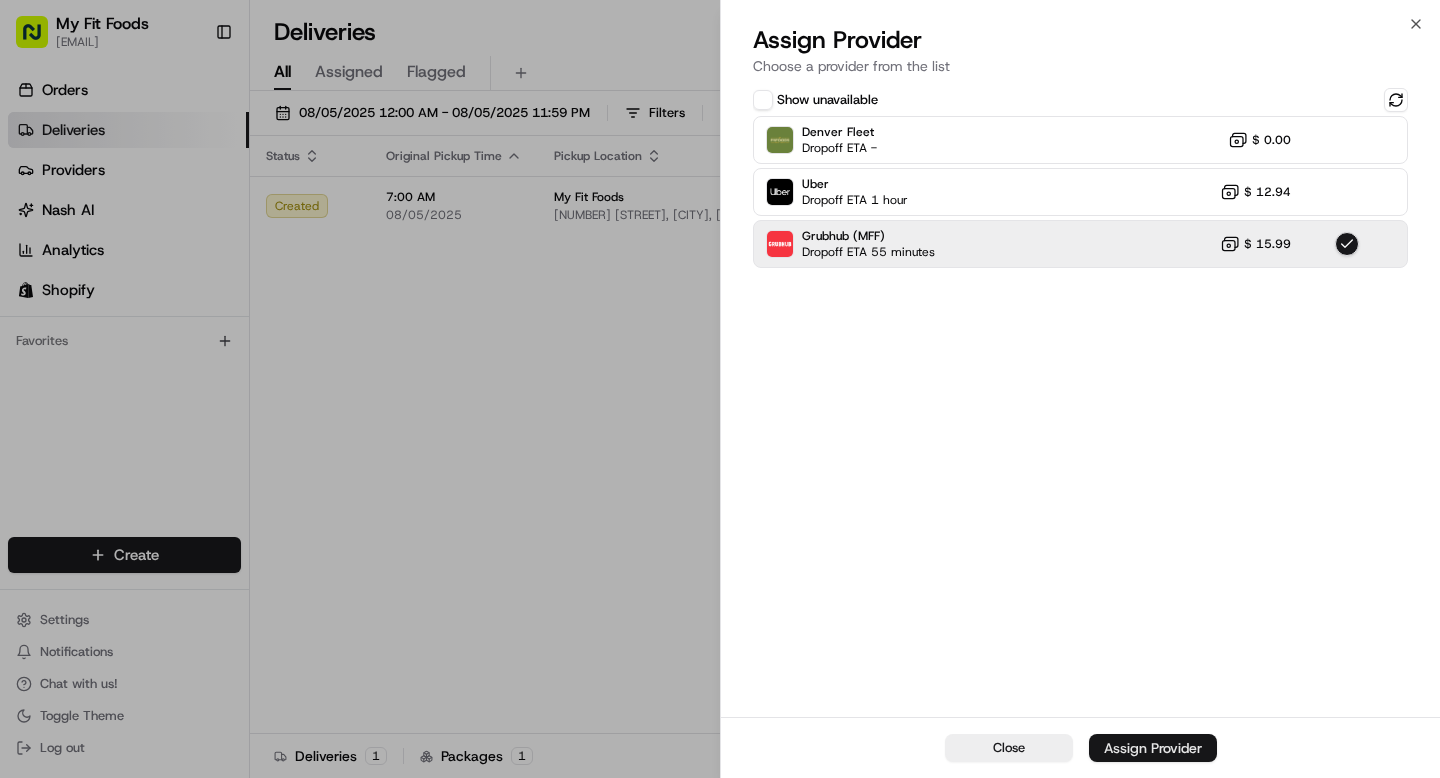 click on "Assign Provider" at bounding box center (1153, 748) 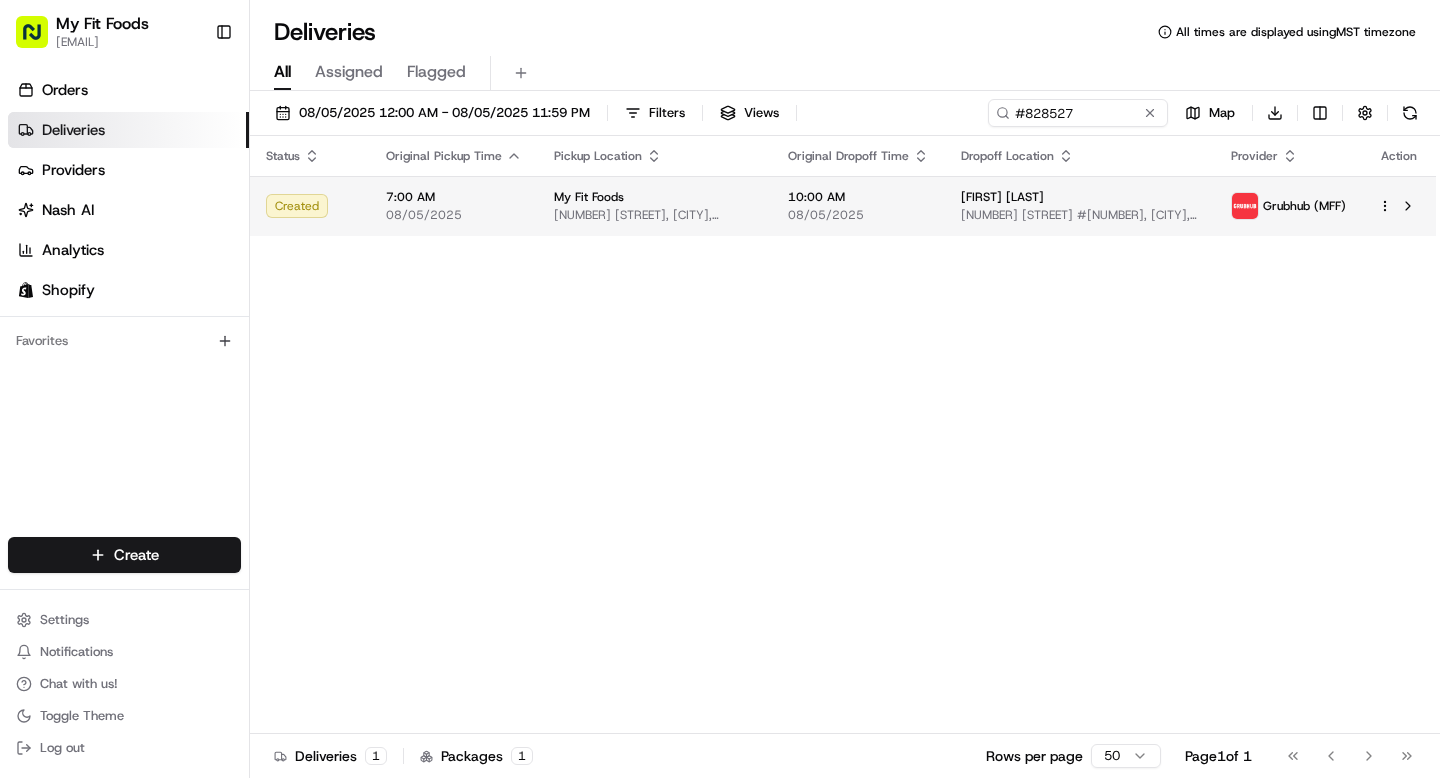 click on "My Fit Foods support@myfitfoods.com Toggle Sidebar Orders Deliveries Providers Nash AI Analytics Shopify Favorites Main Menu Members & Organization Organization Users Roles Preferences Customization Tracking Orchestration Automations Dispatch Strategy Optimization Strategy Locations Pickup Locations Dropoff Locations Shifts Billing Billing Refund Requests Integrations Notification Triggers Webhooks API Keys Request Logs Create Settings Notifications Chat with us! Toggle Theme Log out Deliveries All times are displayed using  MST   timezone All Assigned Flagged 08/05/2025 12:00 AM - 08/05/2025 11:59 PM Filters Views #828527 Map Download Status Original Pickup Time Pickup Location Original Dropoff Time Dropoff Location Provider Action Created 7:00 AM 08/05/2025 My Fit Foods 8000 E Belleview Ave, d60, Greenwood Village, CO 80111, US 10:00 AM 08/05/2025 Katherine Isbell 3750 Blake St #623, Denver, CO 80205, USA Grubhub (MFF) Deliveries 1 Packages 1 Rows per page 50 Page  1  of   1 Go to first page" at bounding box center [720, 389] 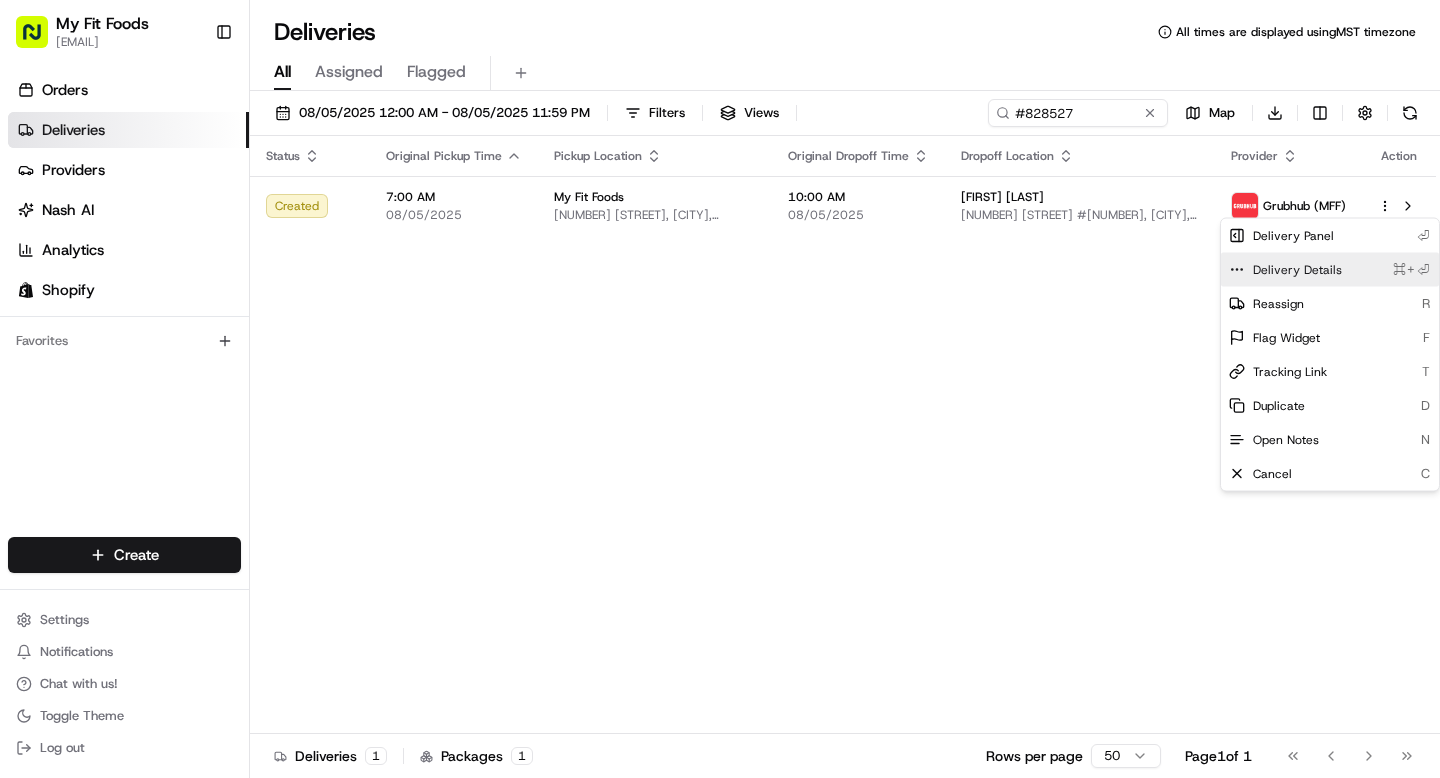 click on "Delivery Details" at bounding box center (1297, 270) 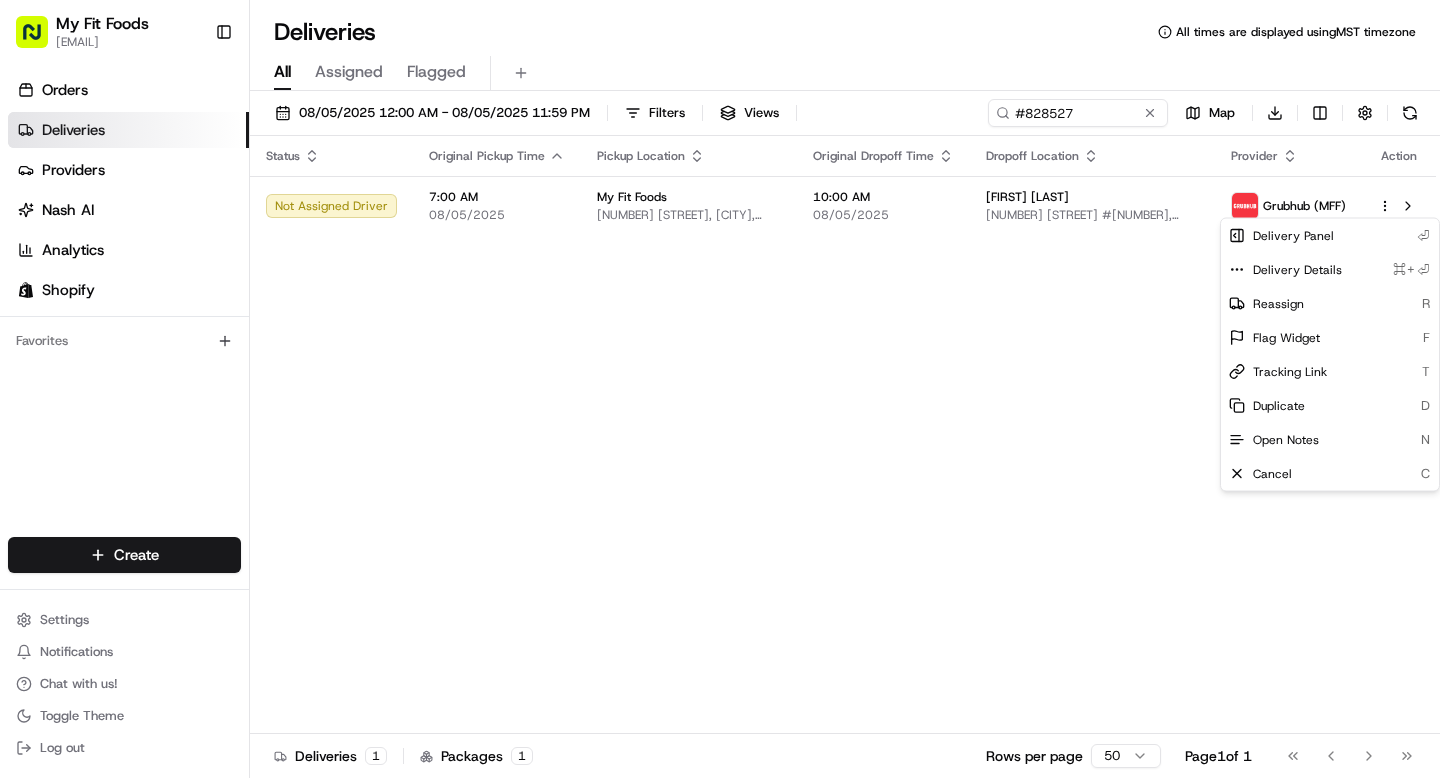 click on "My Fit Foods support@myfitfoods.com Toggle Sidebar Orders Deliveries Providers Nash AI Analytics Shopify Favorites Main Menu Members & Organization Organization Users Roles Preferences Customization Tracking Orchestration Automations Dispatch Strategy Optimization Strategy Locations Pickup Locations Dropoff Locations Shifts Billing Billing Refund Requests Integrations Notification Triggers Webhooks API Keys Request Logs Create Settings Notifications Chat with us! Toggle Theme Log out Deliveries All times are displayed using  MST   timezone All Assigned Flagged 08/05/2025 12:00 AM - 08/05/2025 11:59 PM Filters Views #828527 Map Download Status Original Pickup Time Pickup Location Original Dropoff Time Dropoff Location Provider Action Not Assigned Driver 7:00 AM 08/05/2025 My Fit Foods 8000 E Belleview Ave, d60, Greenwood Village, CO 80111, US 10:00 AM 08/05/2025 Katherine Isbell 3750 Blake St #623, Denver, CO 80205, USA Grubhub (MFF) Deliveries 1 Packages 1 Rows per page 50 Page  1  of   1 ⏎" at bounding box center (720, 389) 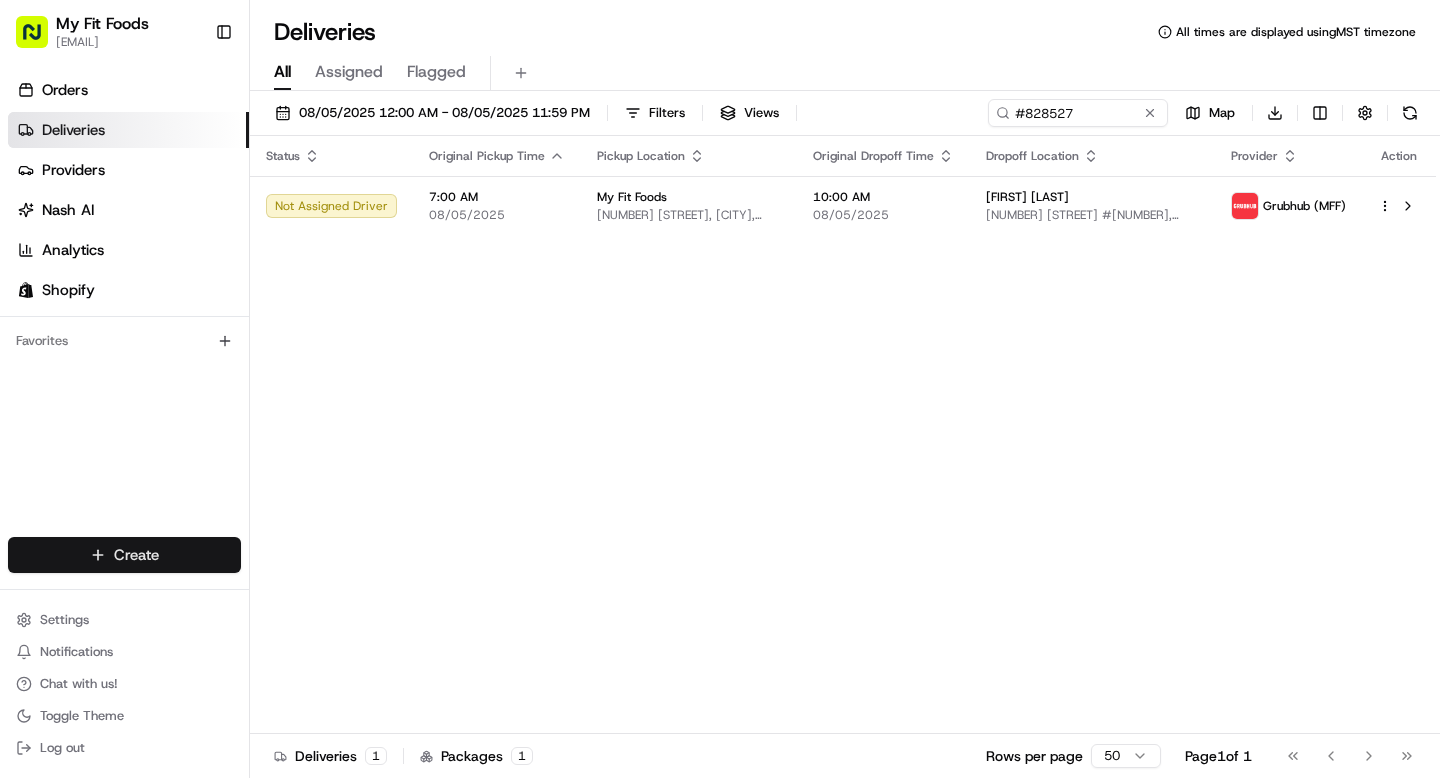 click on "My Fit Foods support@myfitfoods.com Toggle Sidebar Orders Deliveries Providers Nash AI Analytics Shopify Favorites Main Menu Members & Organization Organization Users Roles Preferences Customization Tracking Orchestration Automations Dispatch Strategy Optimization Strategy Locations Pickup Locations Dropoff Locations Shifts Billing Billing Refund Requests Integrations Notification Triggers Webhooks API Keys Request Logs Create Settings Notifications Chat with us! Toggle Theme Log out Deliveries All times are displayed using  MST   timezone All Assigned Flagged 08/05/2025 12:00 AM - 08/05/2025 11:59 PM Filters Views #828527 Map Download Status Original Pickup Time Pickup Location Original Dropoff Time Dropoff Location Provider Action Not Assigned Driver 7:00 AM 08/05/2025 My Fit Foods 8000 E Belleview Ave, d60, Greenwood Village, CO 80111, US 10:00 AM 08/05/2025 Katherine Isbell 3750 Blake St #623, Denver, CO 80205, USA Grubhub (MFF) Deliveries 1 Packages 1 Rows per page 50 Page  1  of   1" at bounding box center (720, 389) 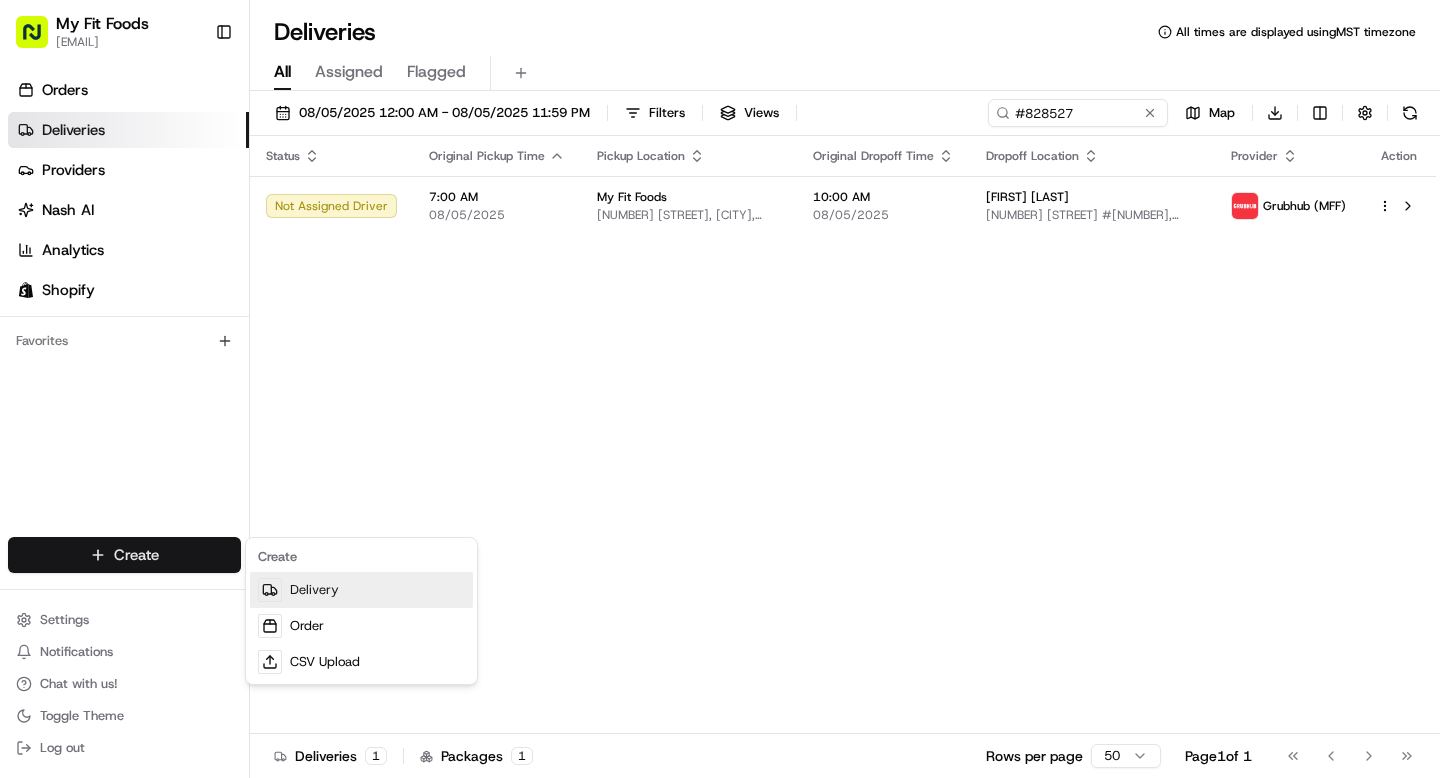 click on "Delivery" at bounding box center (361, 590) 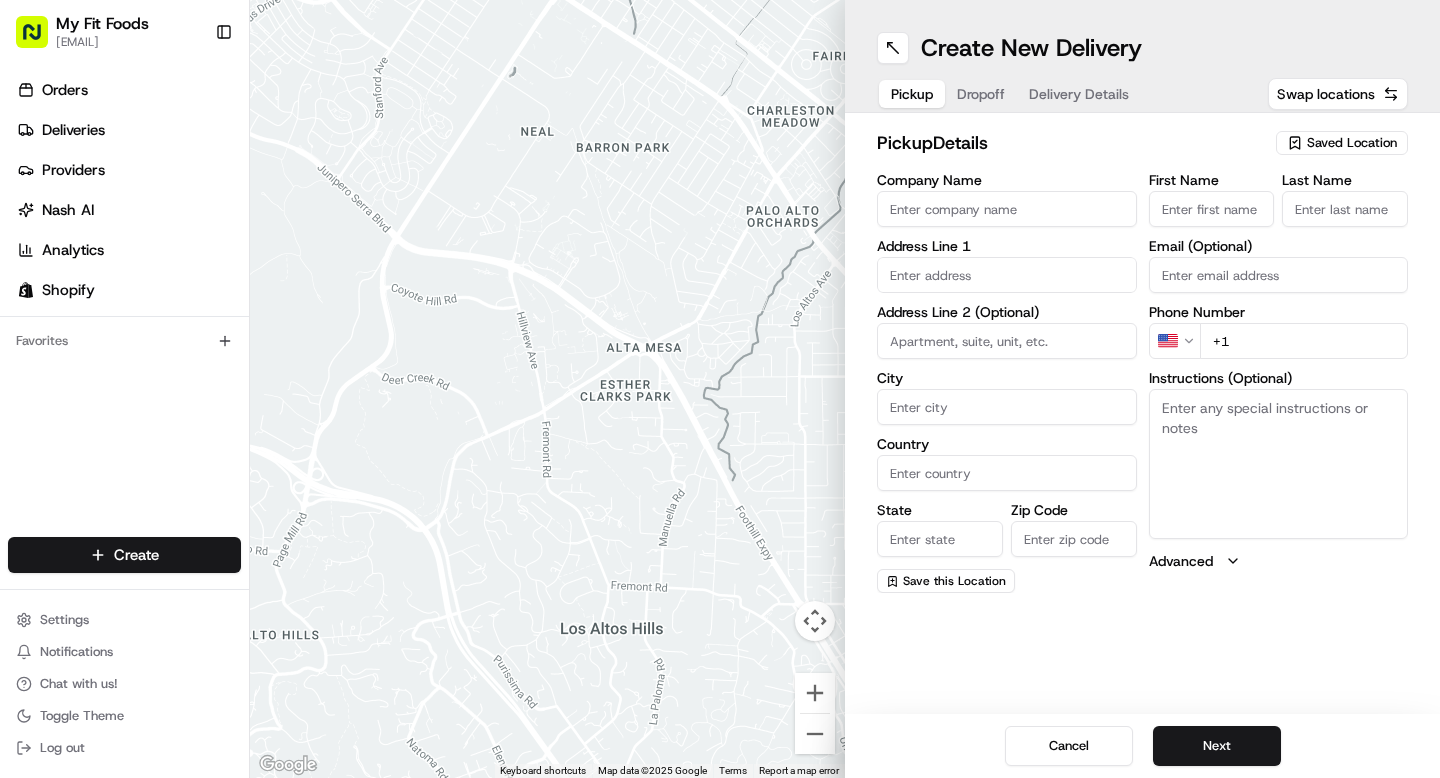 click on "Saved Location" at bounding box center [1352, 143] 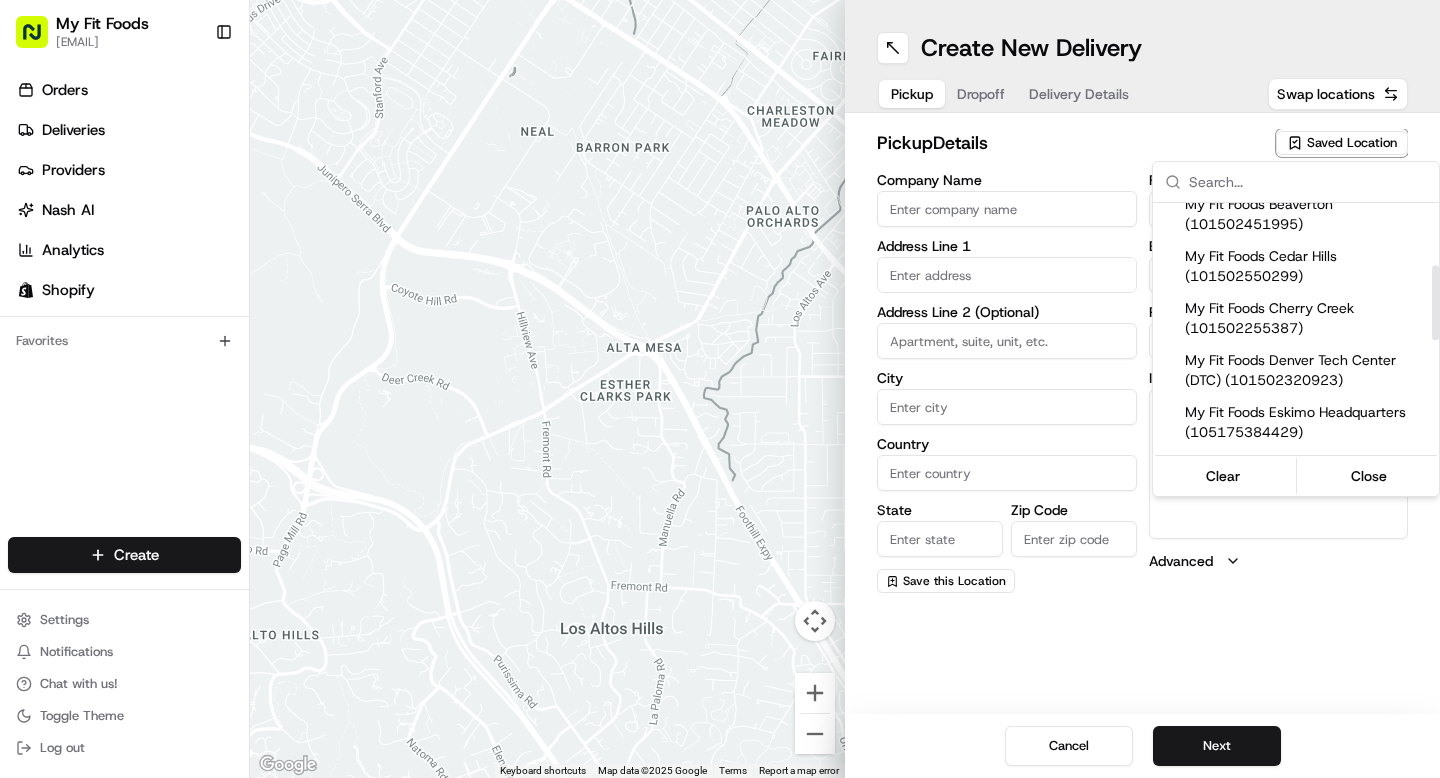 scroll, scrollTop: 208, scrollLeft: 0, axis: vertical 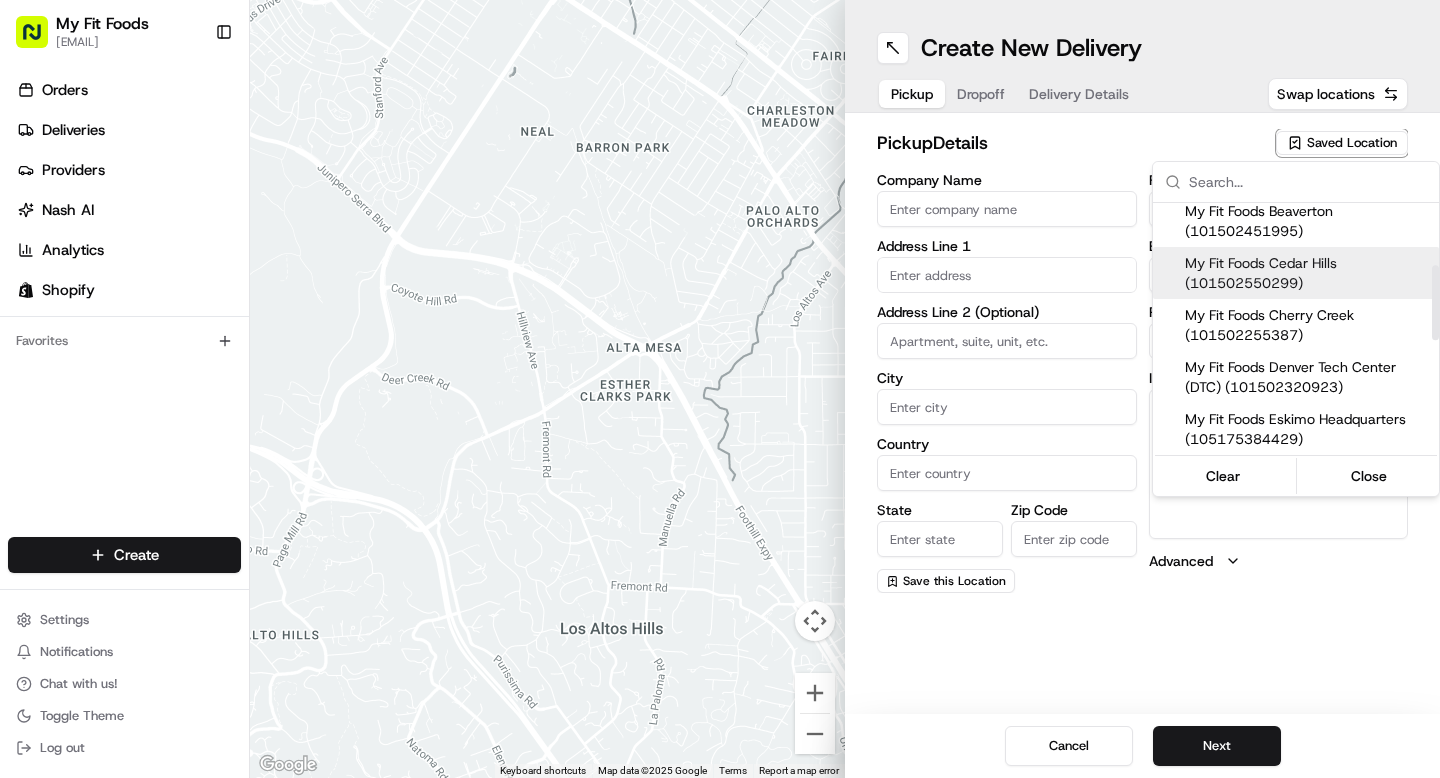 click on "My Fit Foods Cedar Hills (101502550299)" at bounding box center [1308, 273] 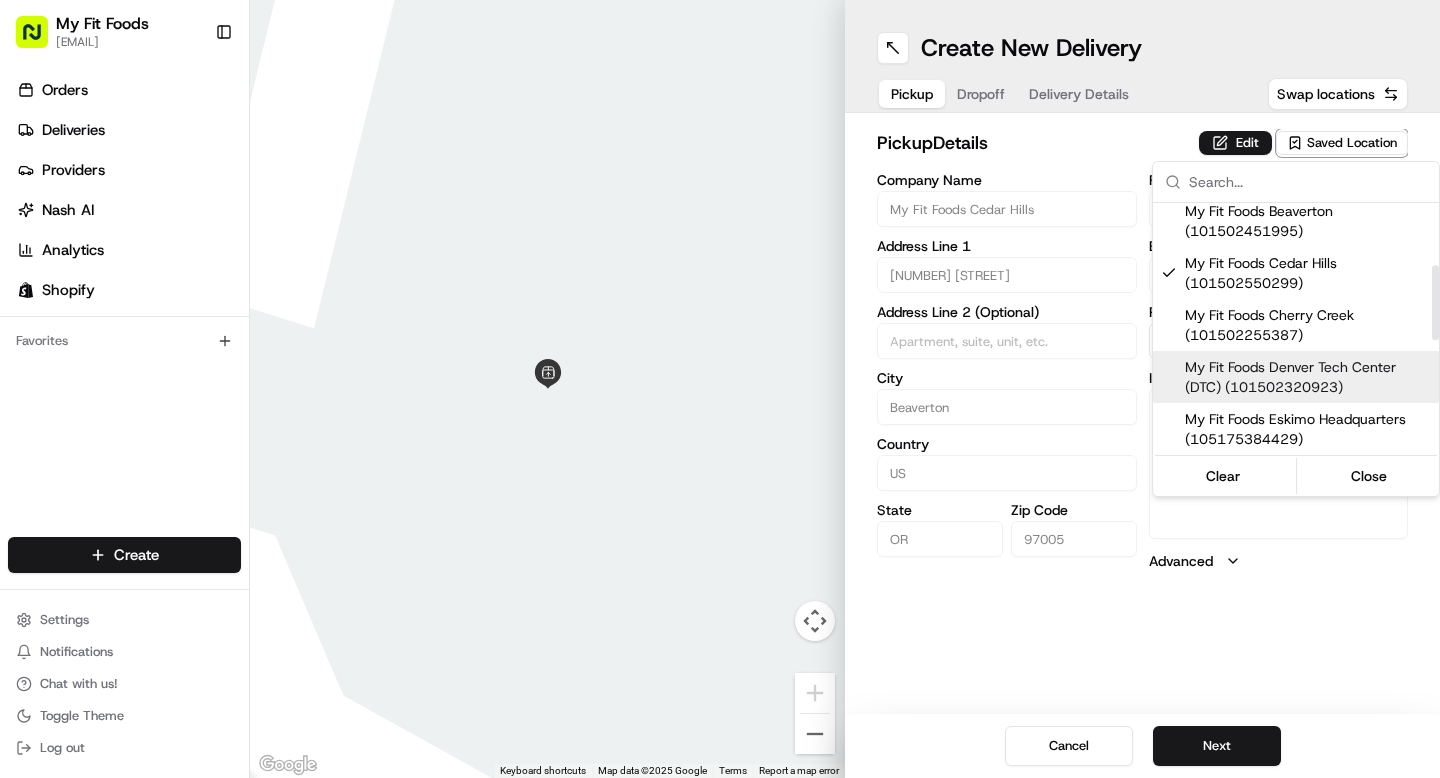 click on "My Fit Foods support@myfitfoods.com Toggle Sidebar Orders Deliveries Providers Nash AI Analytics Shopify Favorites Main Menu Members & Organization Organization Users Roles Preferences Customization Tracking Orchestration Automations Dispatch Strategy Optimization Strategy Locations Pickup Locations Dropoff Locations Shifts Billing Billing Refund Requests Integrations Notification Triggers Webhooks API Keys Request Logs Create Settings Notifications Chat with us! Toggle Theme Log out ← Move left → Move right ↑ Move up ↓ Move down + Zoom in - Zoom out Home Jump left by 75% End Jump right by 75% Page Up Jump up by 75% Page Down Jump down by 75% Keyboard shortcuts Map Data Map data ©2025 Google Map data ©2025 Google 2 m  Click to toggle between metric and imperial units Terms Report a map error Create New Delivery Pickup Dropoff Delivery Details Swap locations pickup  Details  Edit Saved Location Company Name My Fit Foods Cedar Hills Address Line 1 3600 SW Cedar Hills Blvd City Country" at bounding box center [720, 389] 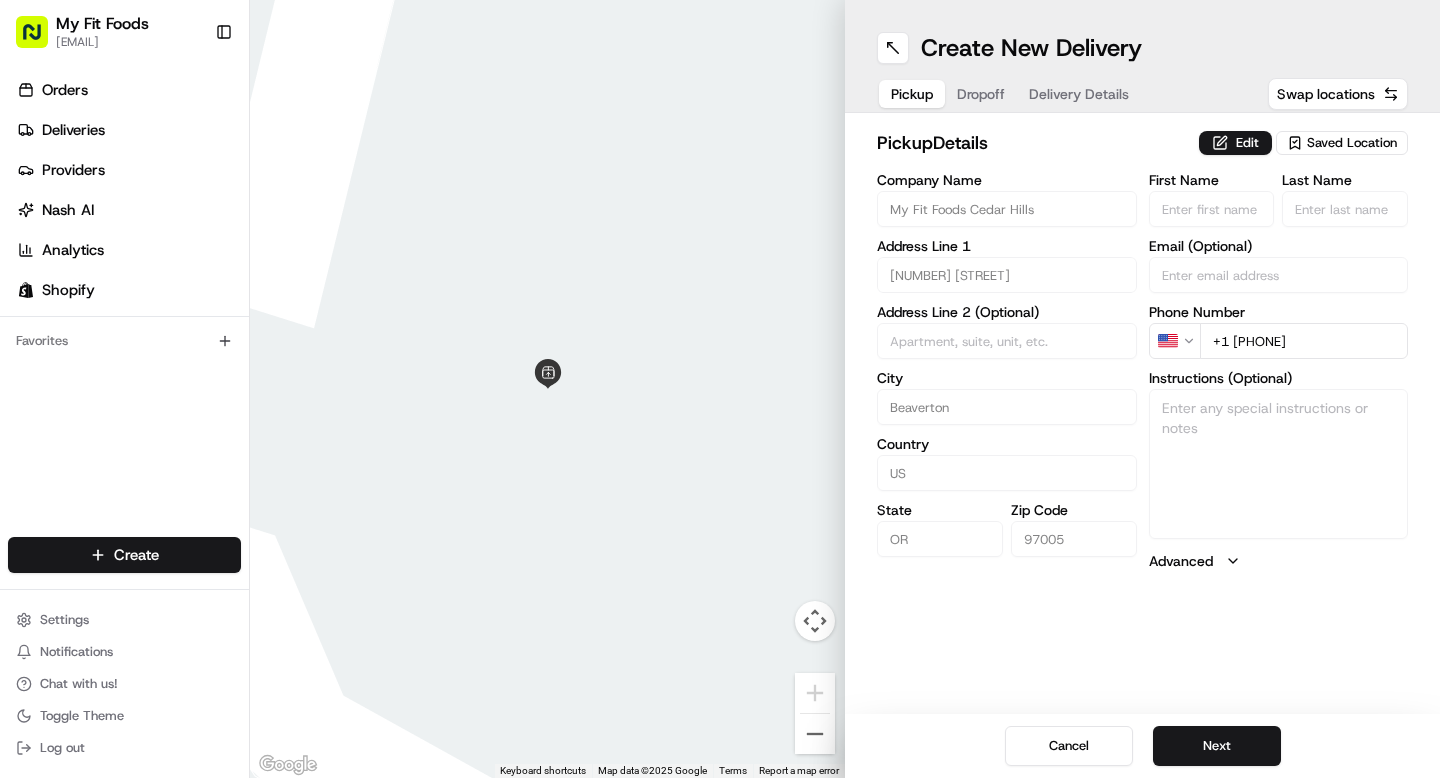click on "pickup  Details  Edit Saved Location" at bounding box center [1142, 147] 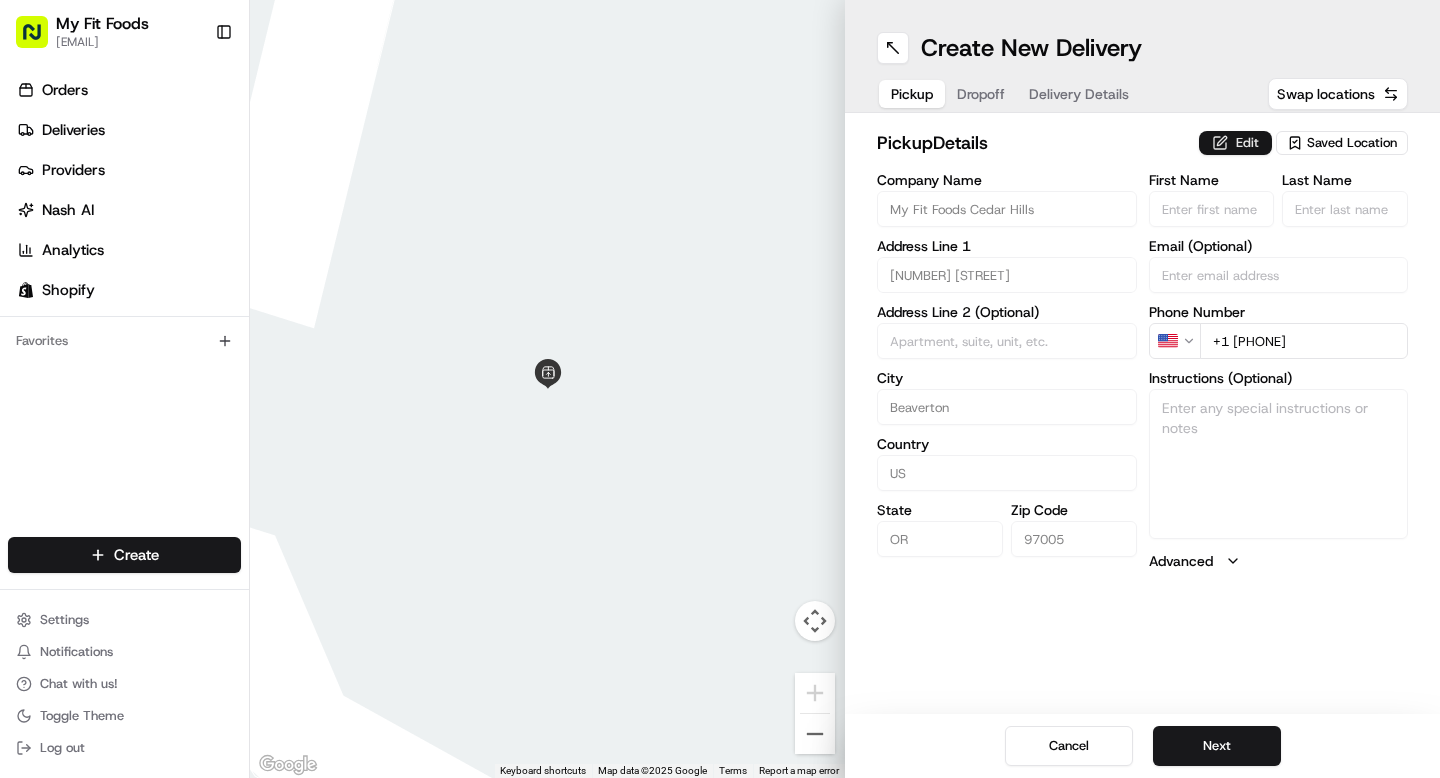 click on "Edit" at bounding box center (1235, 143) 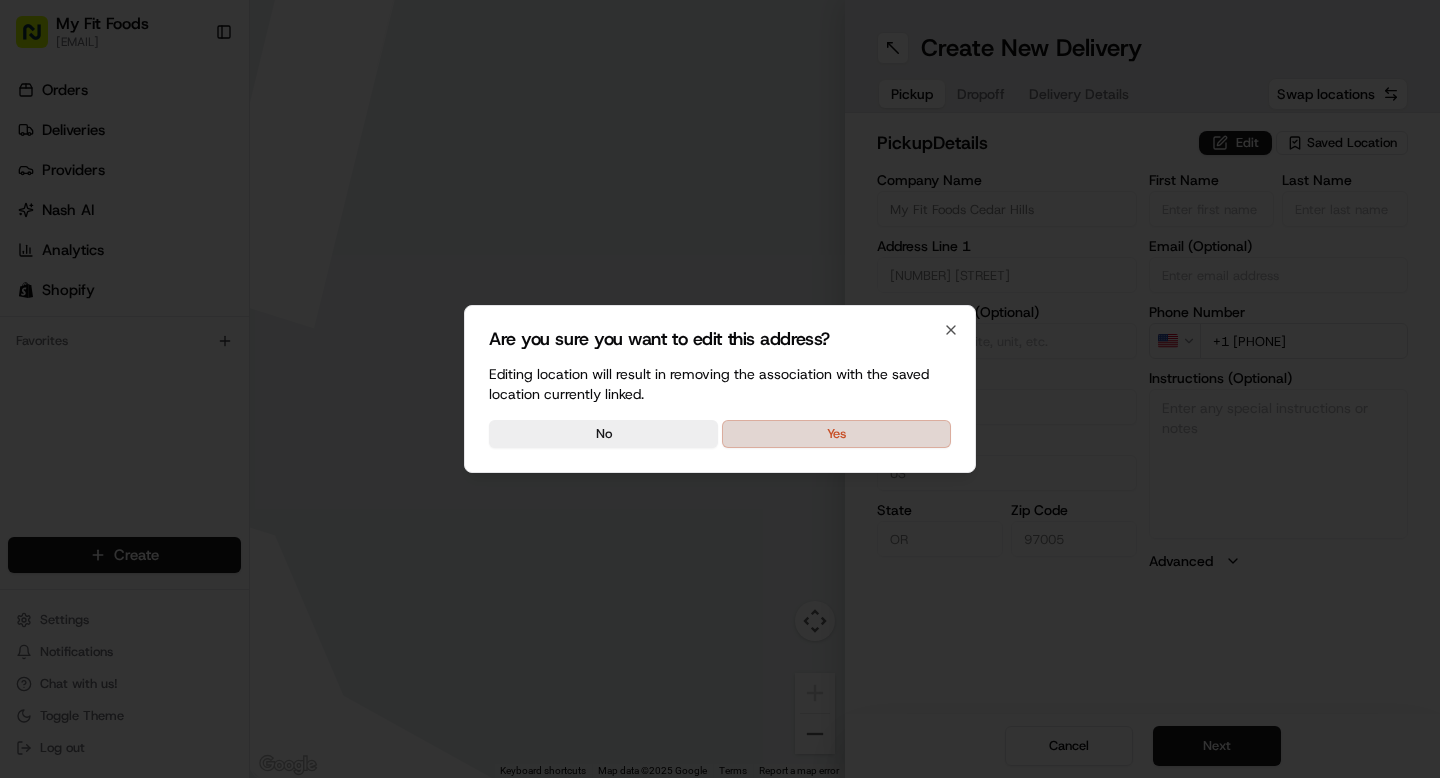 click on "Yes" at bounding box center [836, 434] 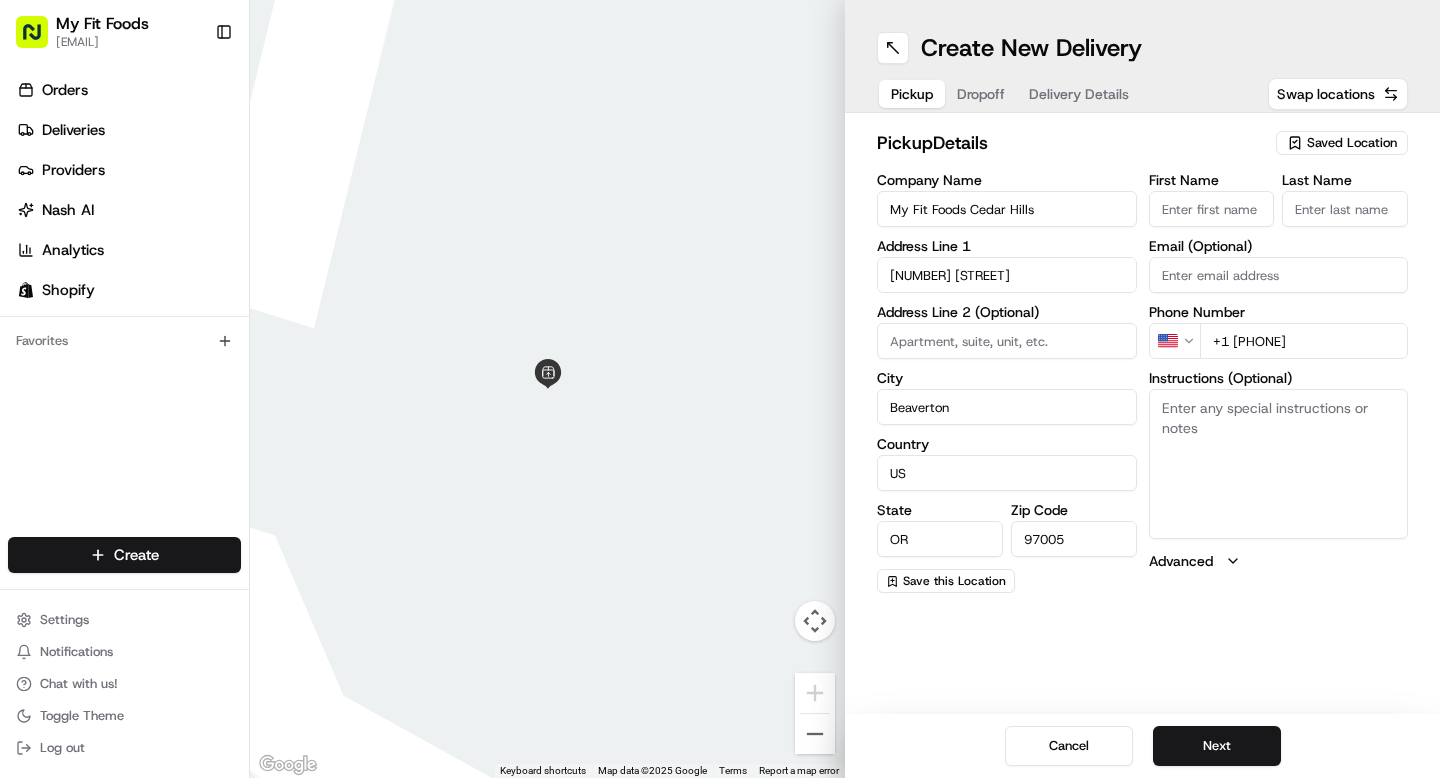 click on "Instructions (Optional)" at bounding box center (1279, 464) 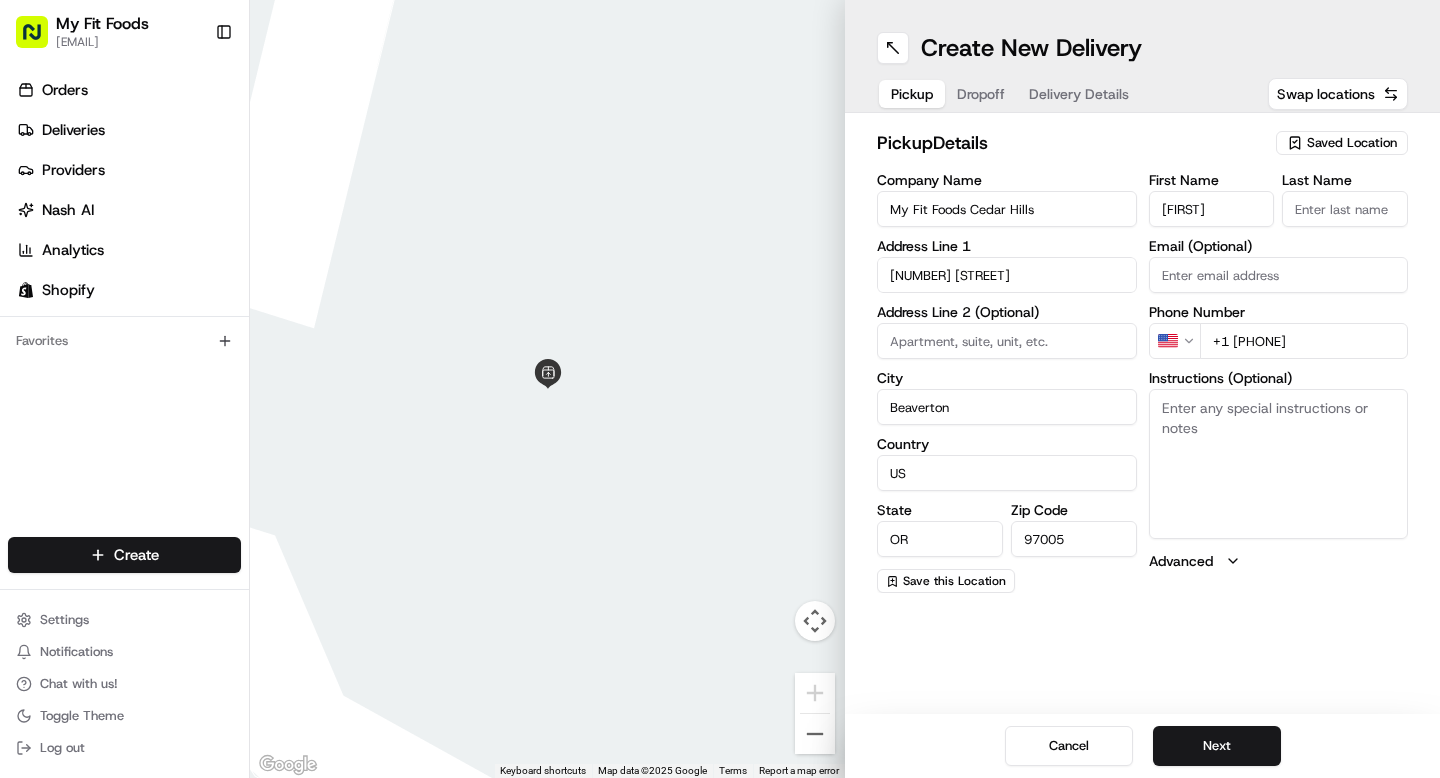 type on "Charlene" 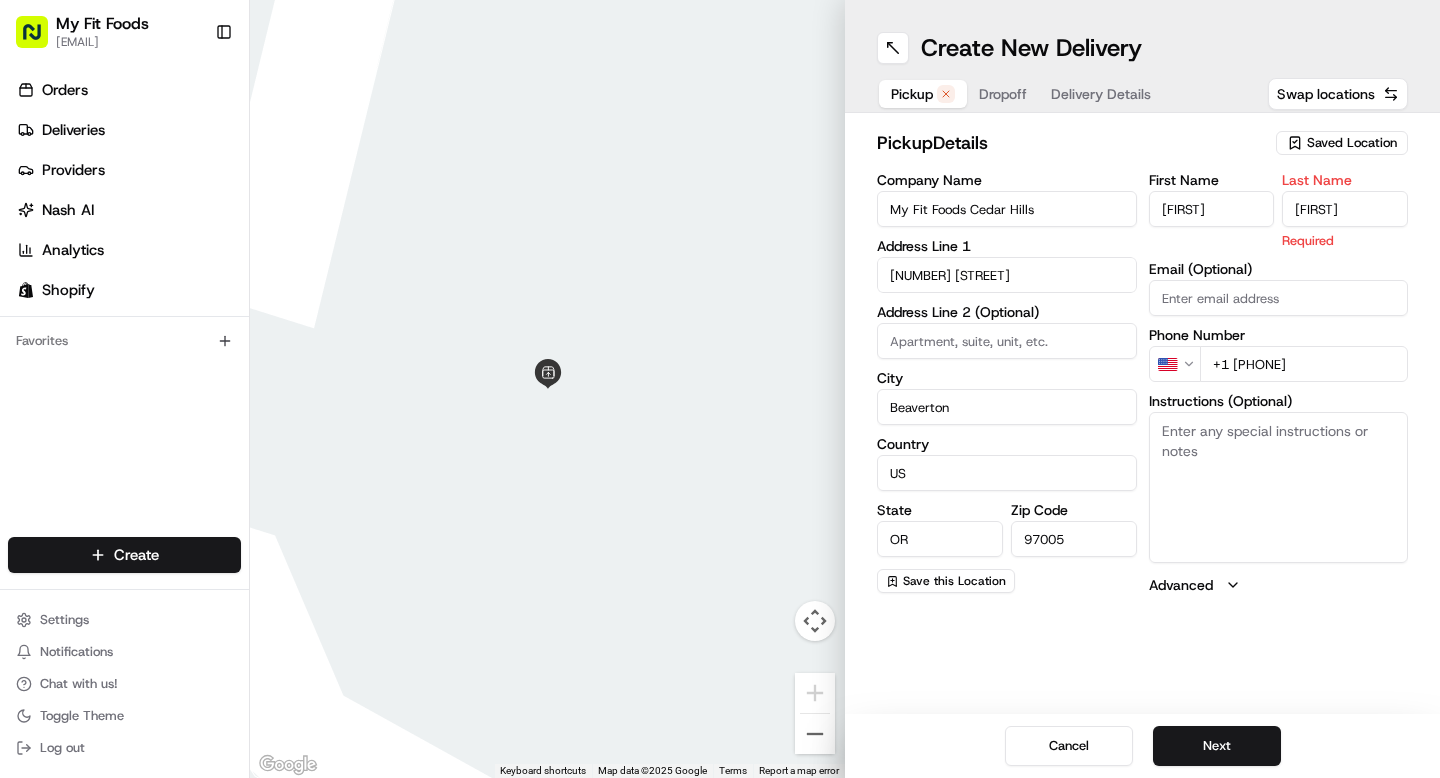 type on "Oti" 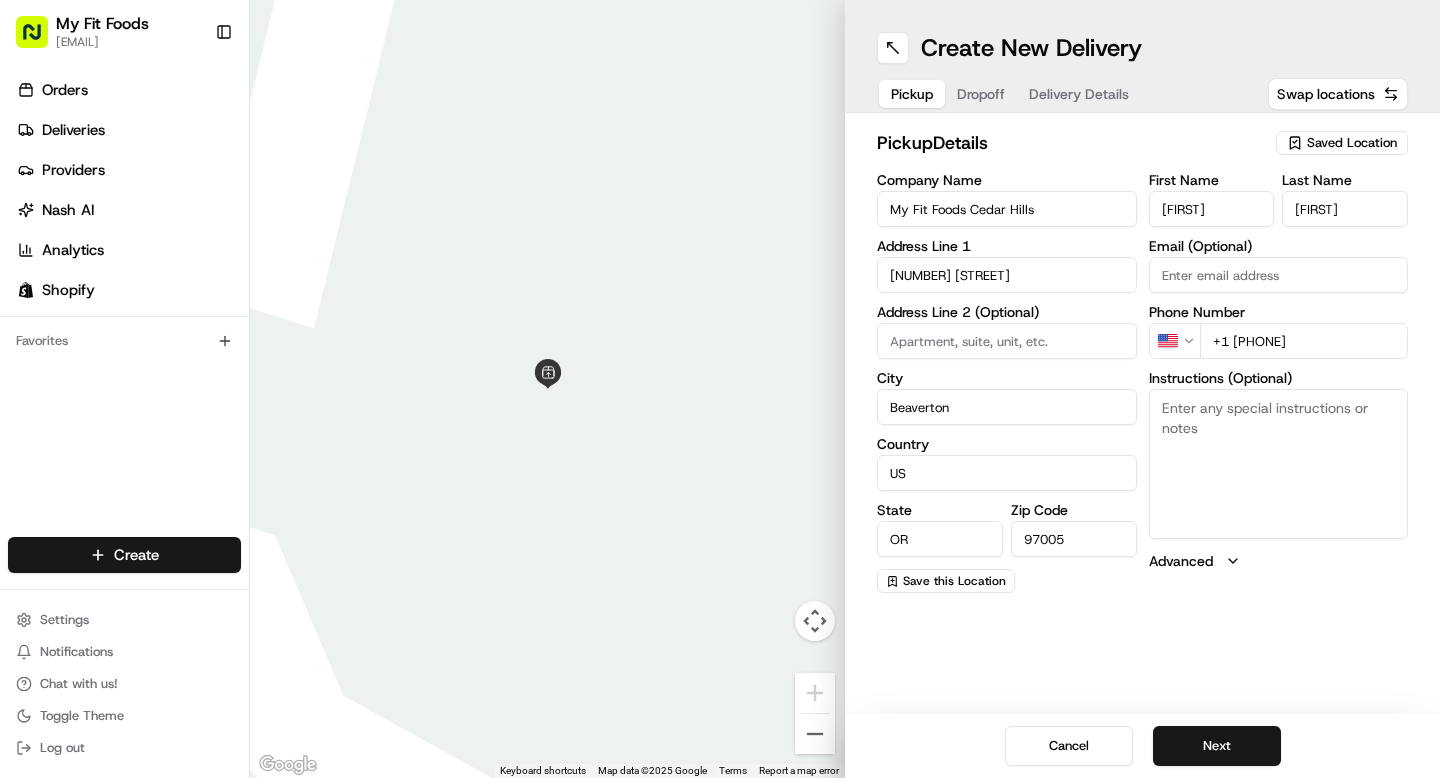 click on "Charlene" at bounding box center [1212, 209] 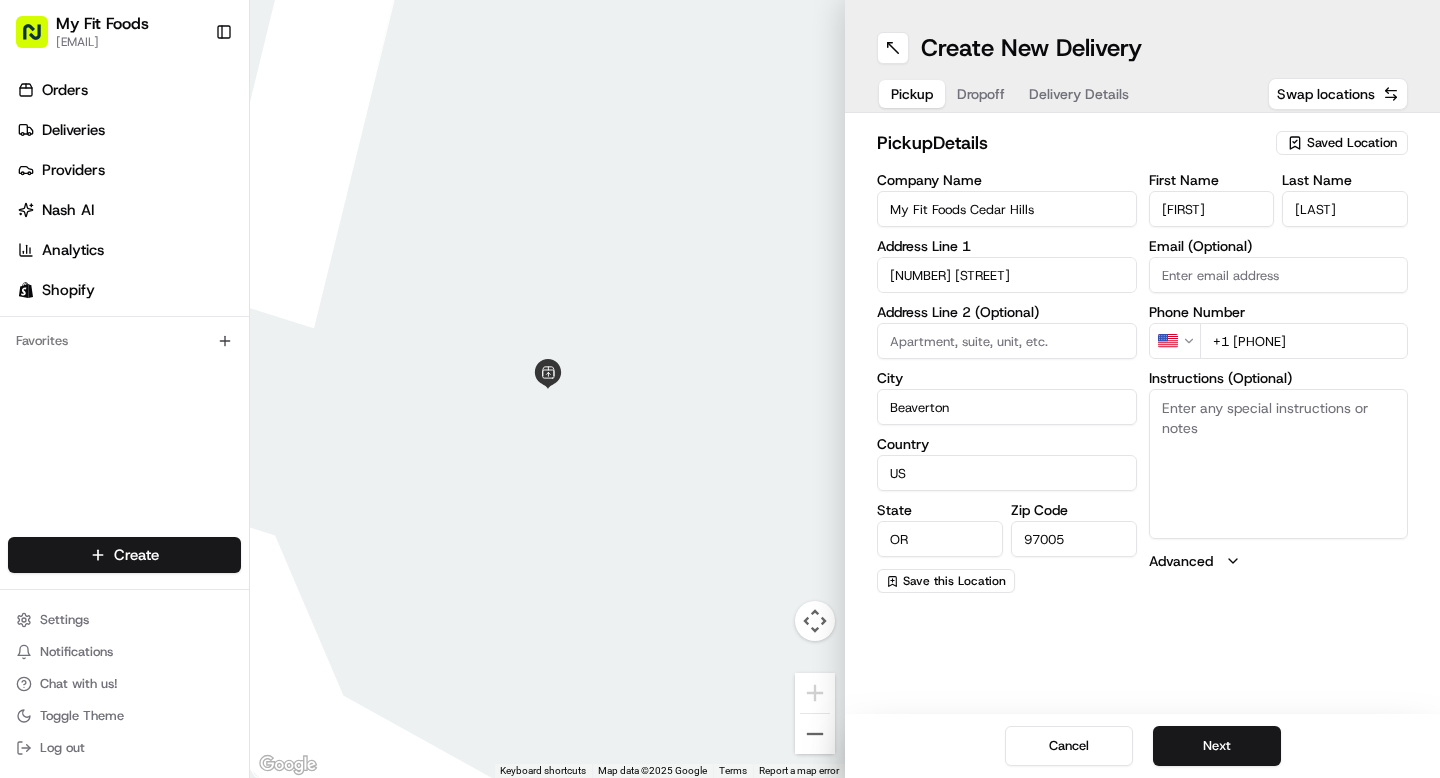 type on "Otieno" 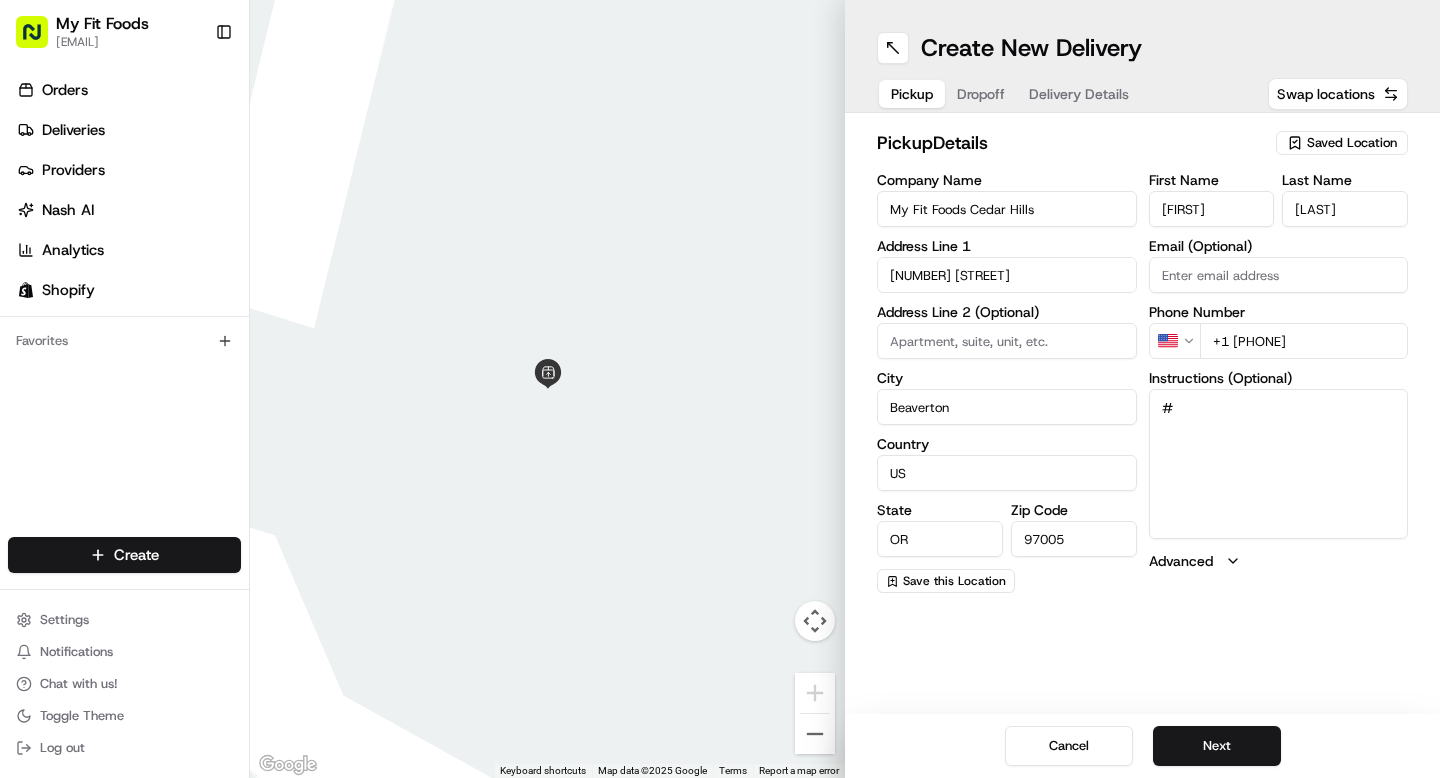 paste on "#813277" 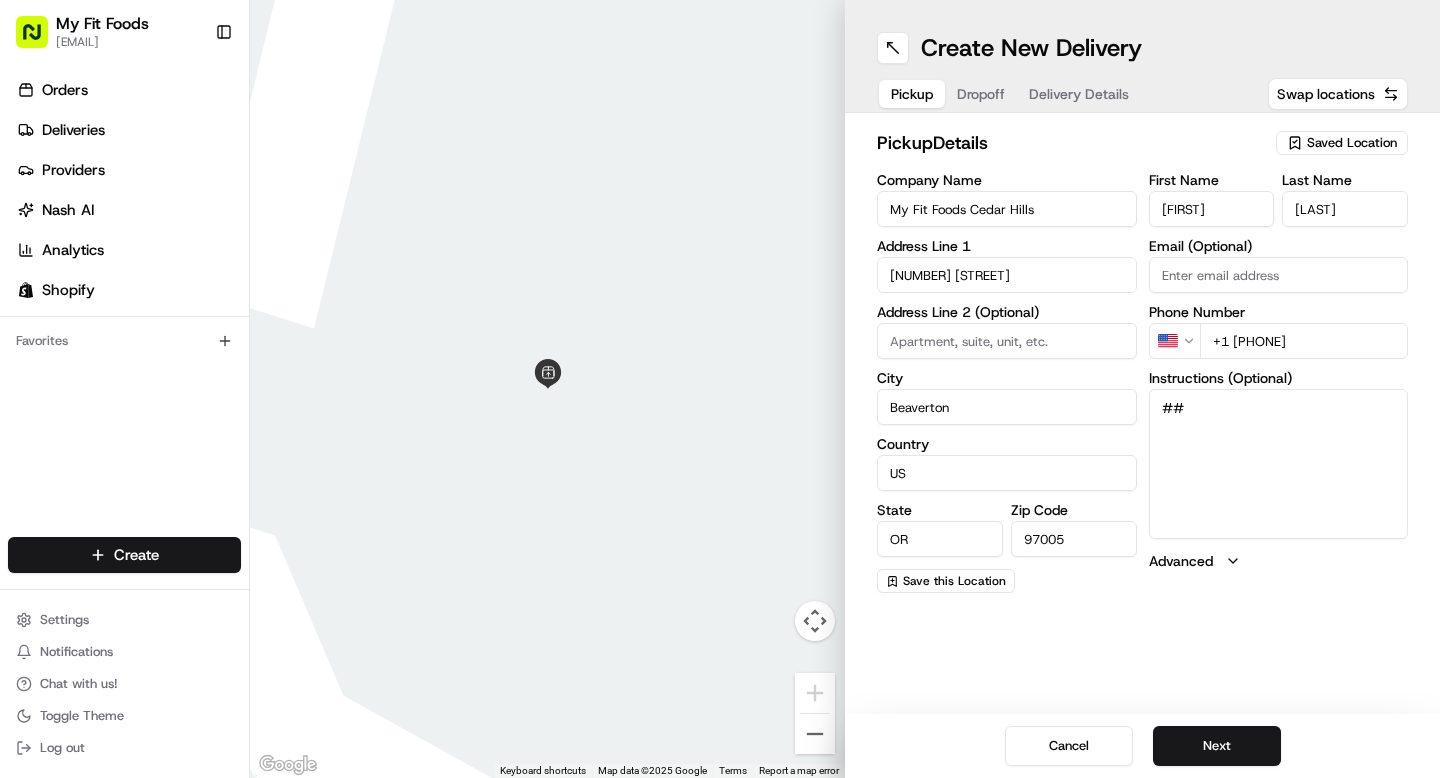 type on "#" 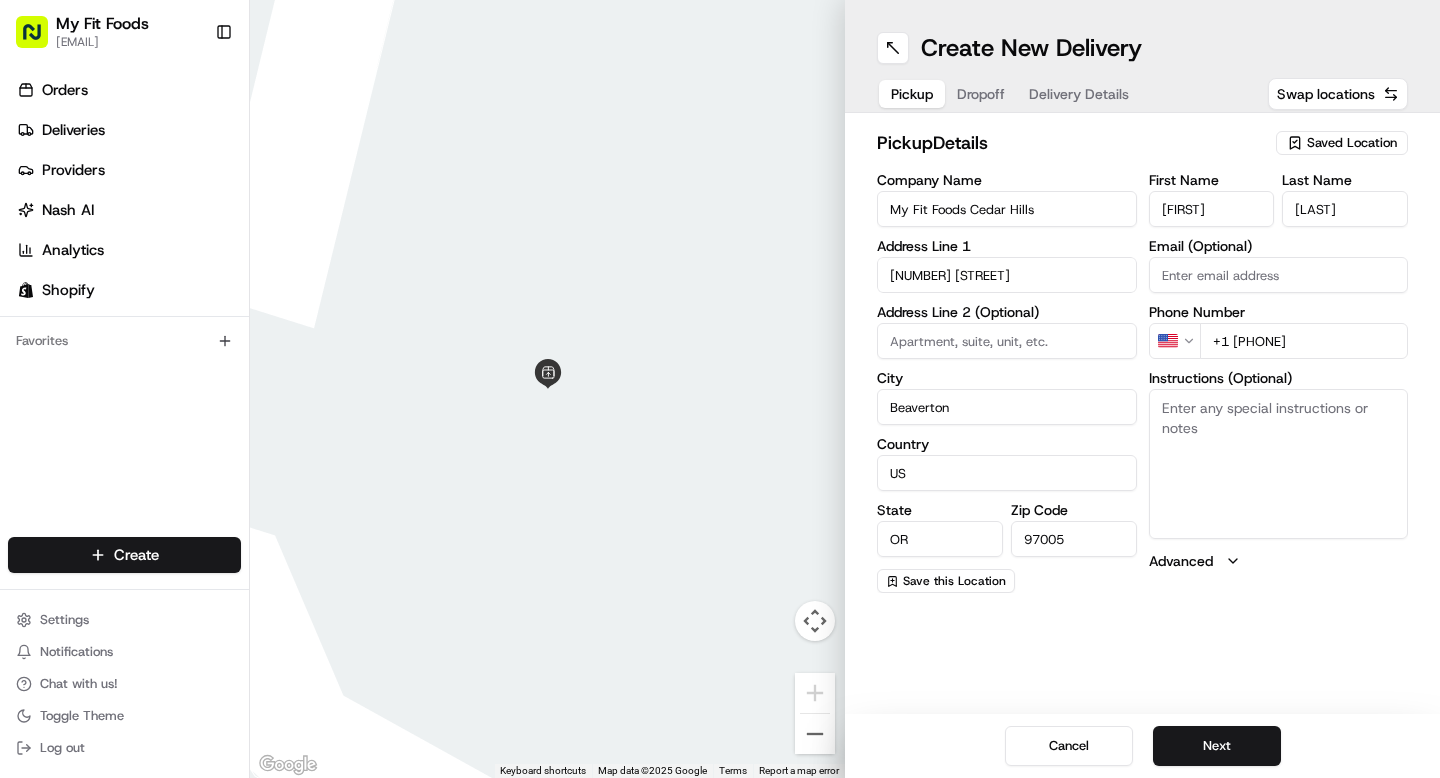 paste on "#813277" 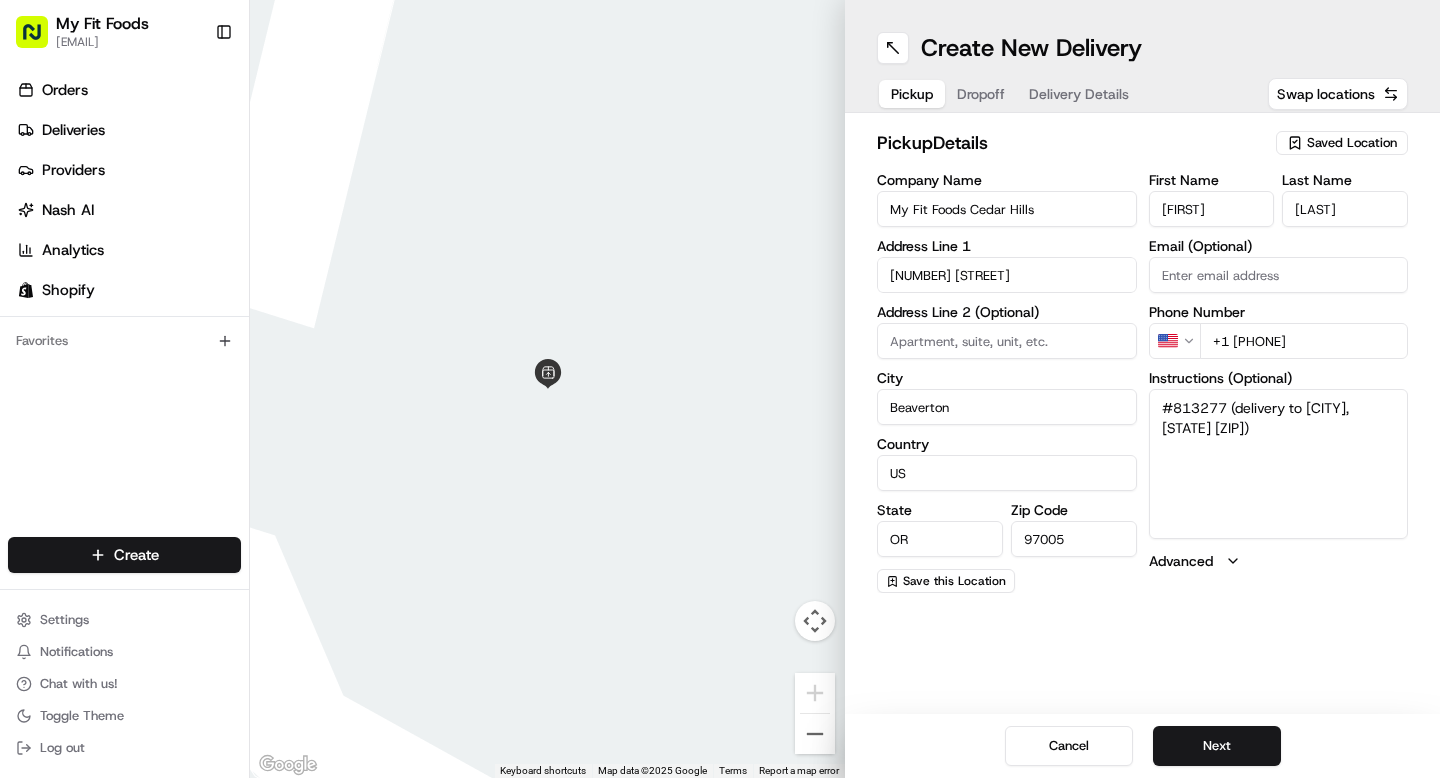 drag, startPoint x: 1339, startPoint y: 436, endPoint x: 1136, endPoint y: 410, distance: 204.65825 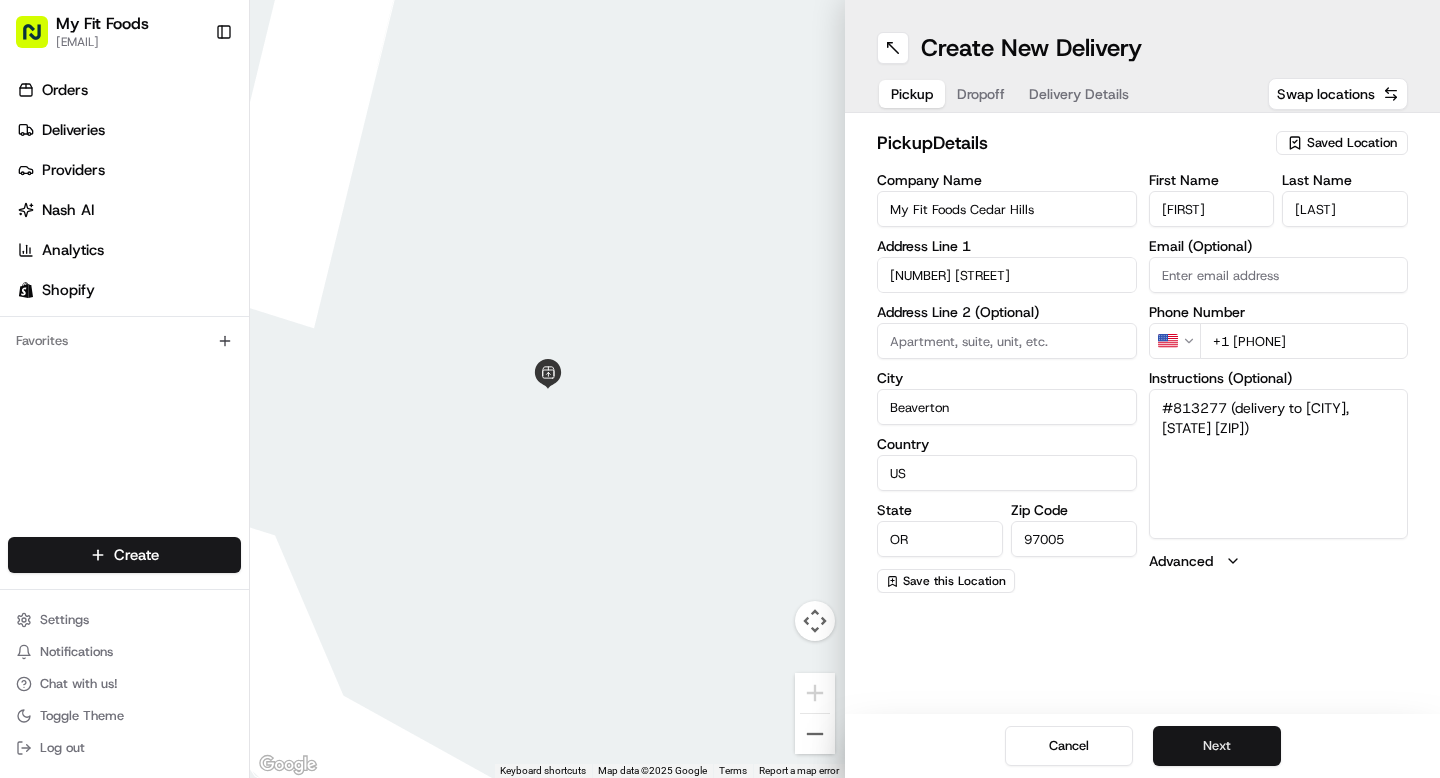 type on "#813277 (delivery to TownPlace Suites, Vancouver, WA)" 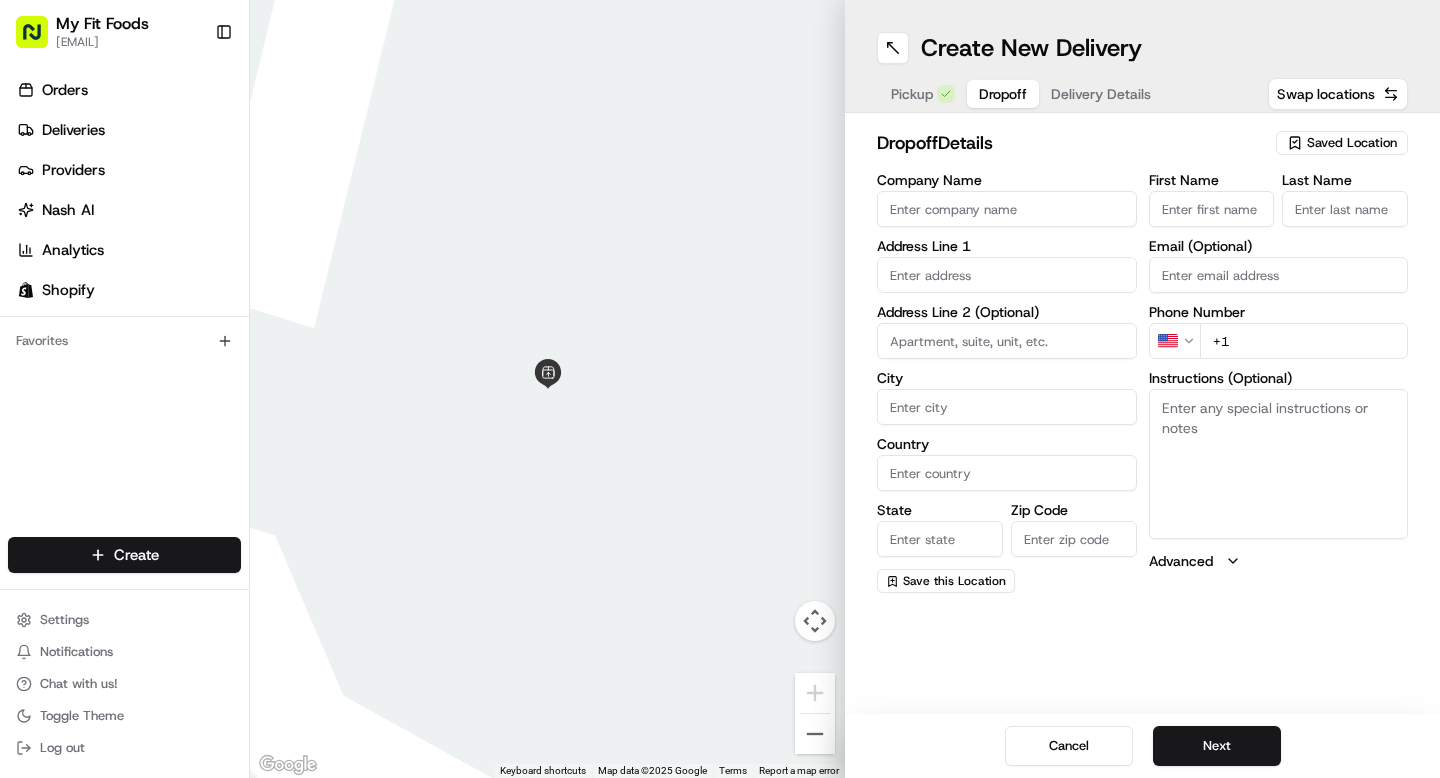 click on "Company Name" at bounding box center (1007, 209) 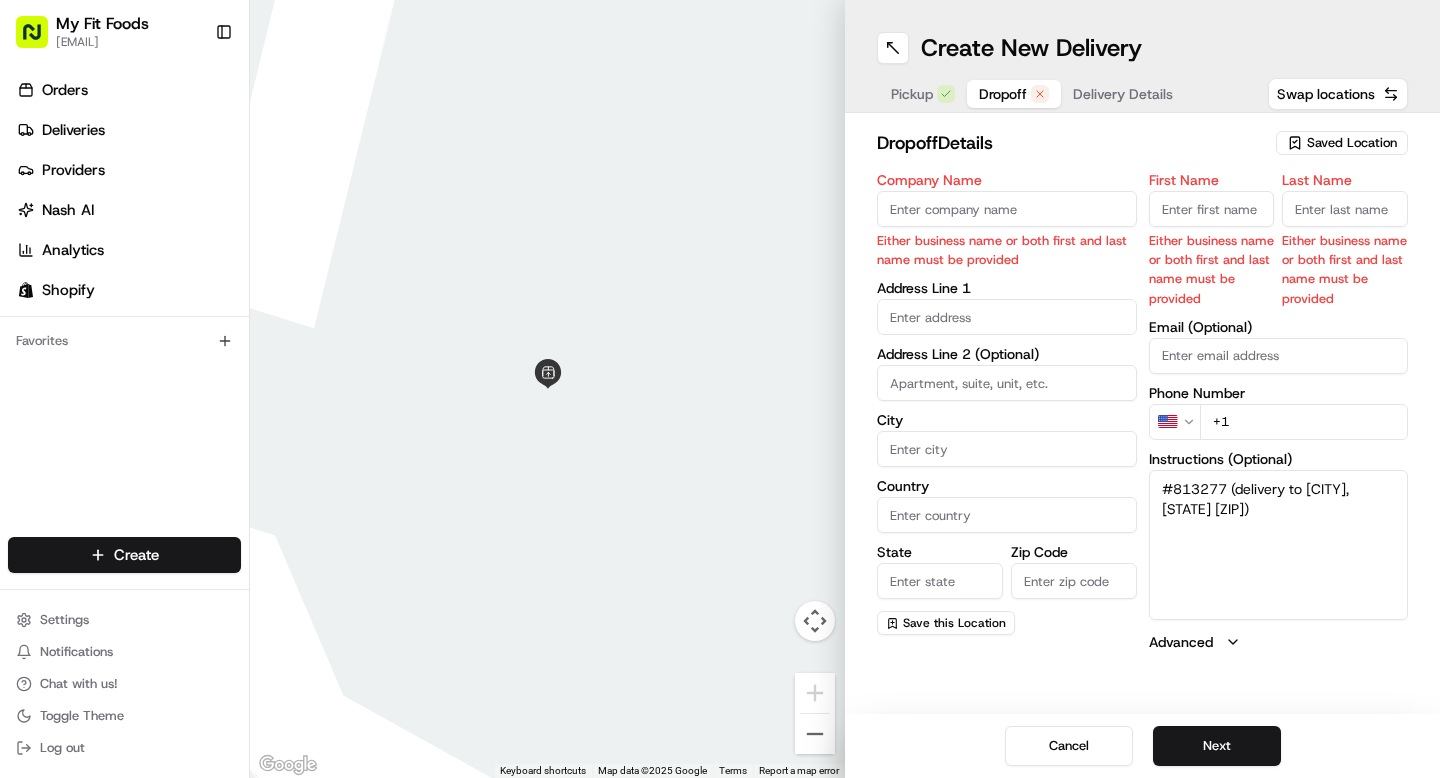 type on "#813277 (delivery to TownPlace Suites, Vancouver, WA)" 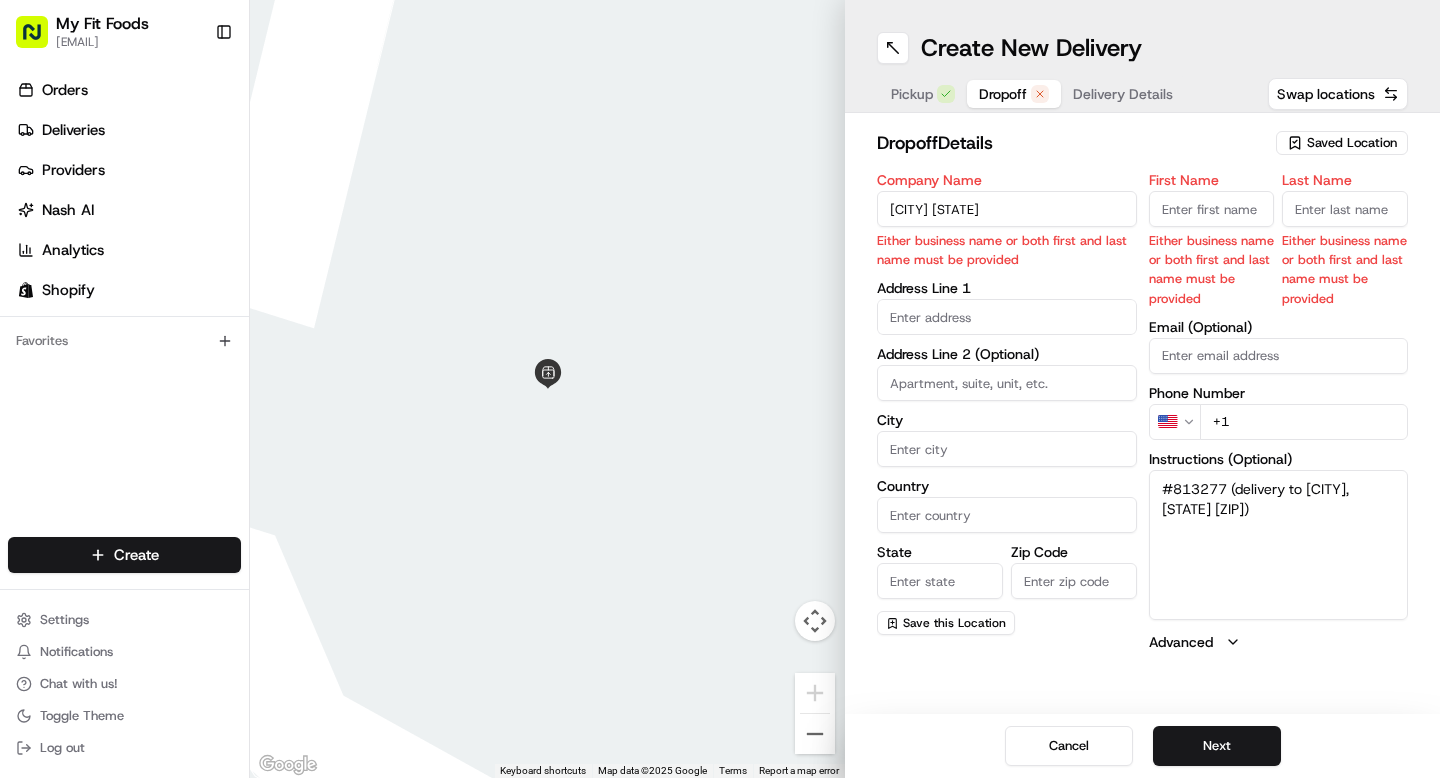 click on "TownPlace Suites Vancouver, WA" at bounding box center [1007, 209] 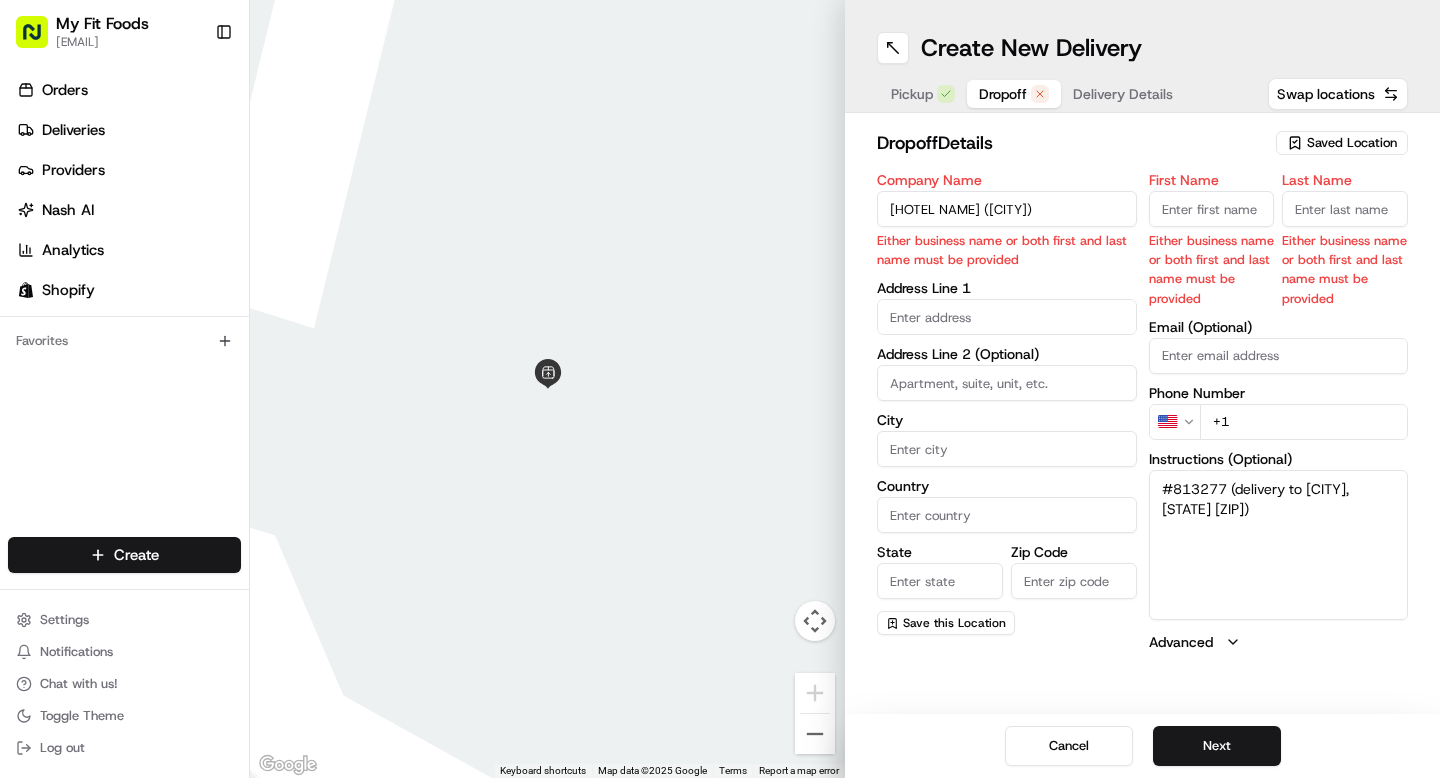 click on "TownPlace Suites Hotel (Vancouver, WA" at bounding box center [1007, 209] 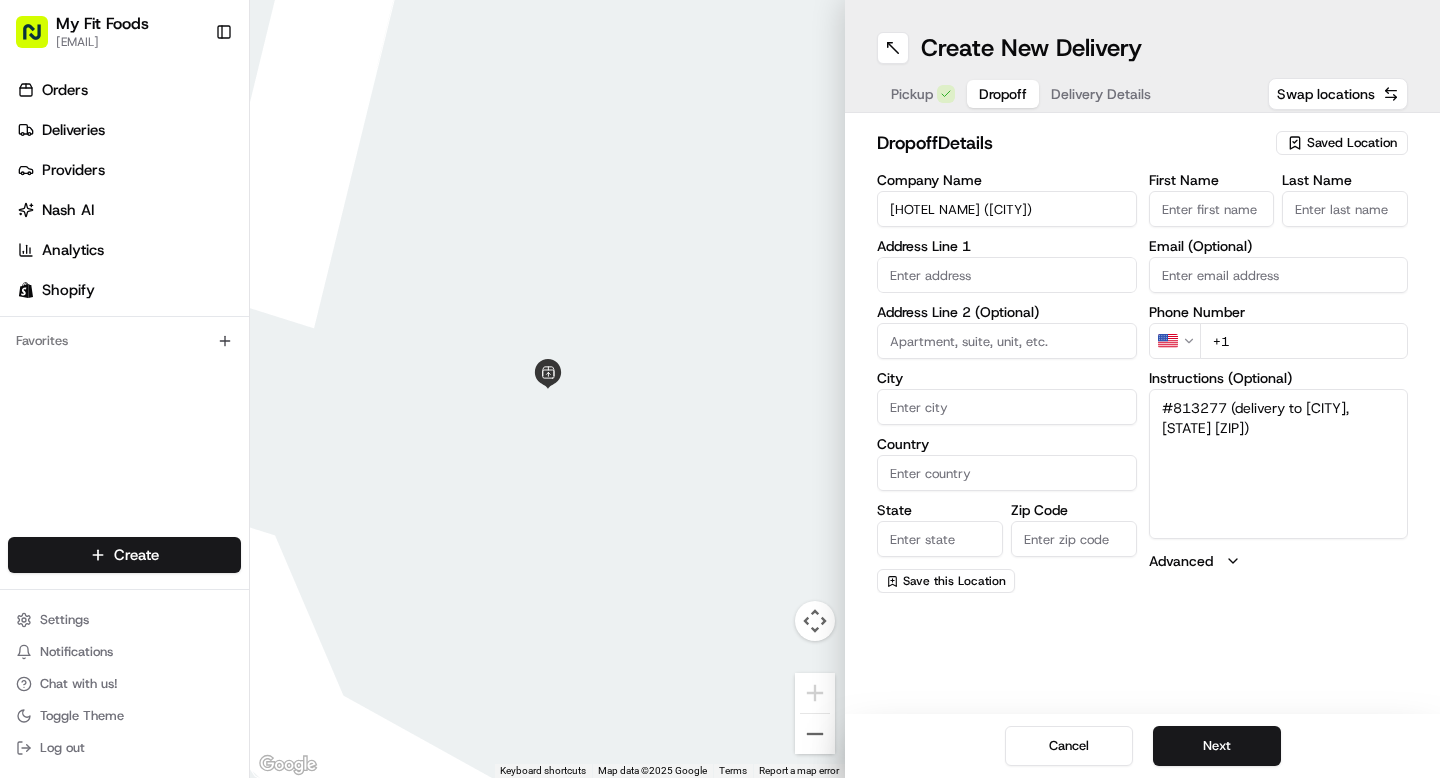 click on "First Name" at bounding box center (1212, 209) 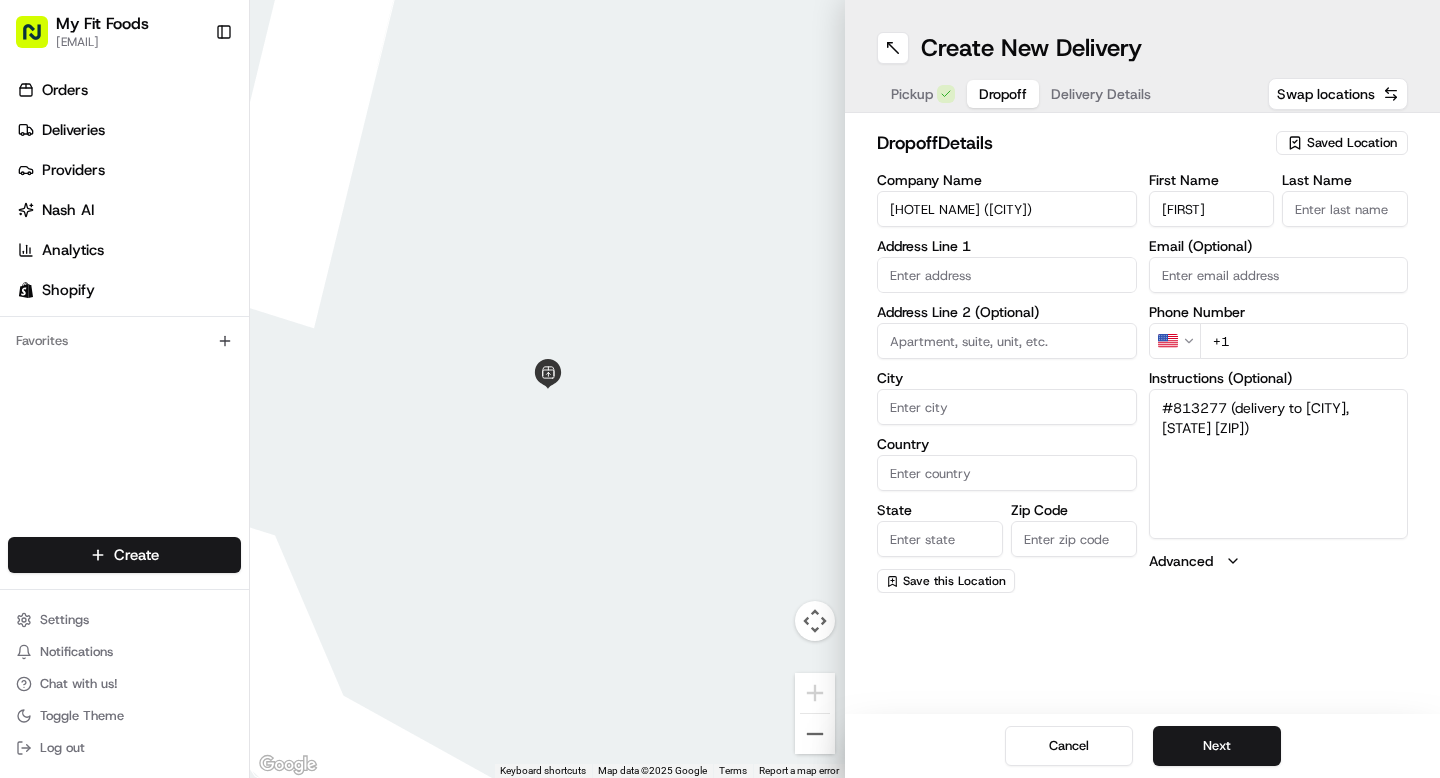 type on "Charline" 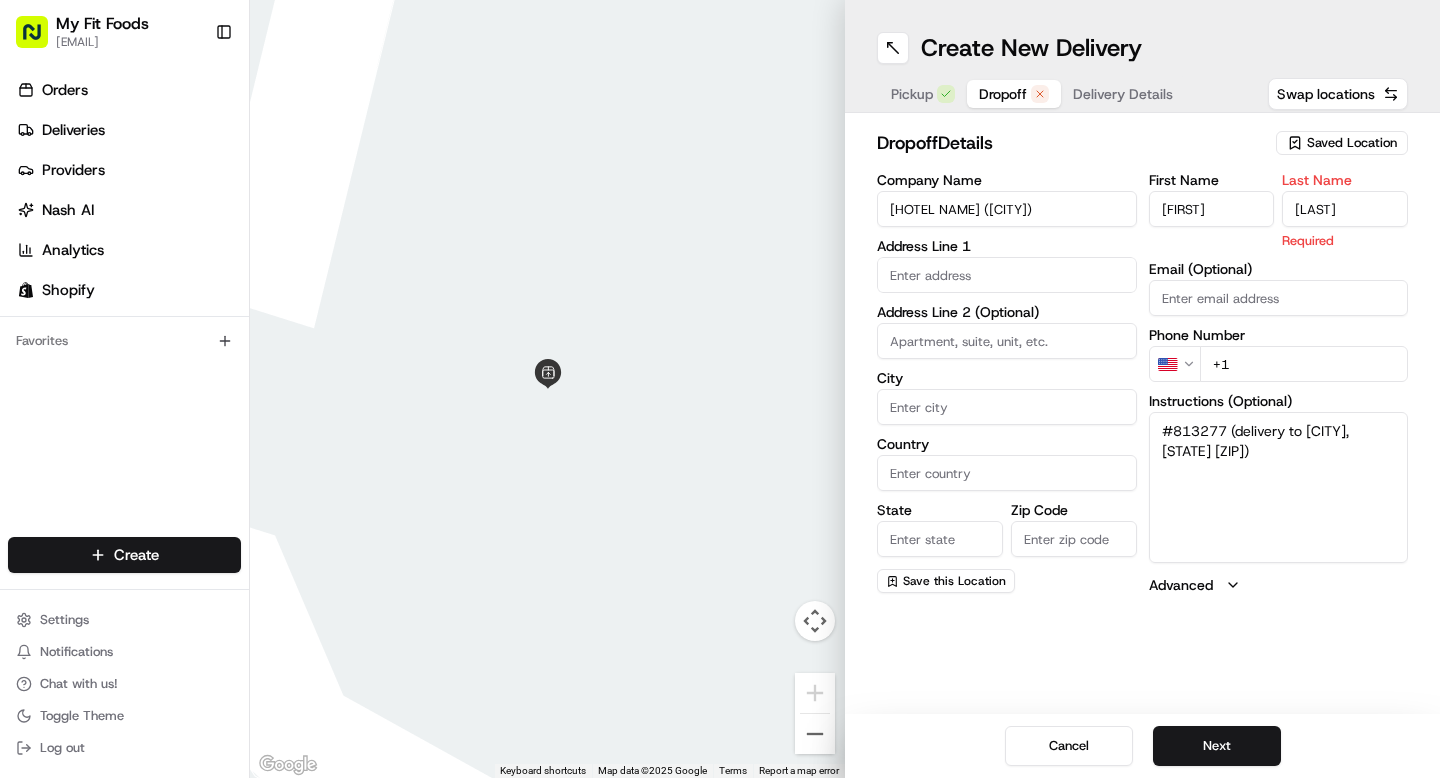 type on "Otieno" 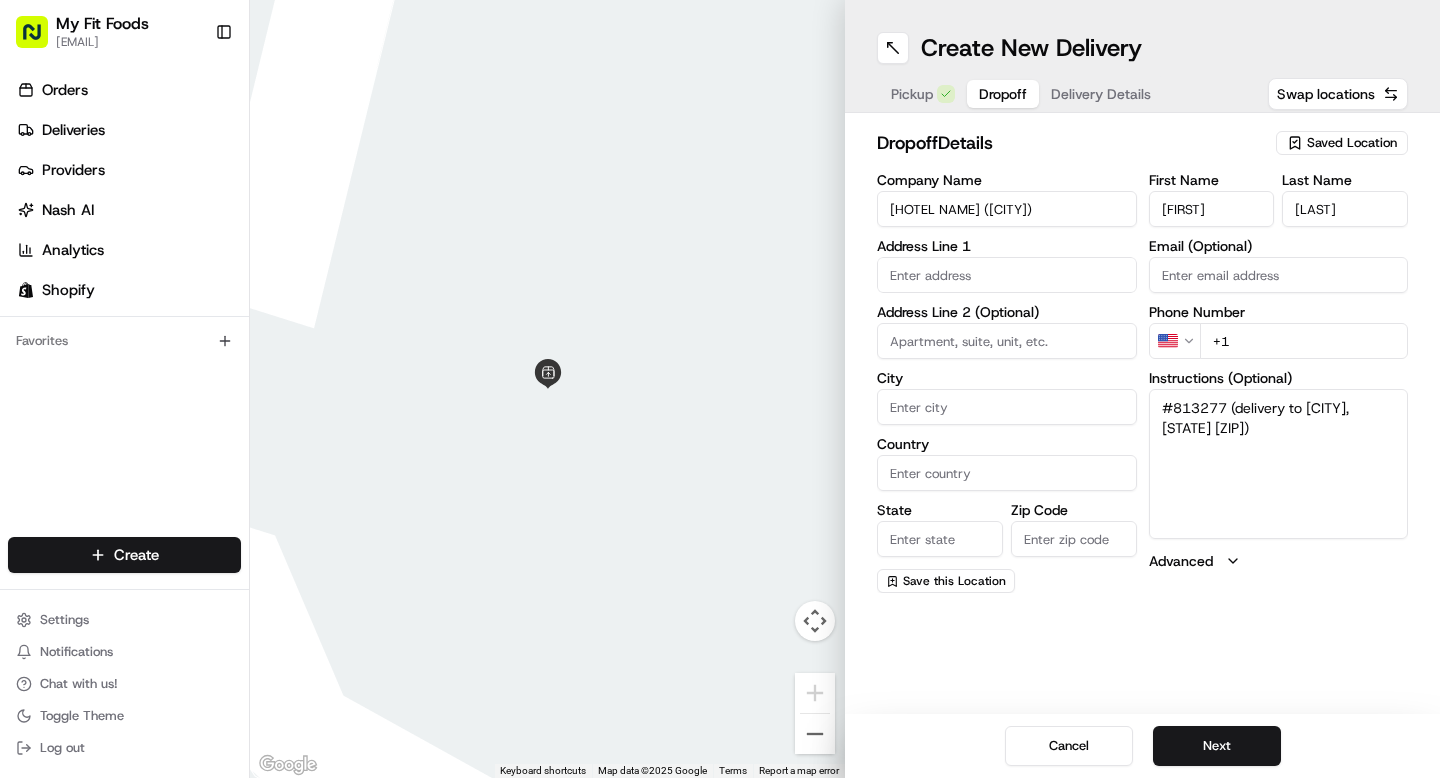 click at bounding box center (1007, 275) 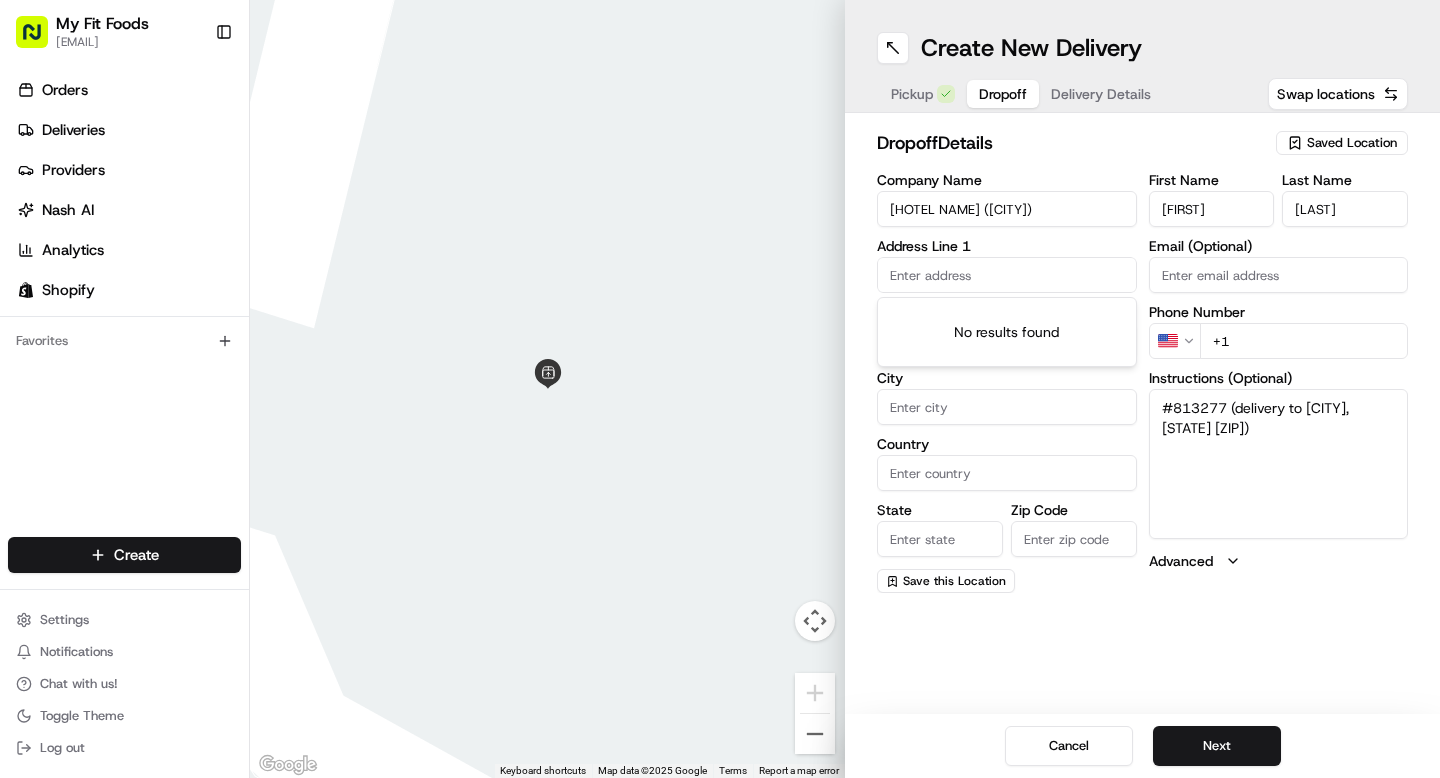 paste on "17717 SE Mill Plain Blvd Vancouver WA 98683" 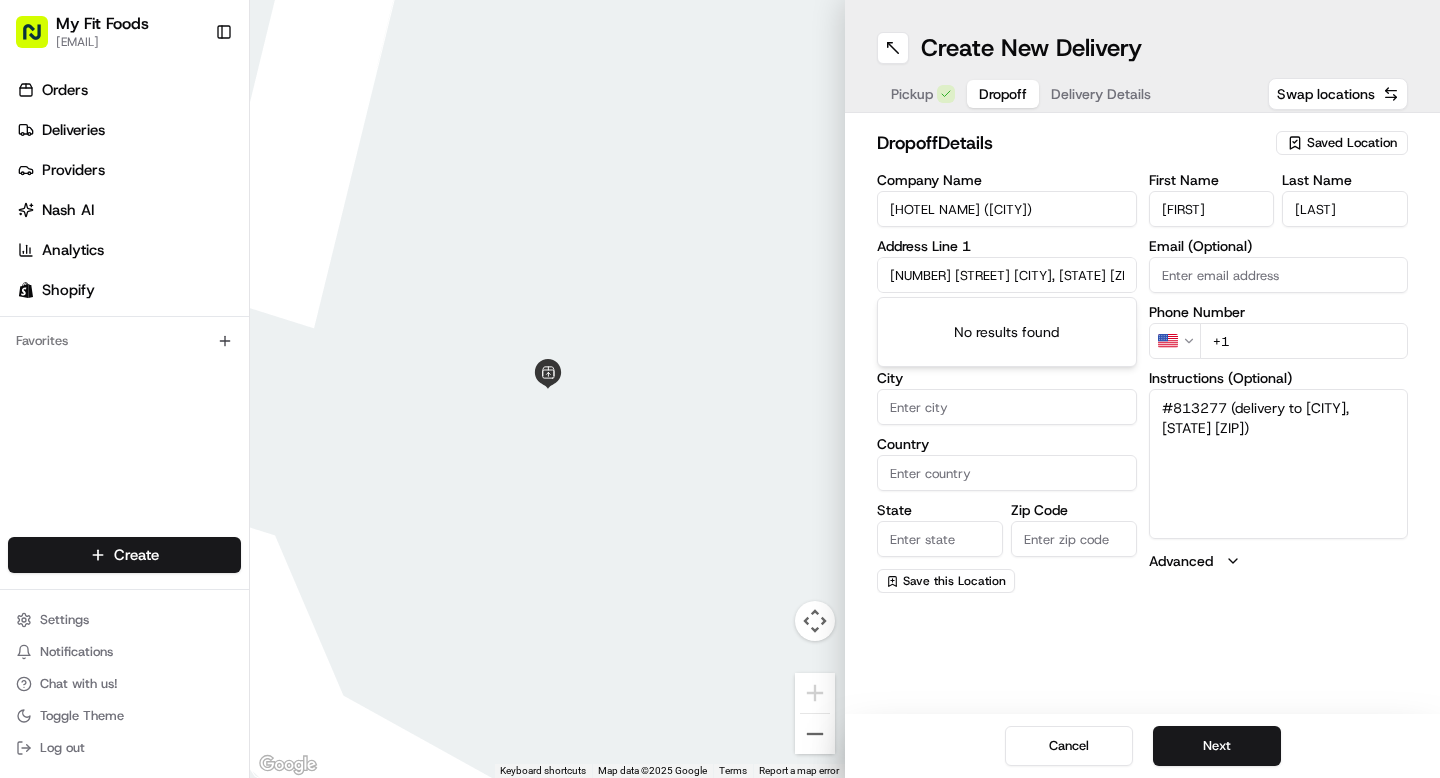 scroll, scrollTop: 0, scrollLeft: 49, axis: horizontal 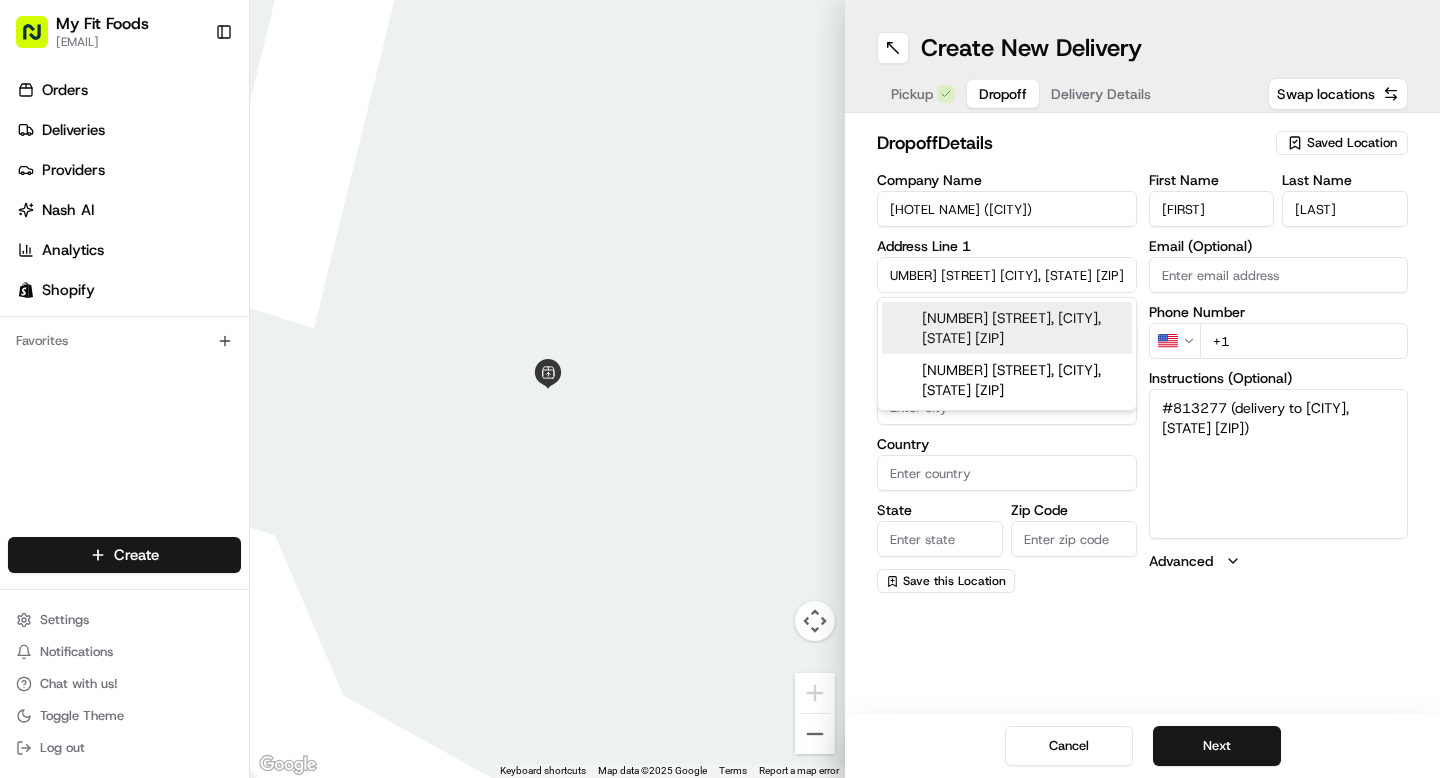click on "17717 SE Mill Plain Blvd, Vancouver, WA 98683" at bounding box center (1007, 328) 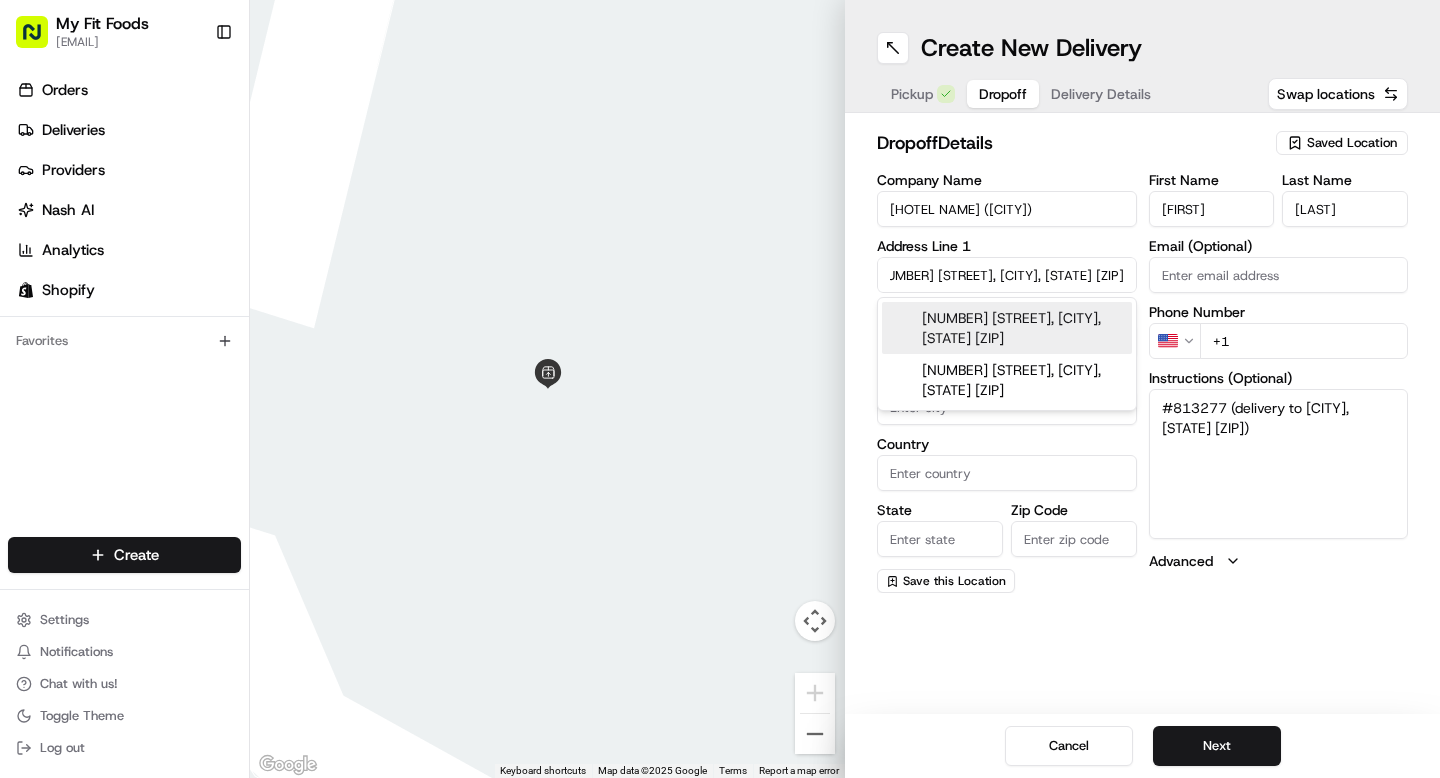 type on "[NUMBER] [STREET], [CITY], [STATE] [POSTAL_CODE], USA" 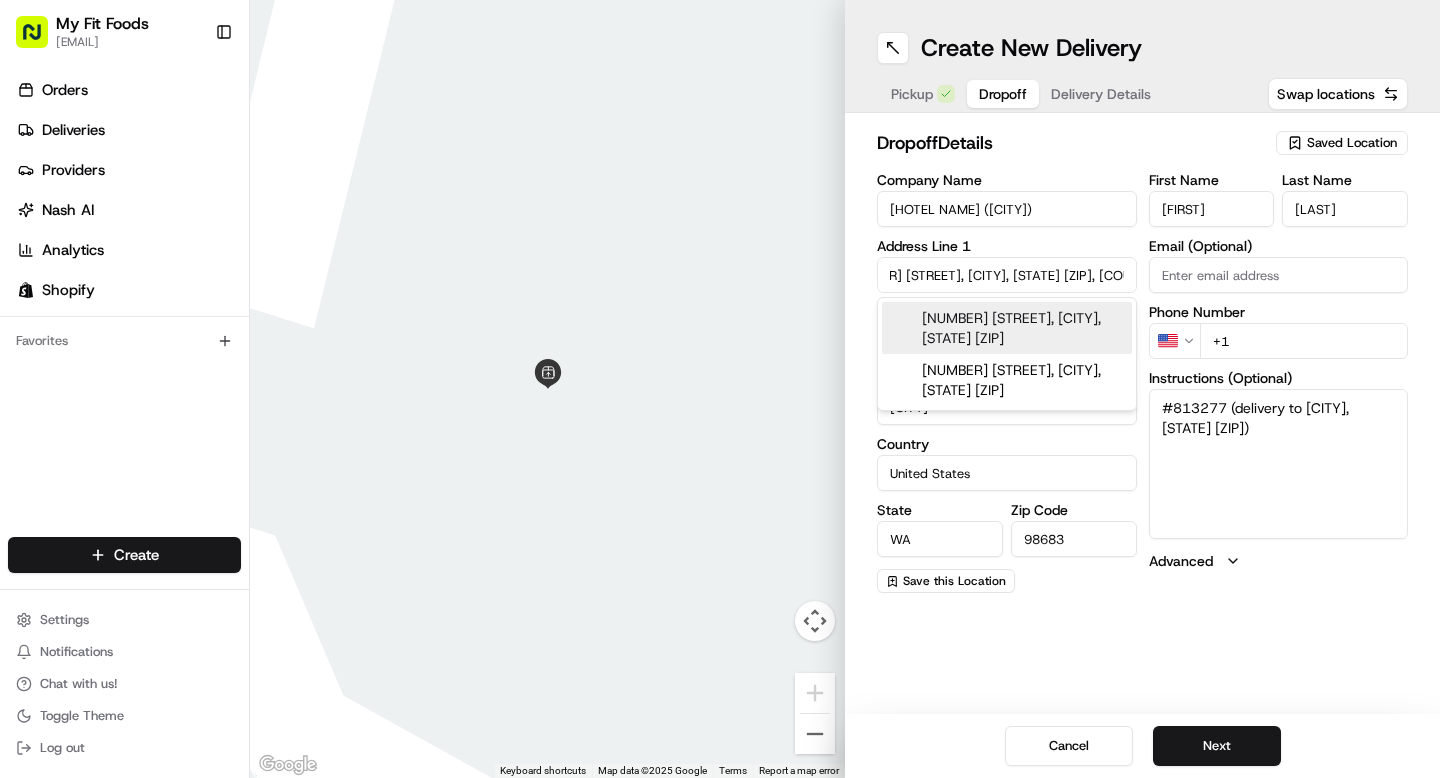 type on "17717 Southeast Mill Plain Boulevard" 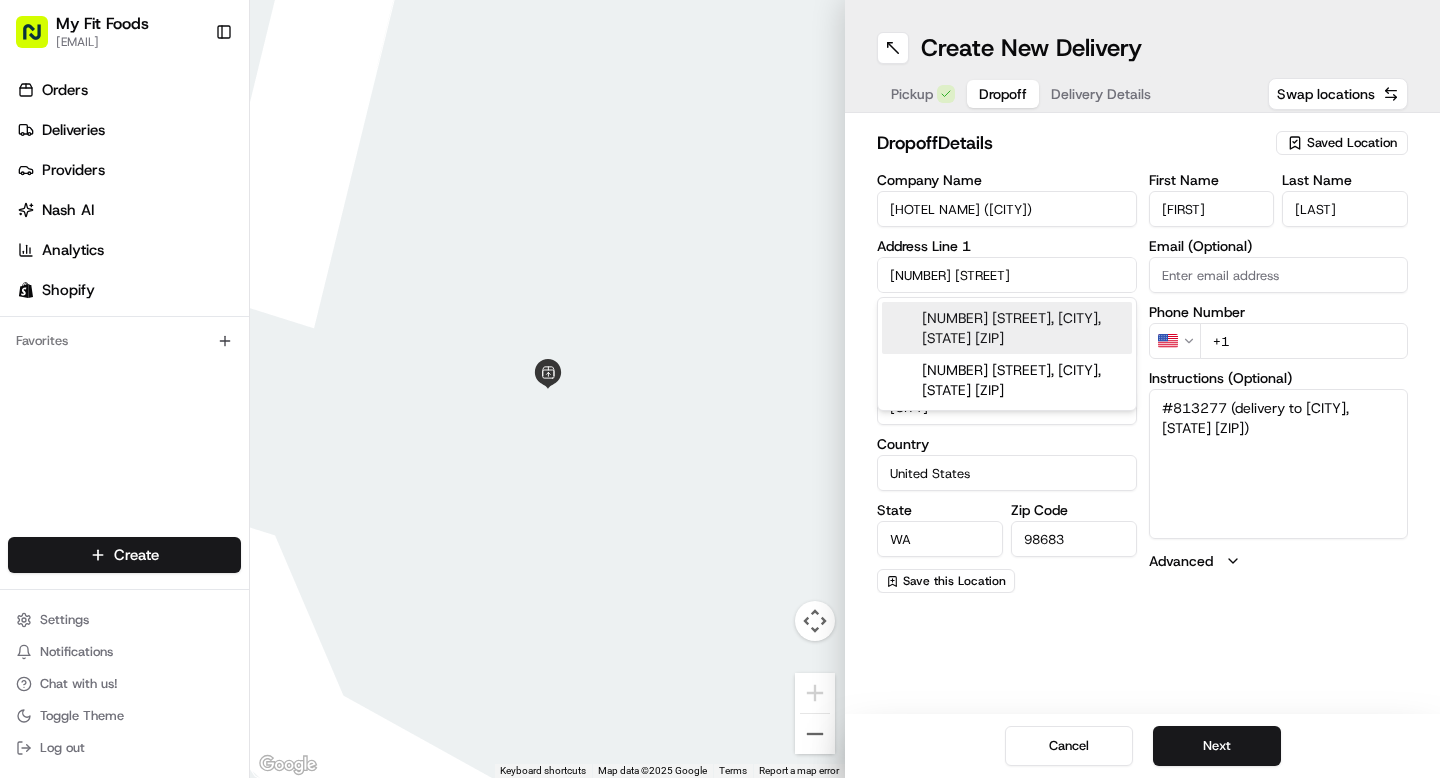scroll, scrollTop: 0, scrollLeft: 0, axis: both 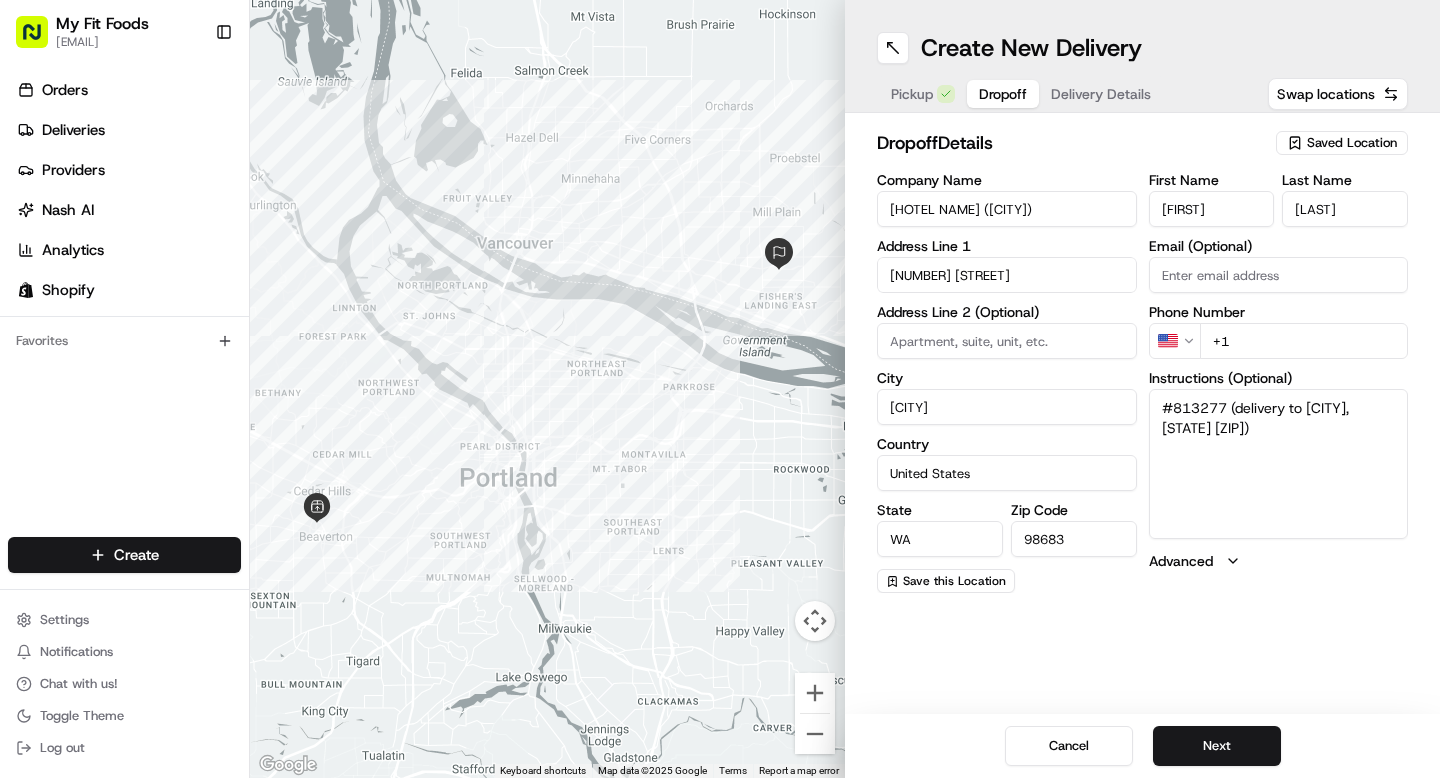 click on "+1" at bounding box center (1304, 341) 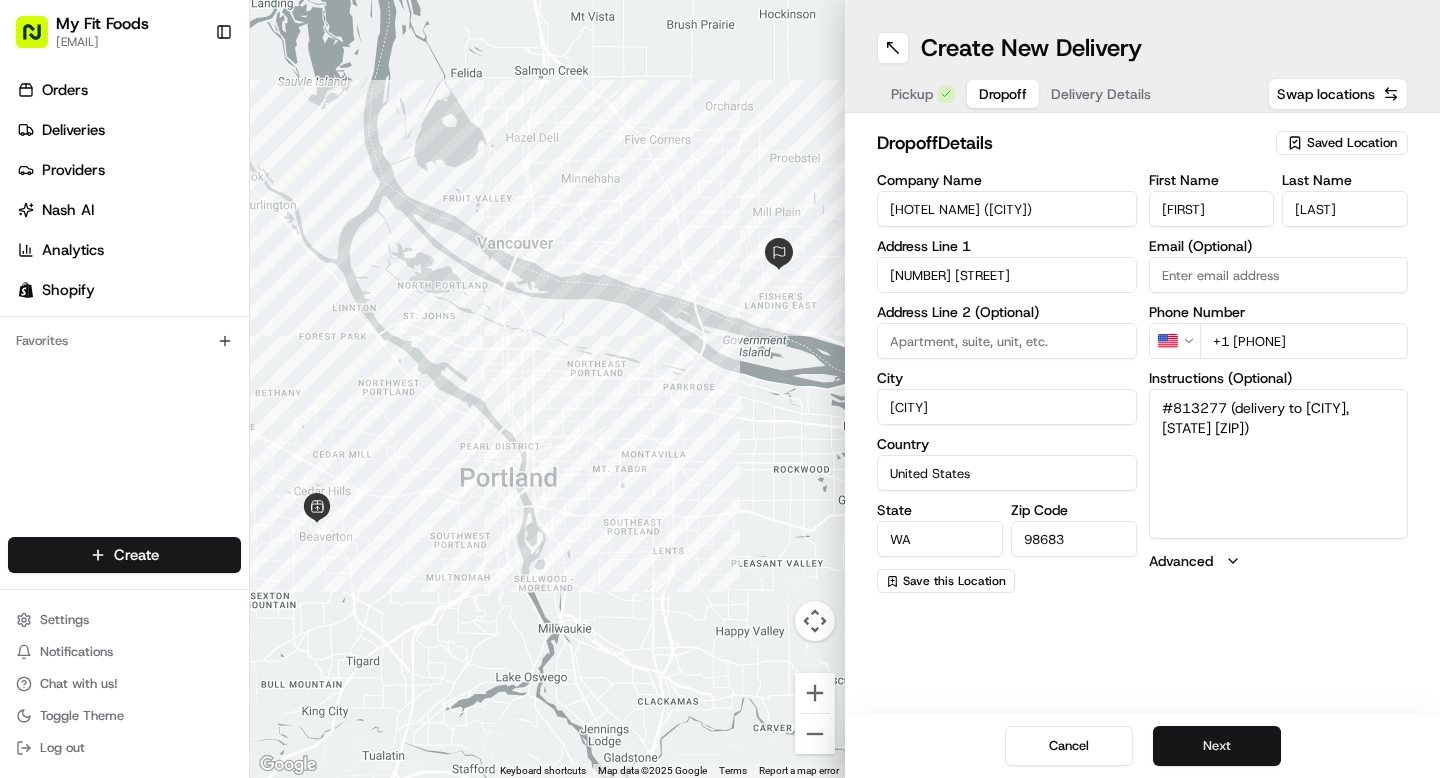 type on "+1 253 229 9346" 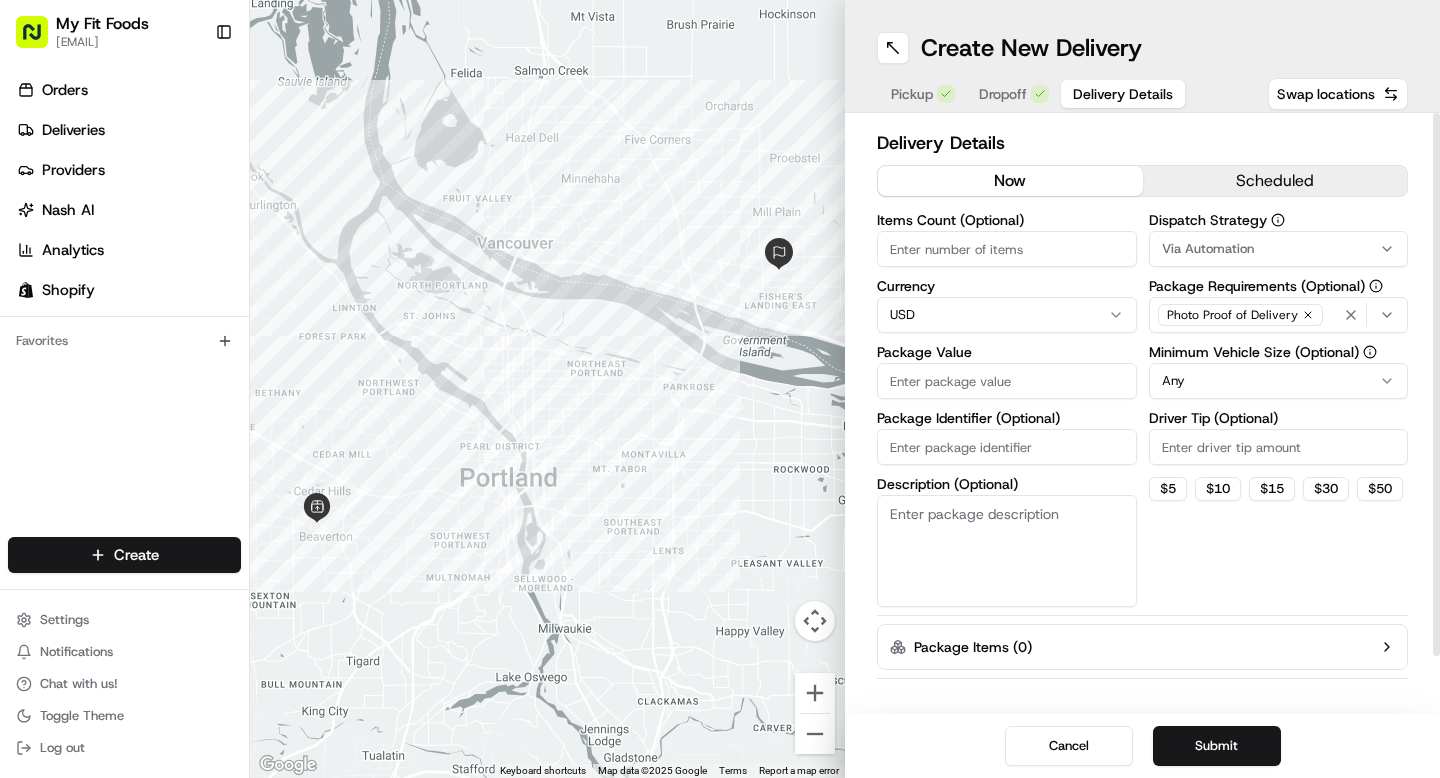 click on "Items Count (Optional)" at bounding box center [1007, 249] 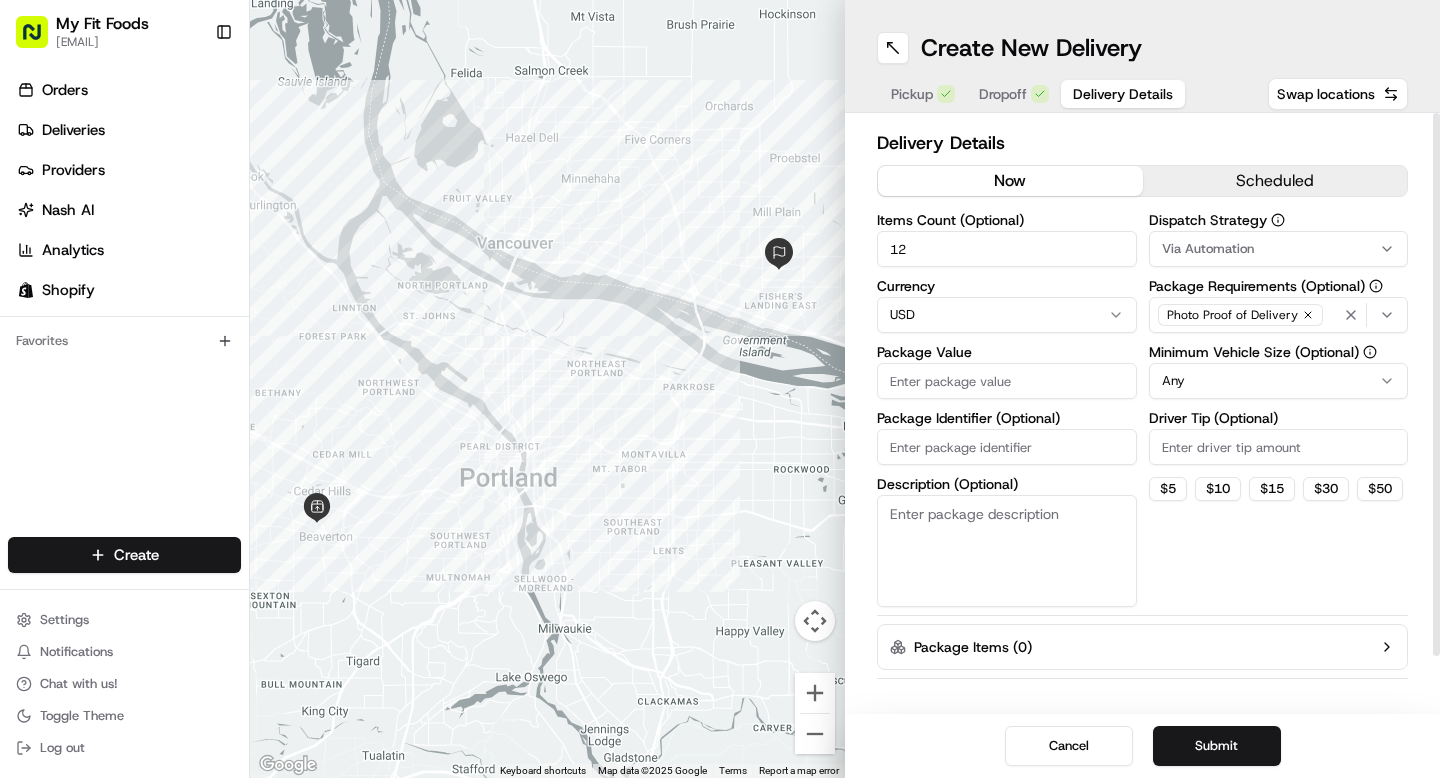type on "12" 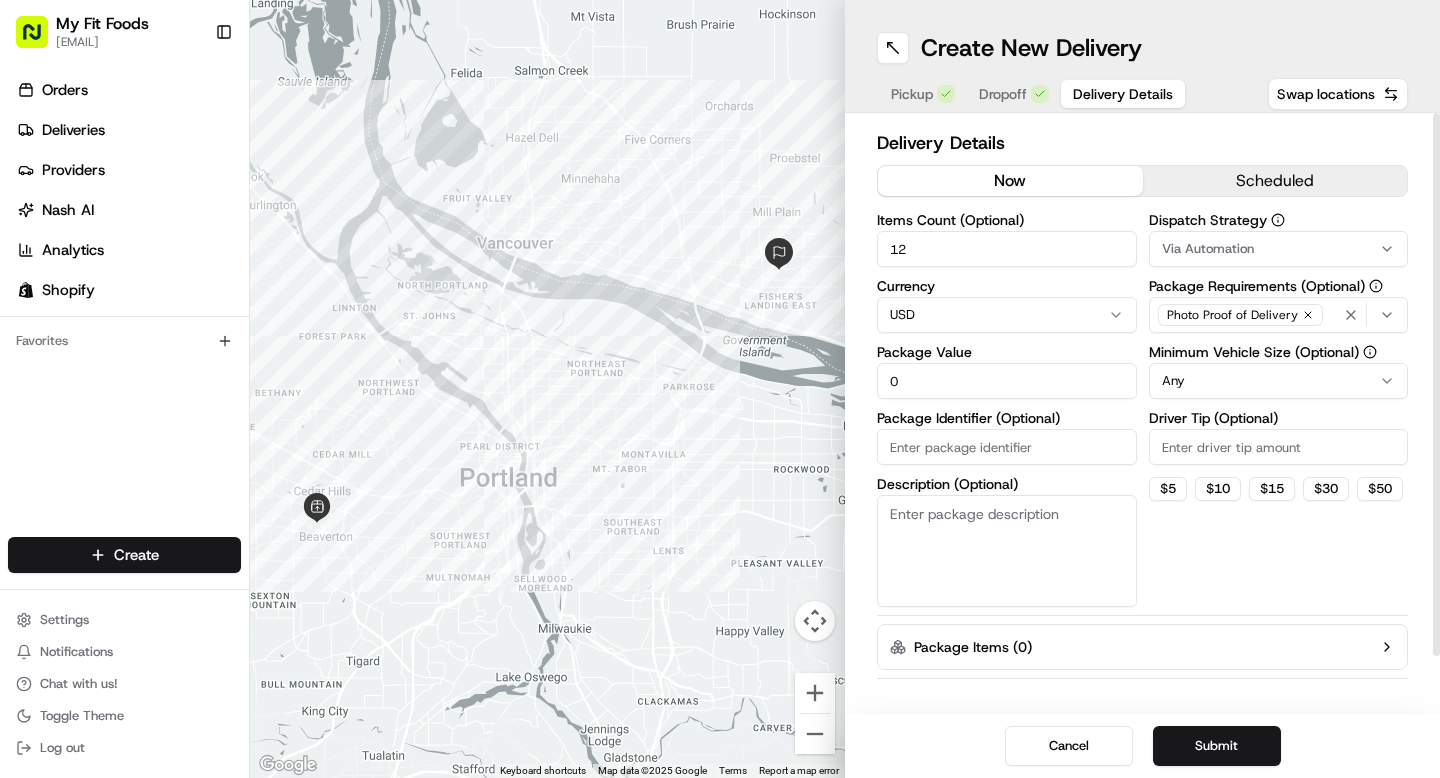 type on "0" 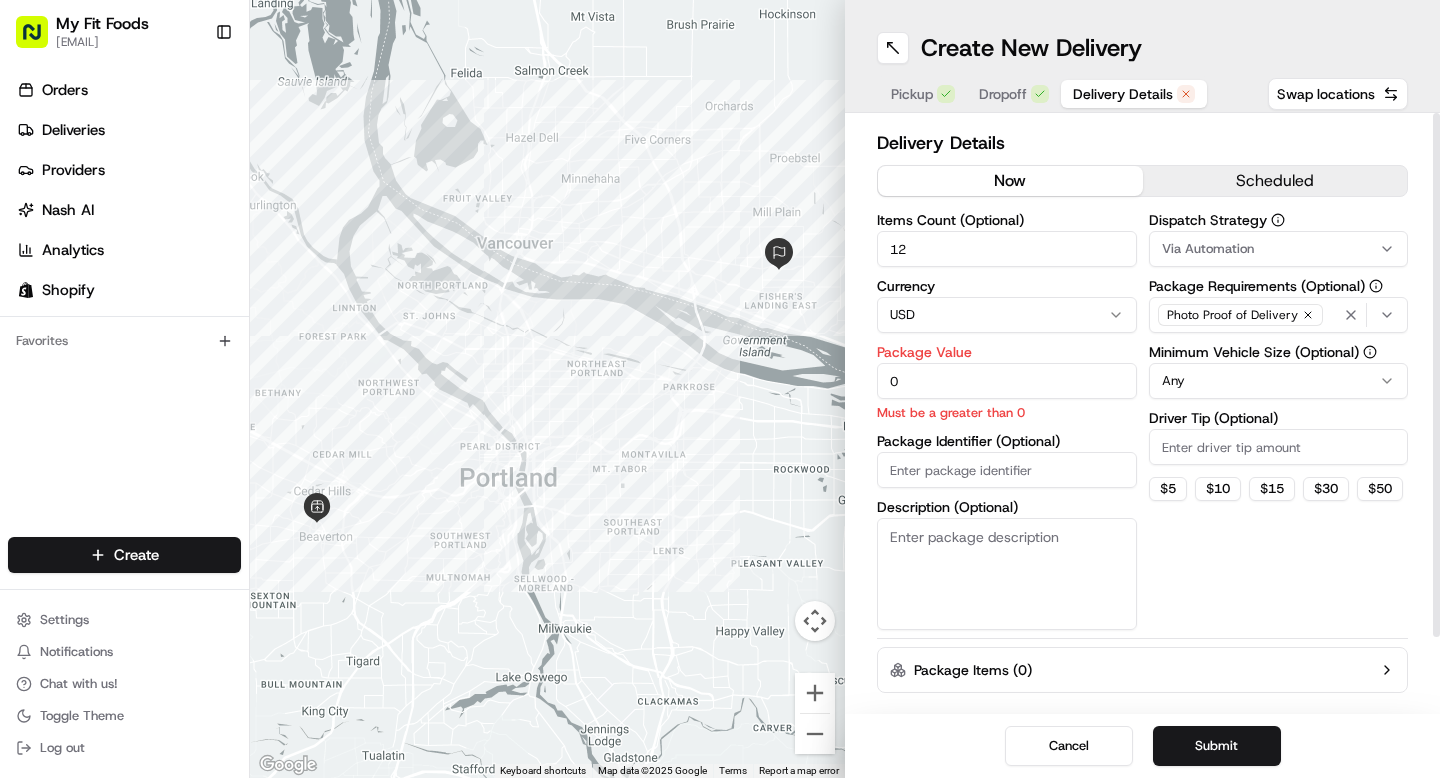 click on "Dispatch Strategy Via Automation Package Requirements (Optional) Photo Proof of Delivery Minimum Vehicle Size (Optional) Any Driver Tip (Optional) $ 5 $ 10 $ 15 $ 30 $ 50" at bounding box center [1279, 421] 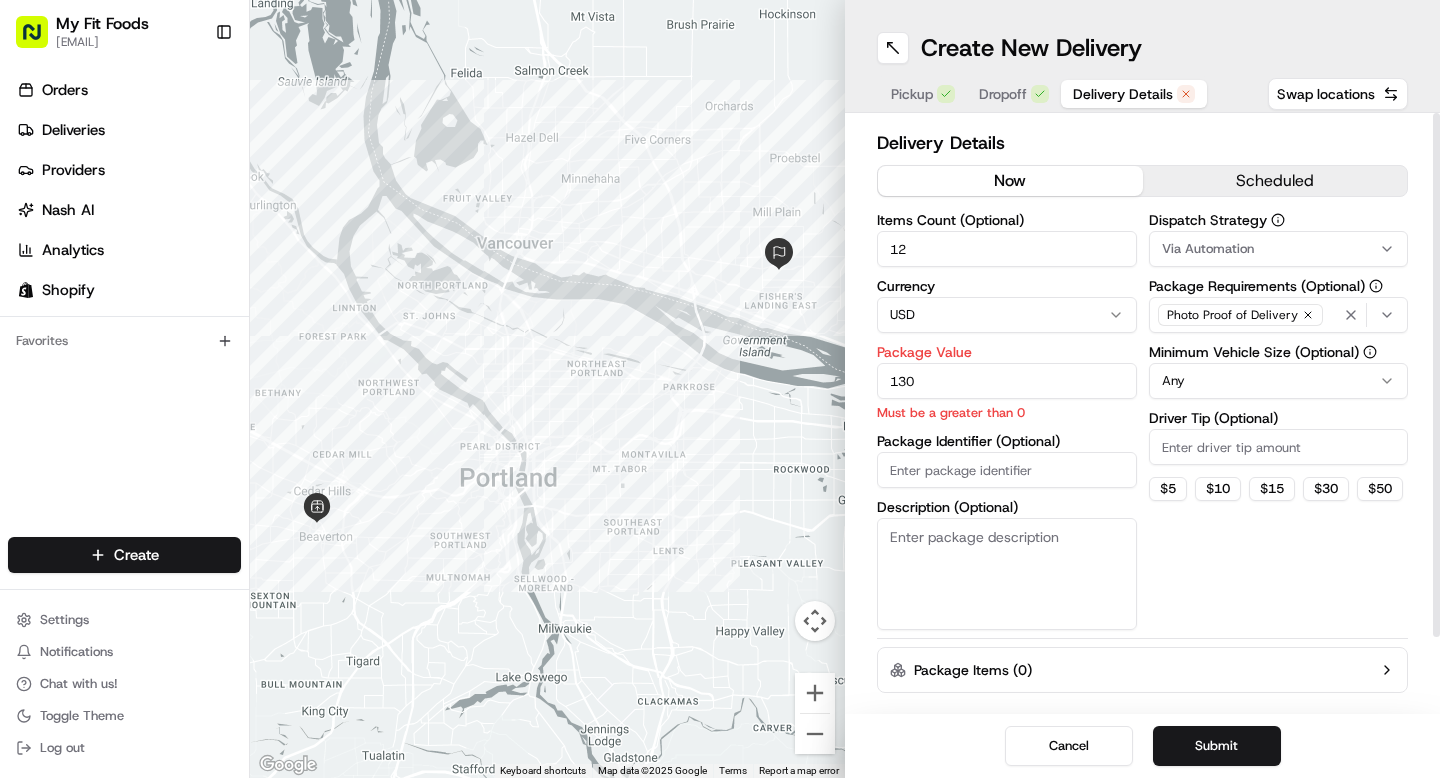 type on "130" 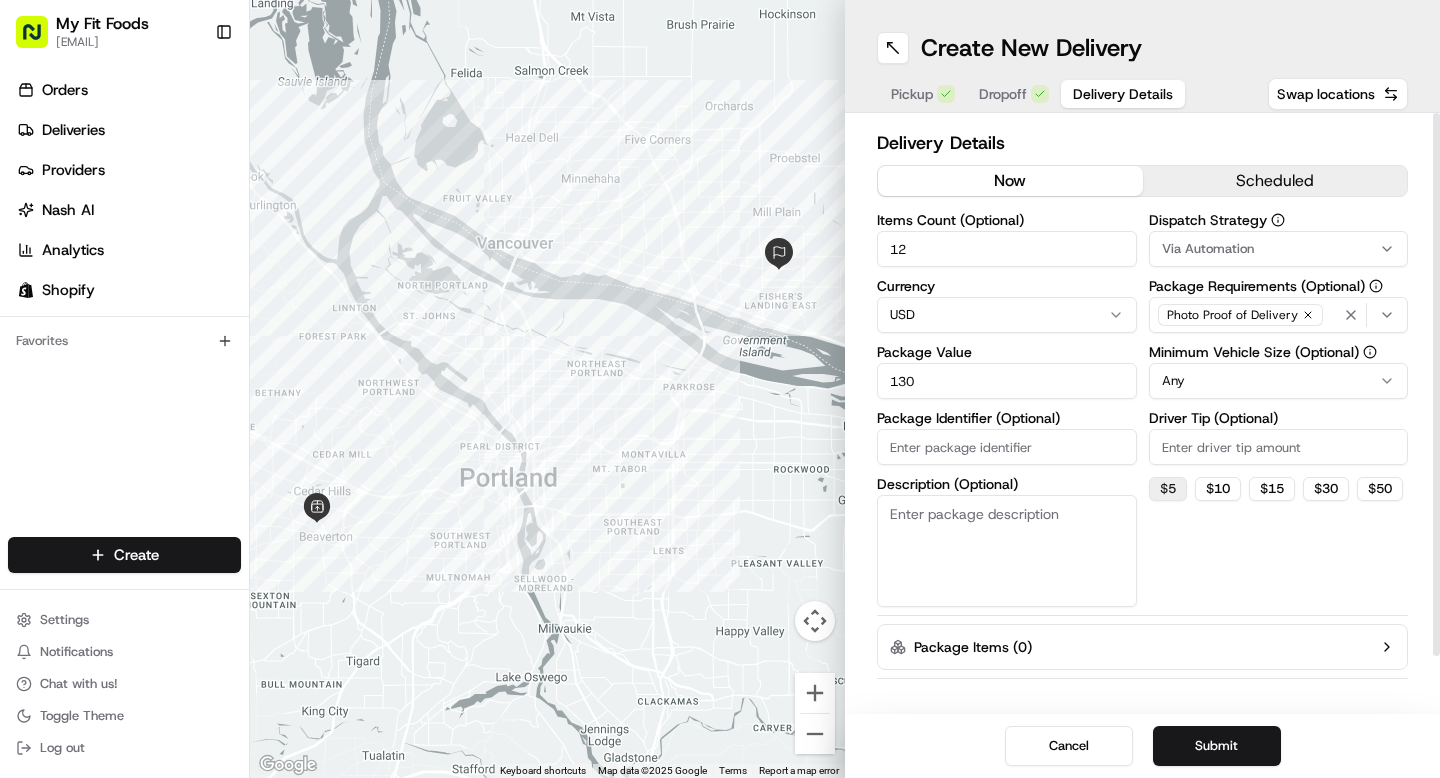 click on "$ 5" at bounding box center (1168, 489) 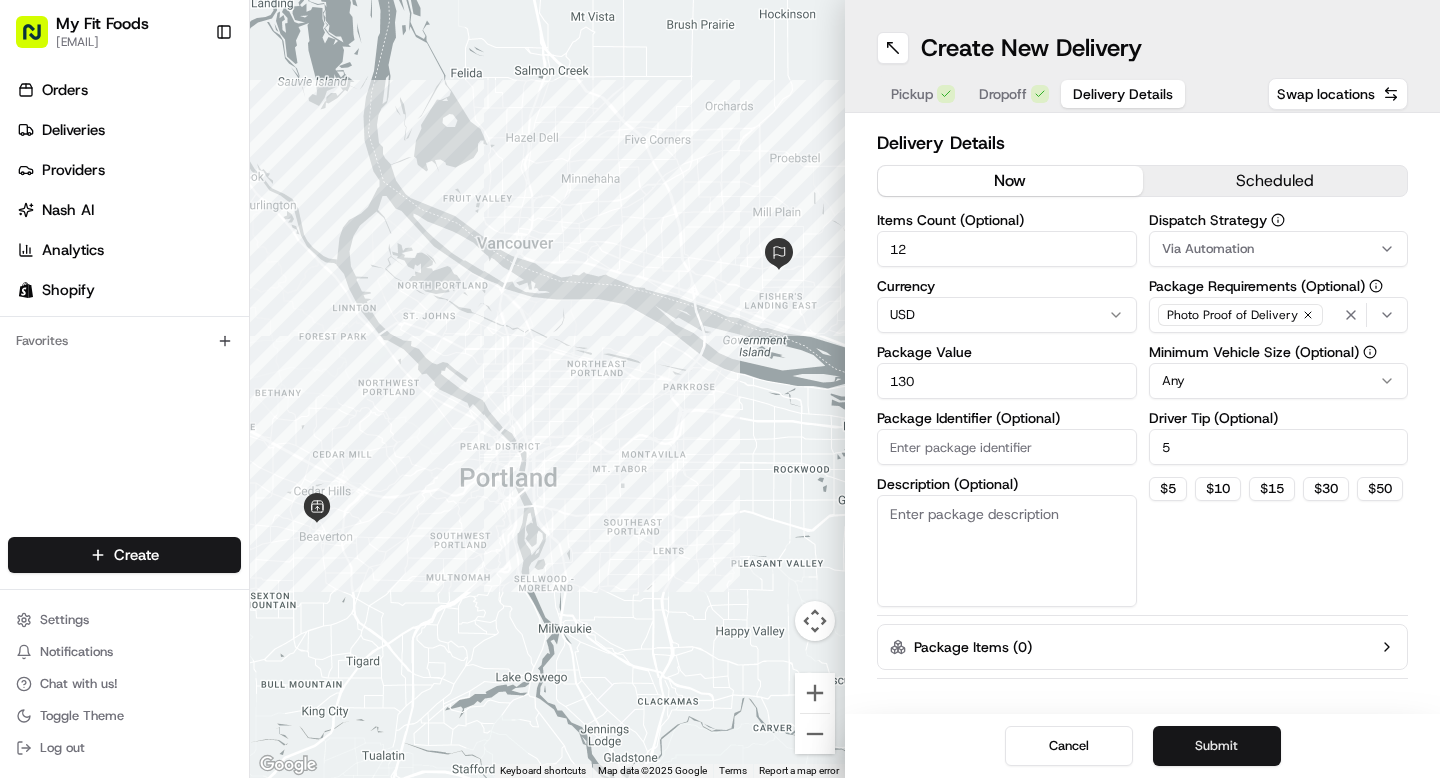 click on "Submit" at bounding box center (1217, 746) 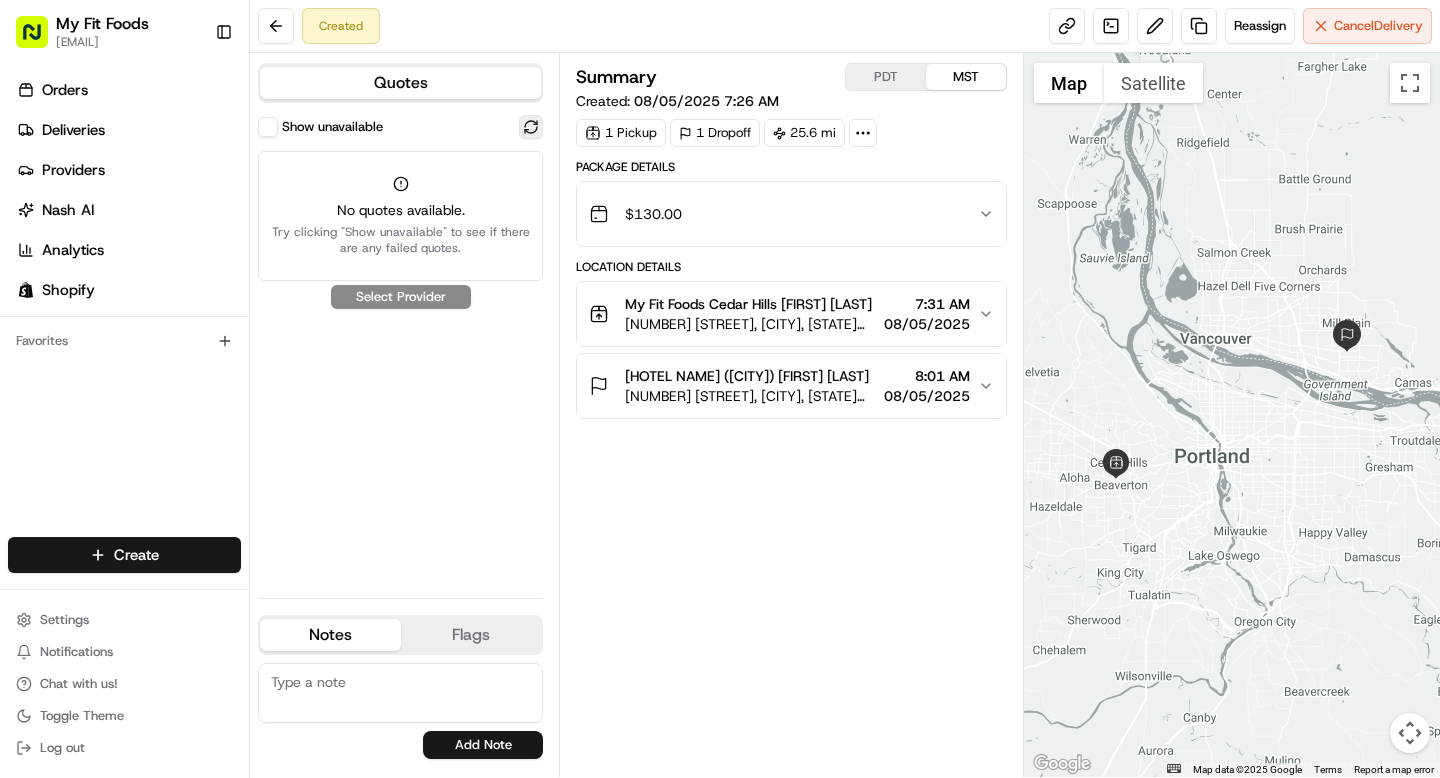 click at bounding box center [531, 127] 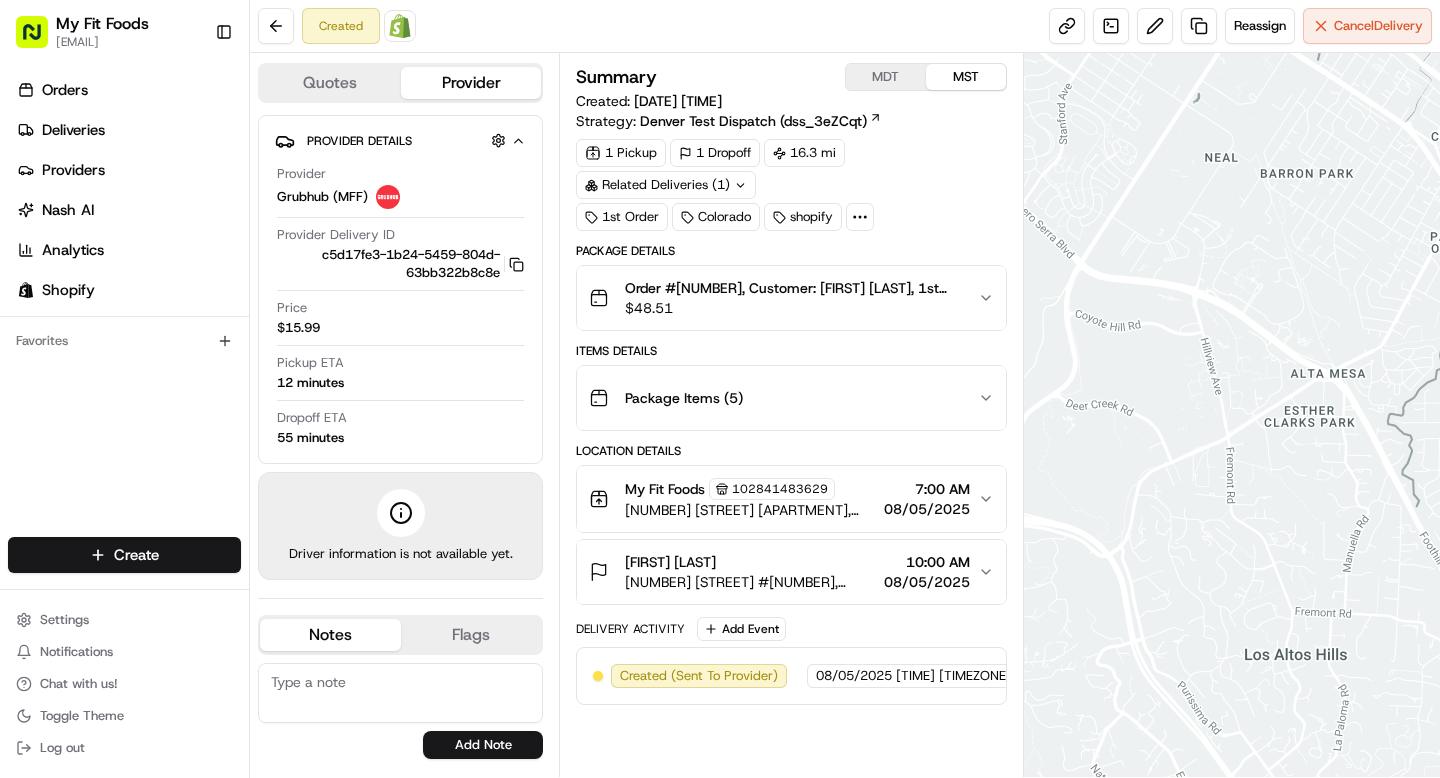 scroll, scrollTop: 0, scrollLeft: 0, axis: both 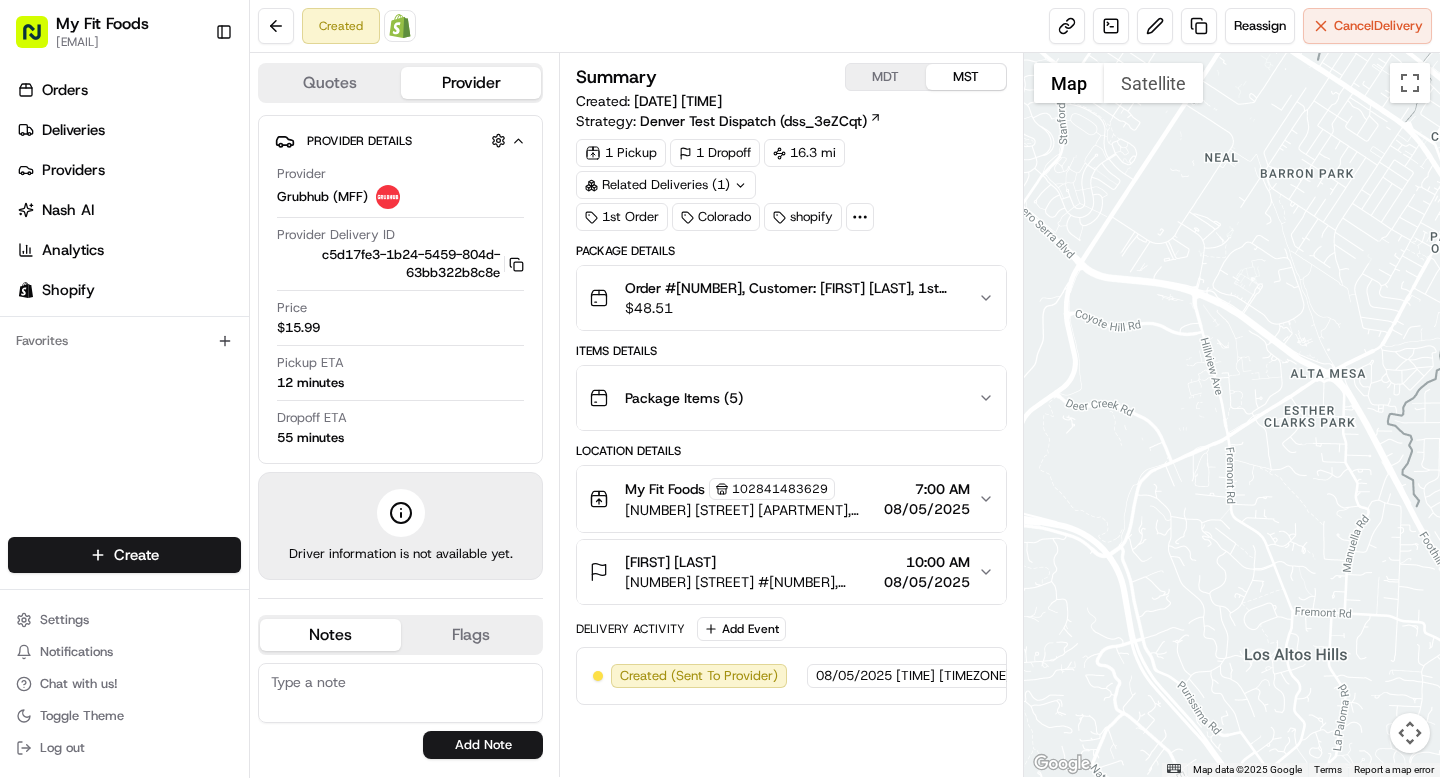 click 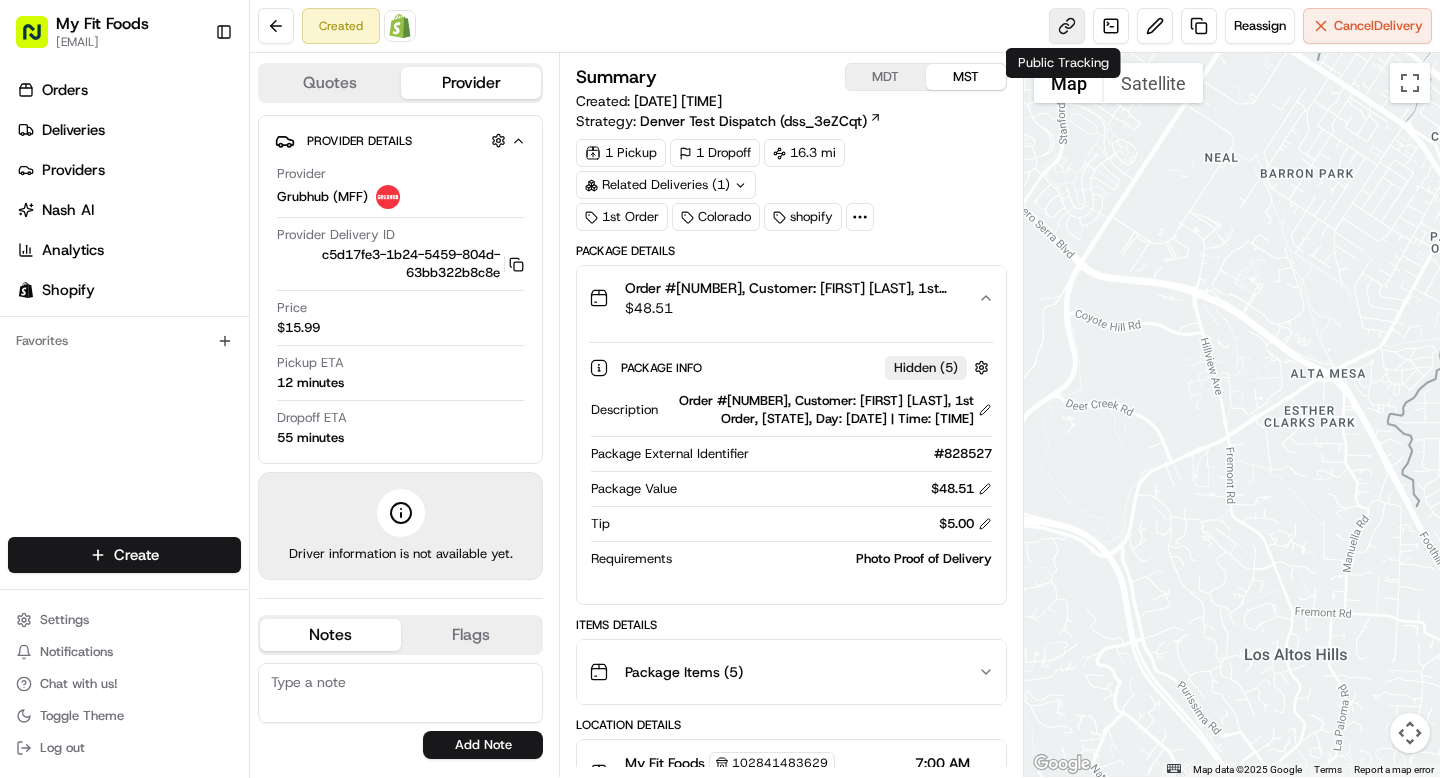 click at bounding box center [1067, 26] 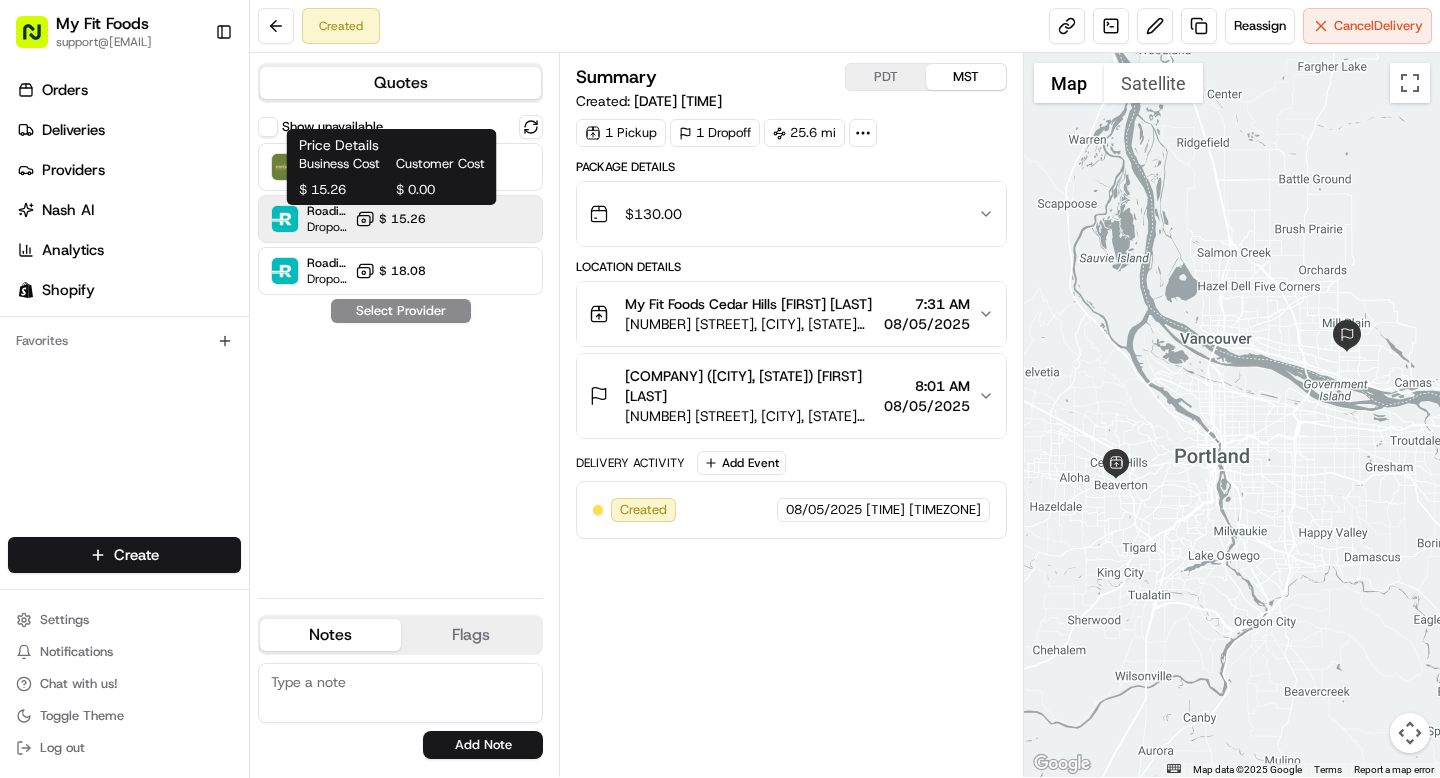 scroll, scrollTop: 0, scrollLeft: 0, axis: both 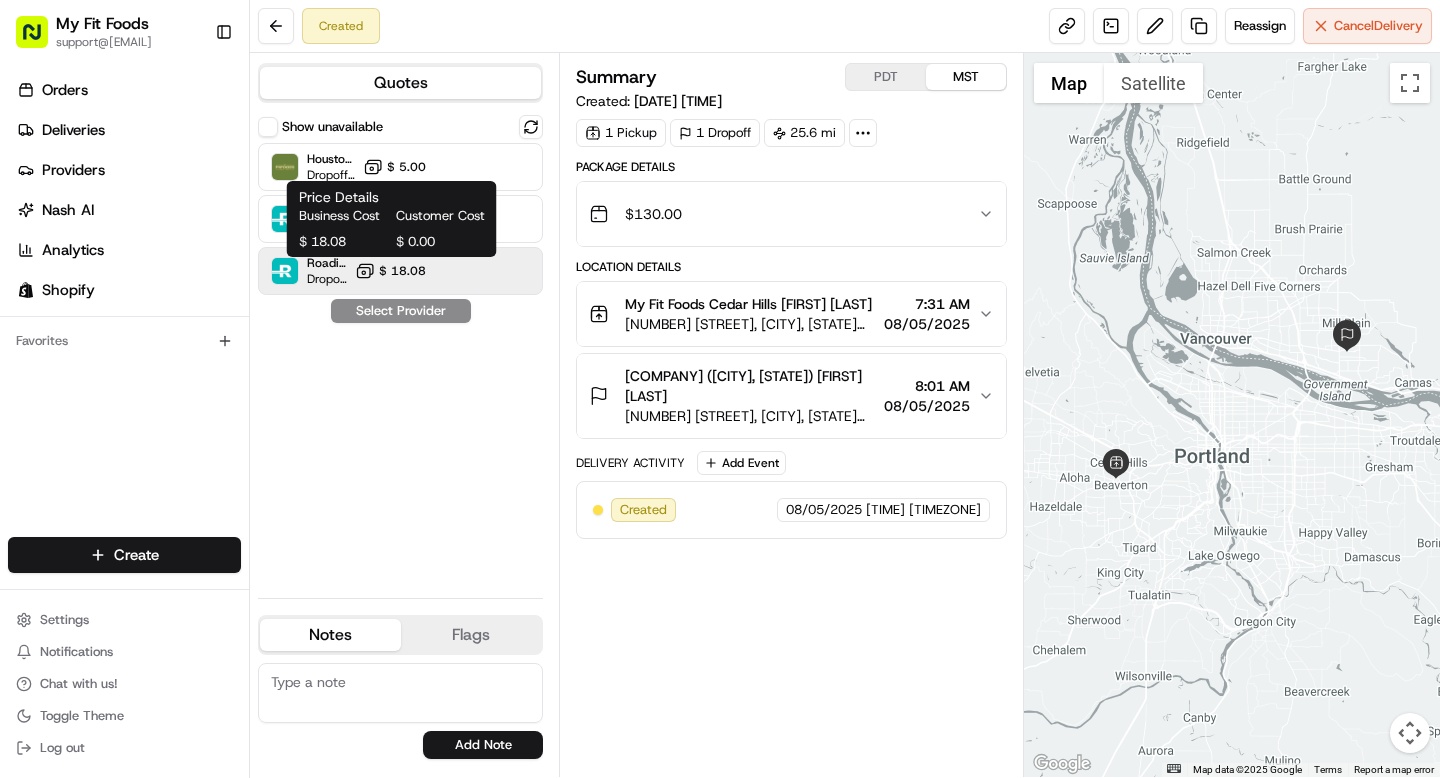 click on "$ [PRICE]" at bounding box center (402, 271) 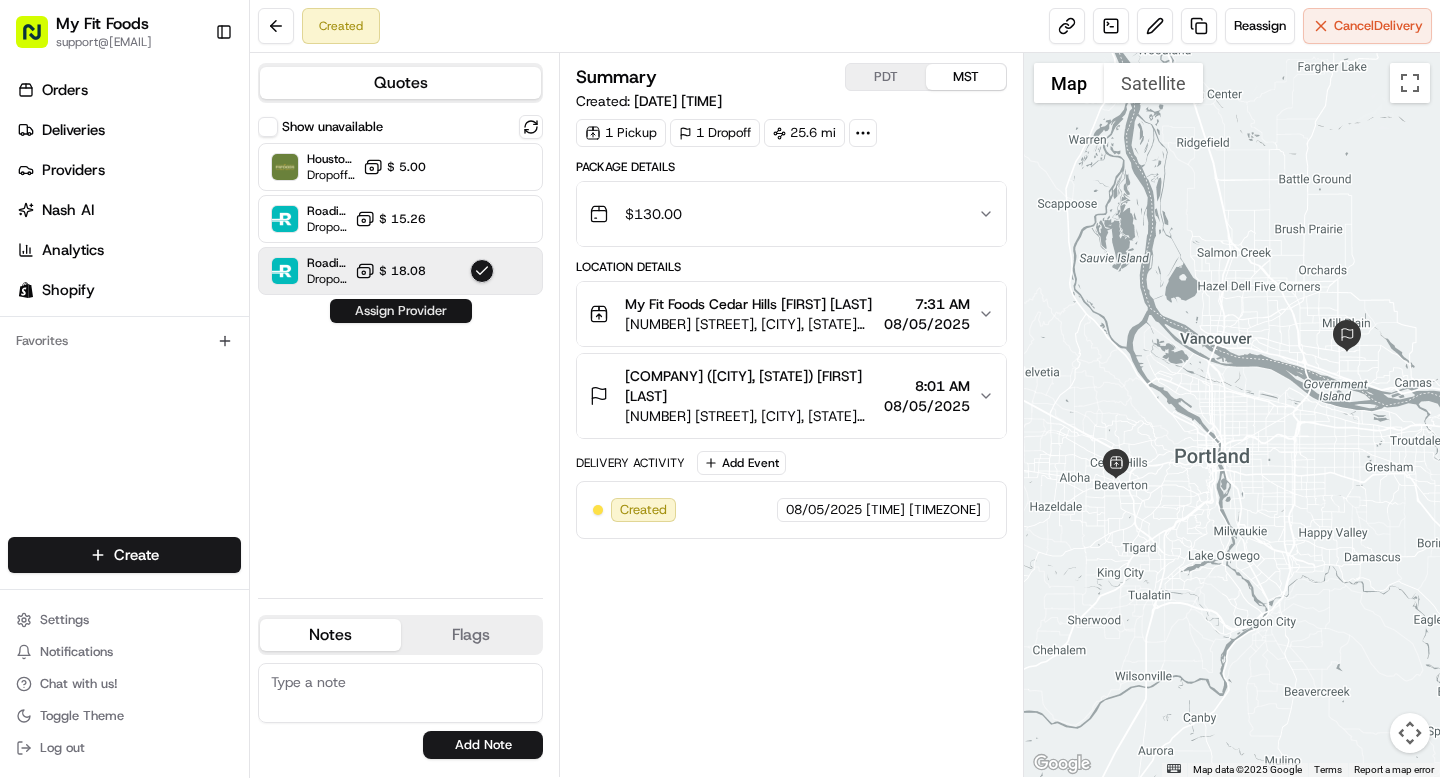 click on "Assign Provider" at bounding box center [401, 311] 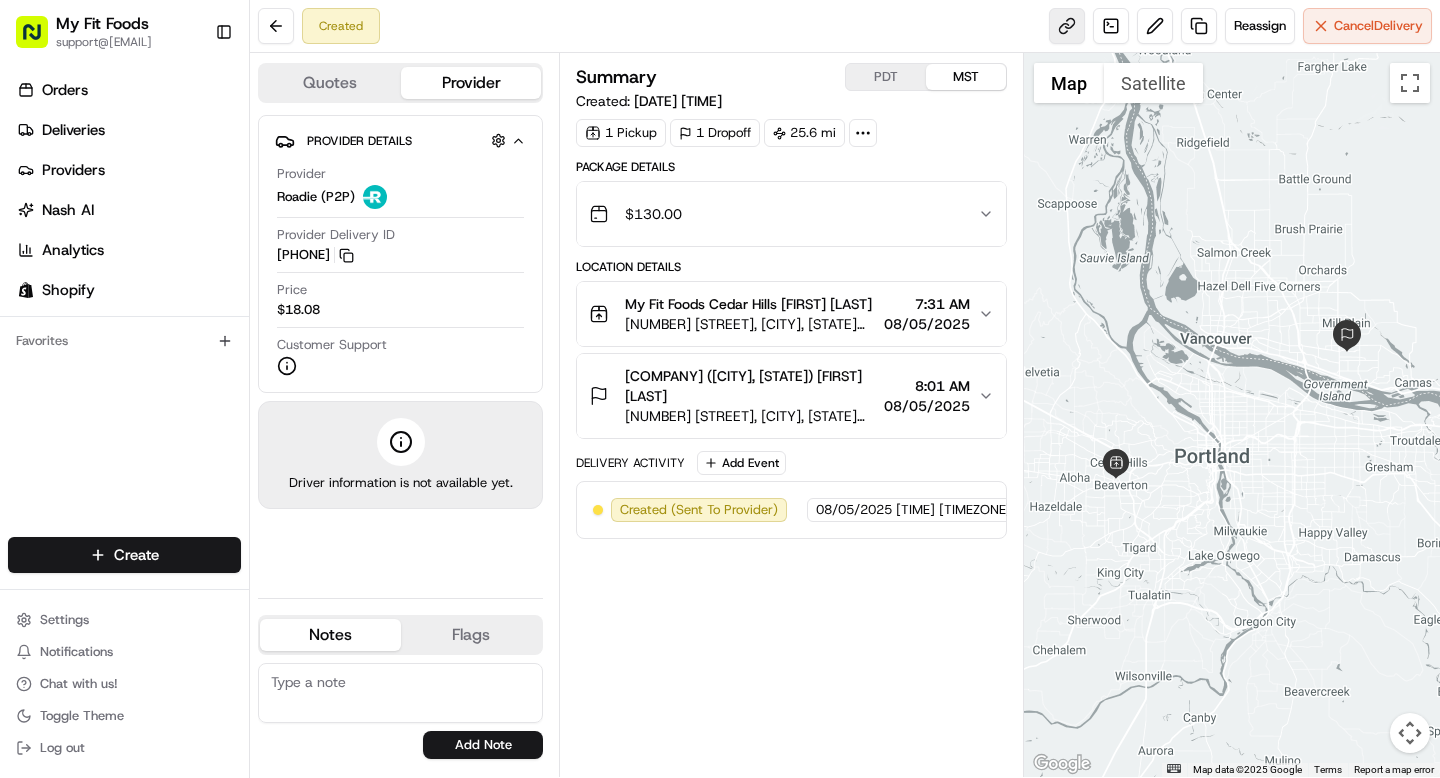 click at bounding box center [1067, 26] 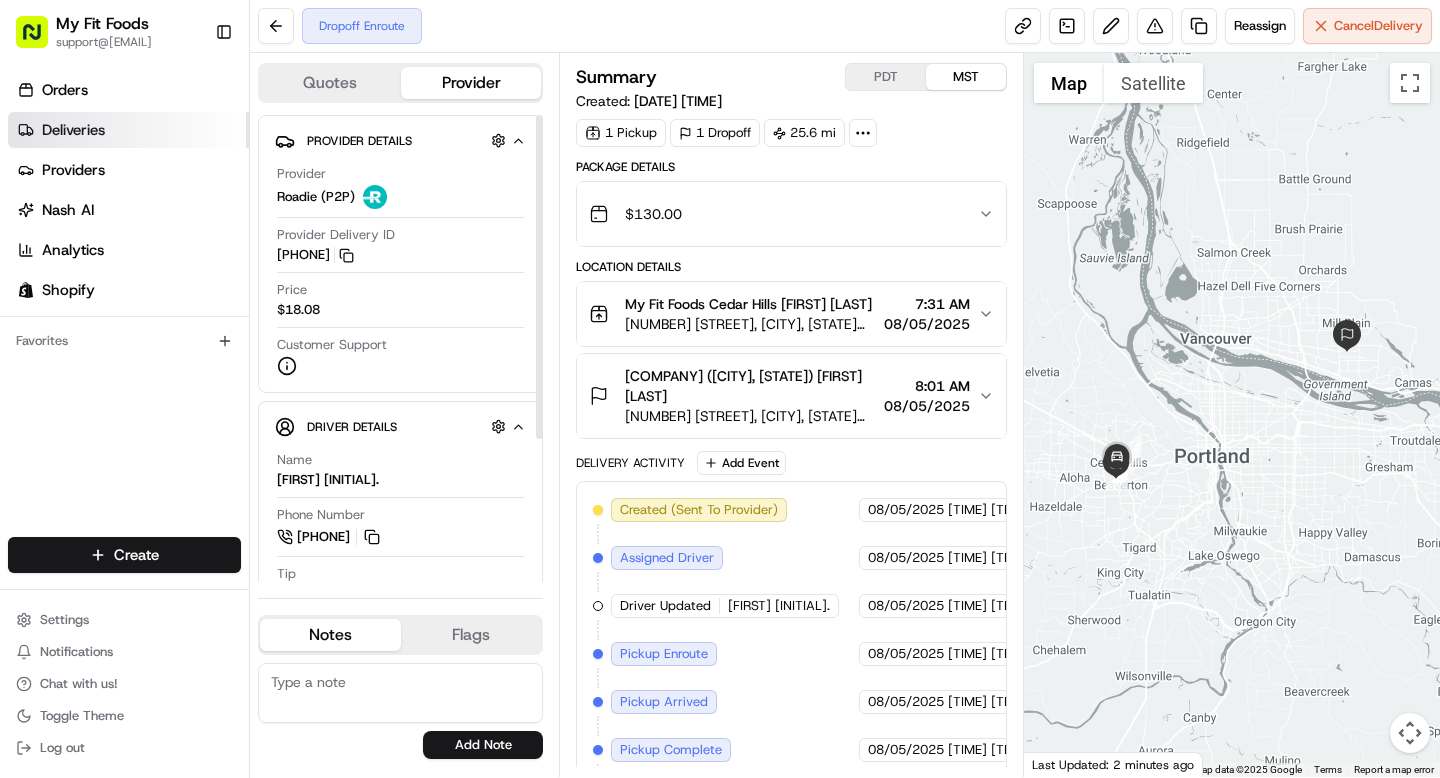 click on "Deliveries" at bounding box center [128, 130] 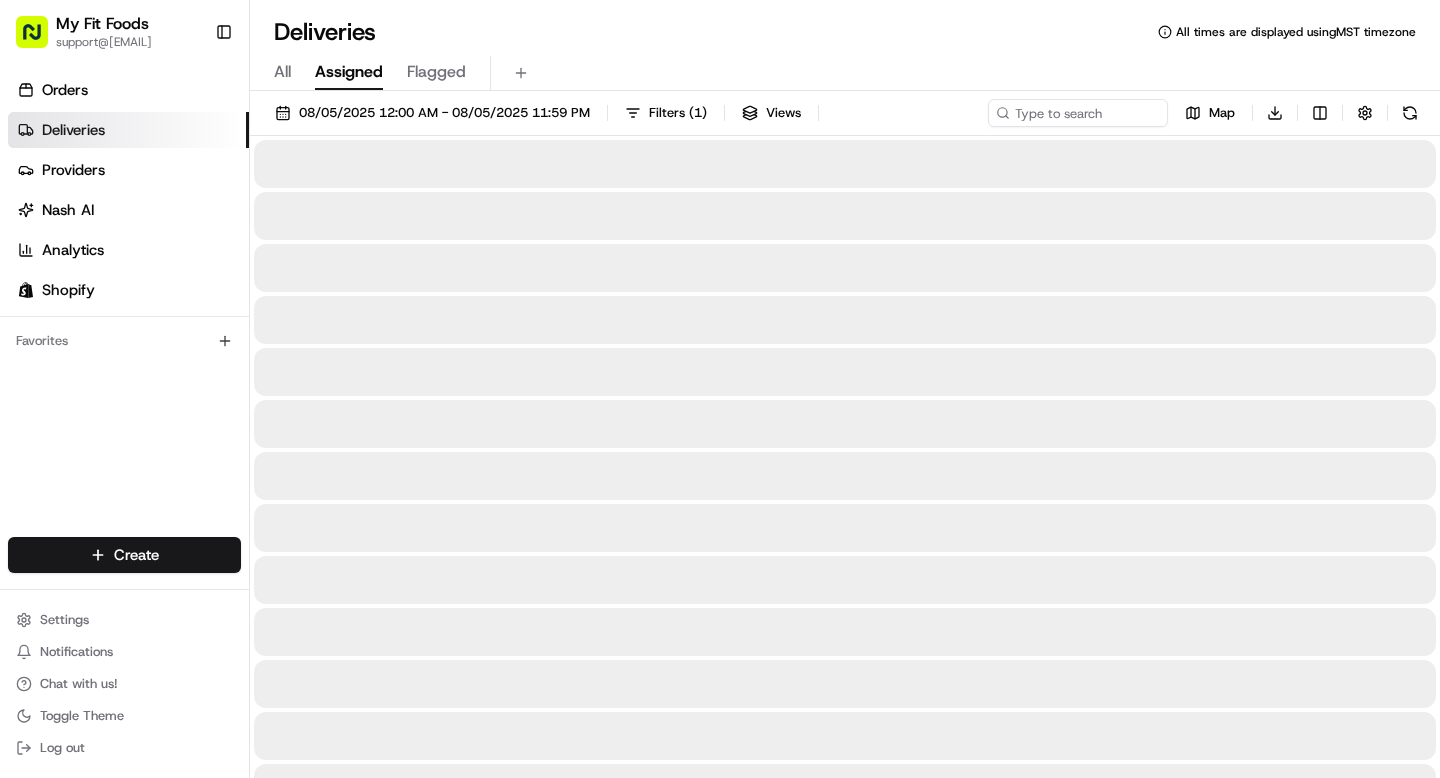 click on "All" at bounding box center [282, 72] 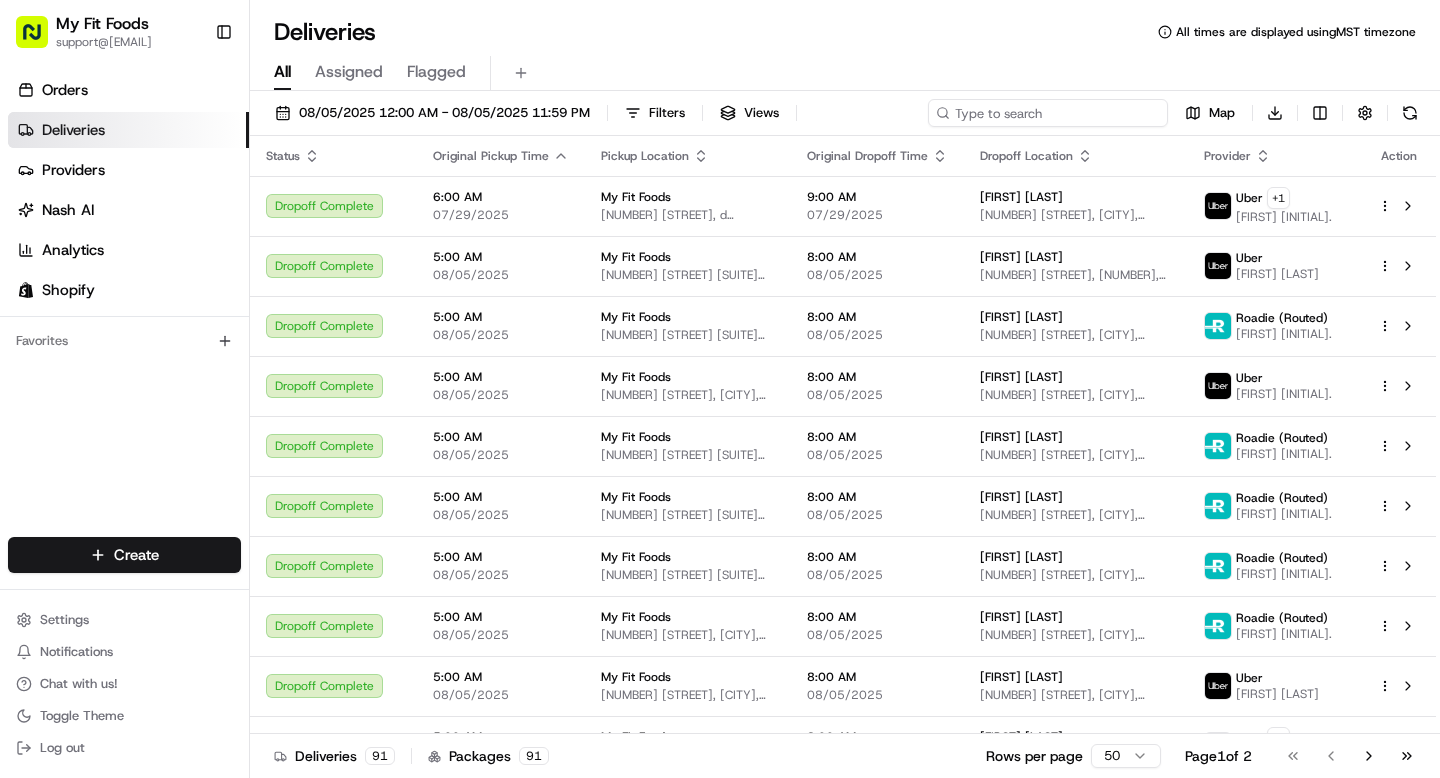 click at bounding box center (1048, 113) 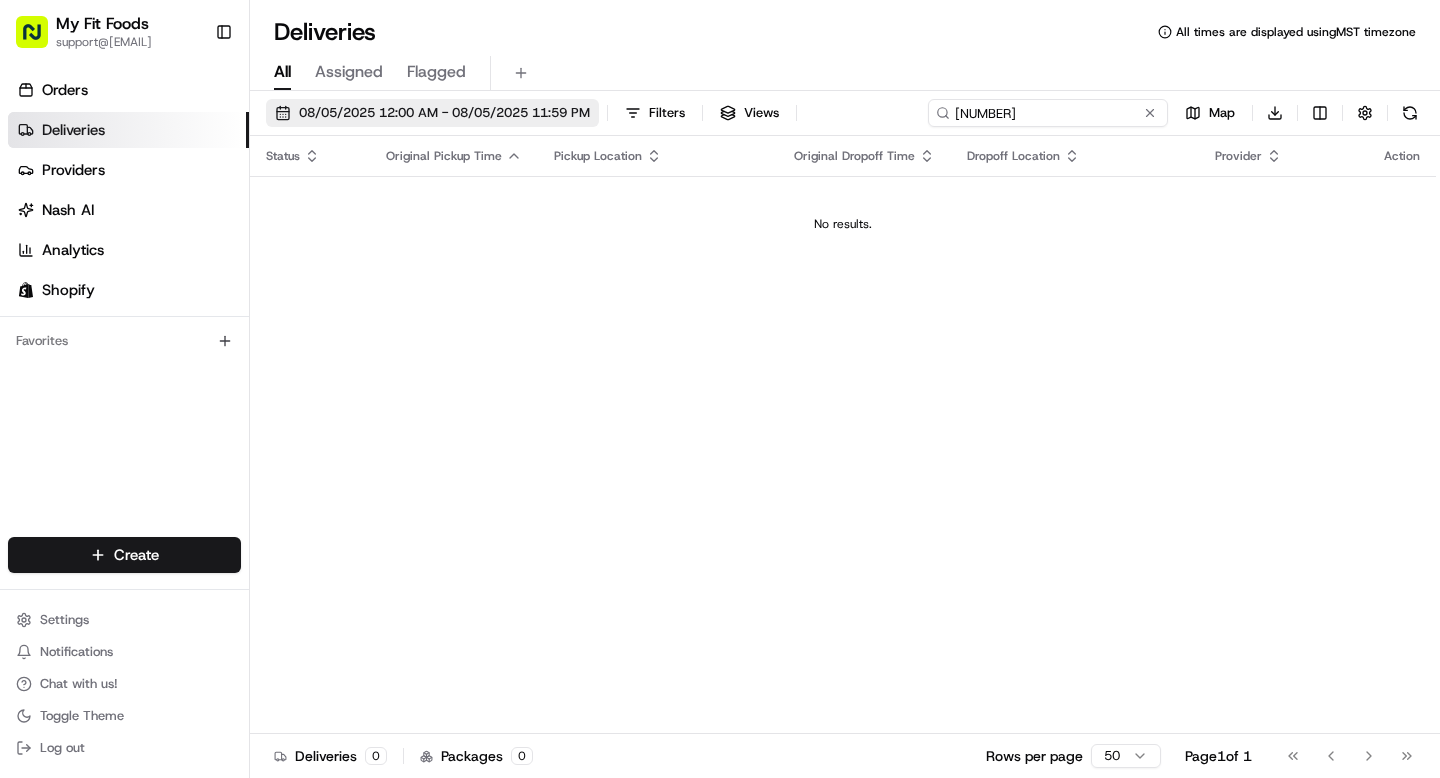 type on "[NUMBER]" 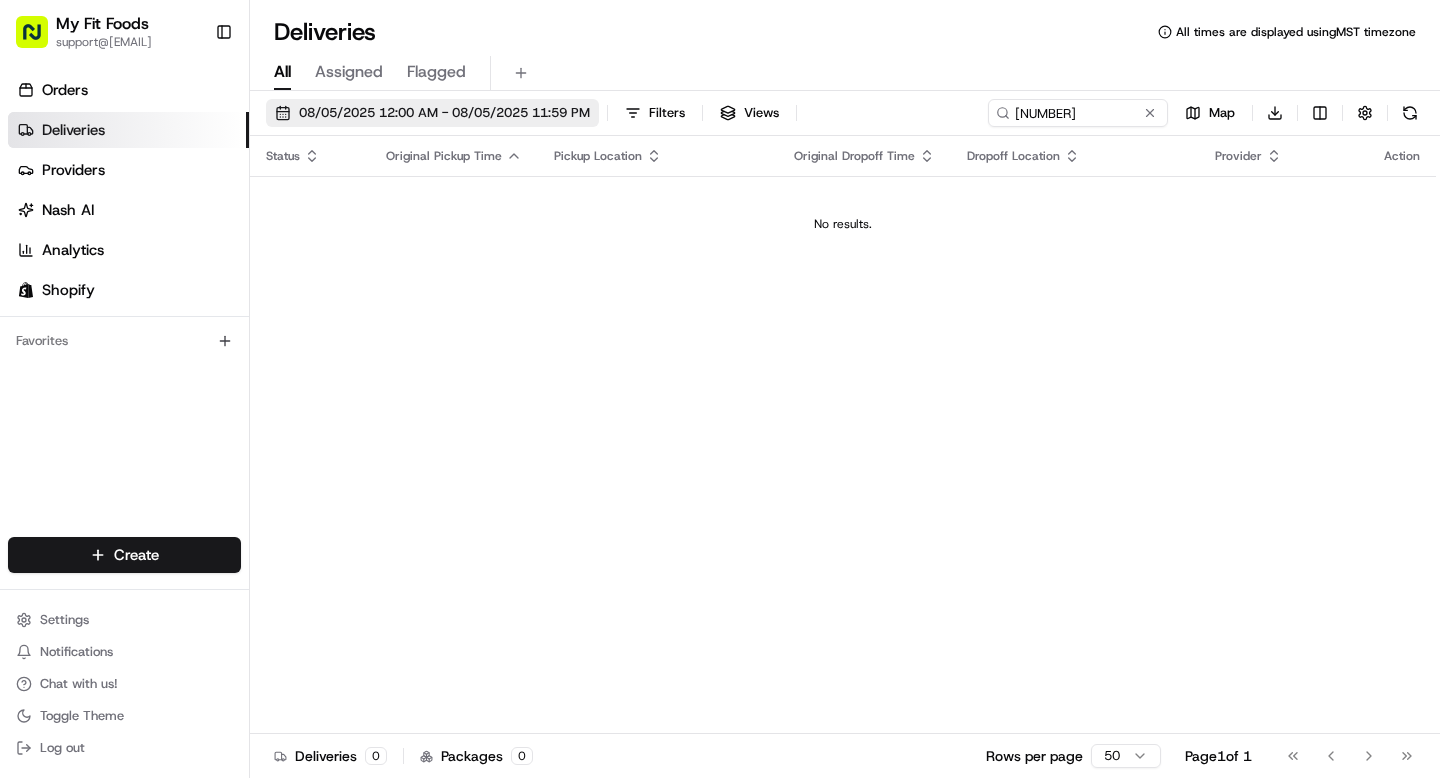 click on "08/05/2025 12:00 AM - 08/05/2025 11:59 PM" at bounding box center (444, 113) 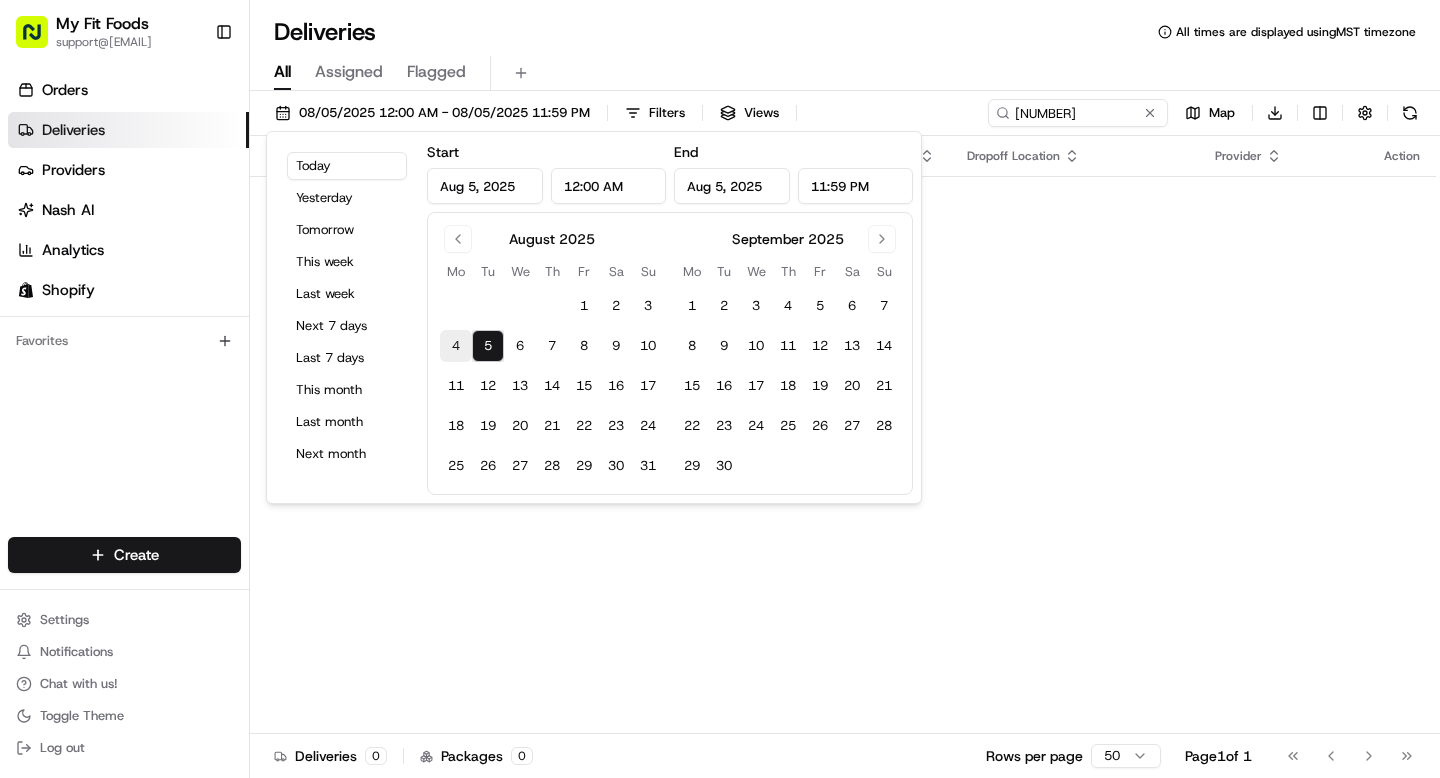 click on "4" at bounding box center [456, 346] 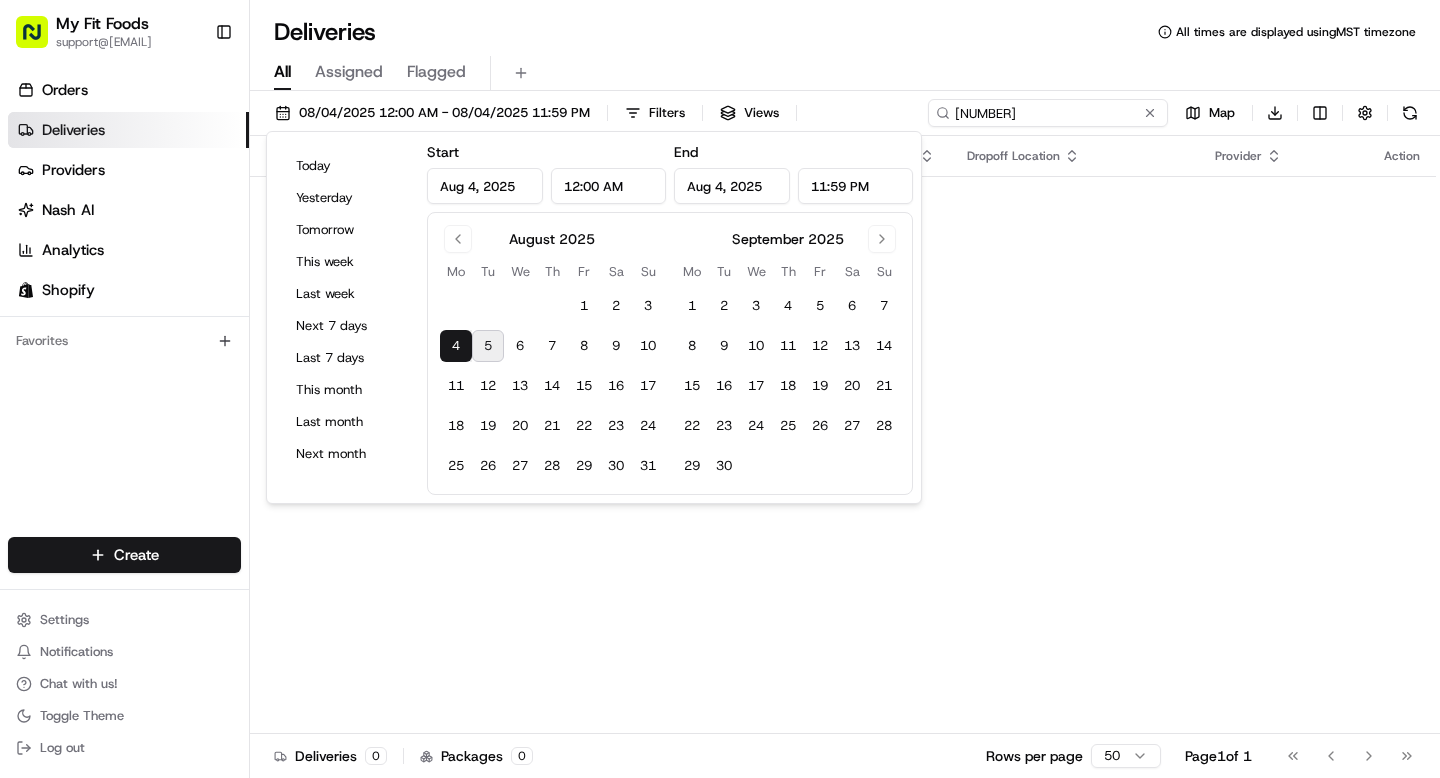 click on "[NUMBER]" at bounding box center (1048, 113) 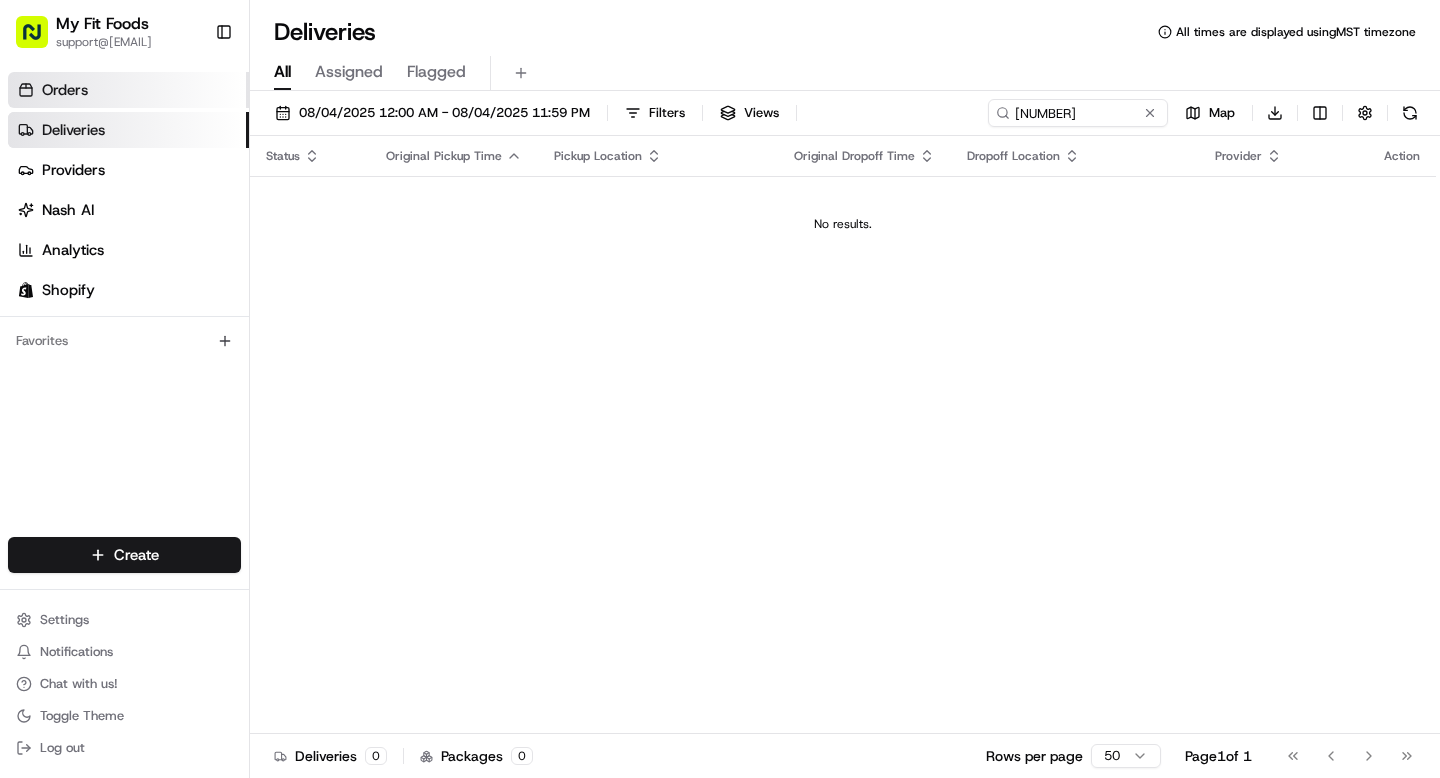 click on "Orders" at bounding box center [128, 90] 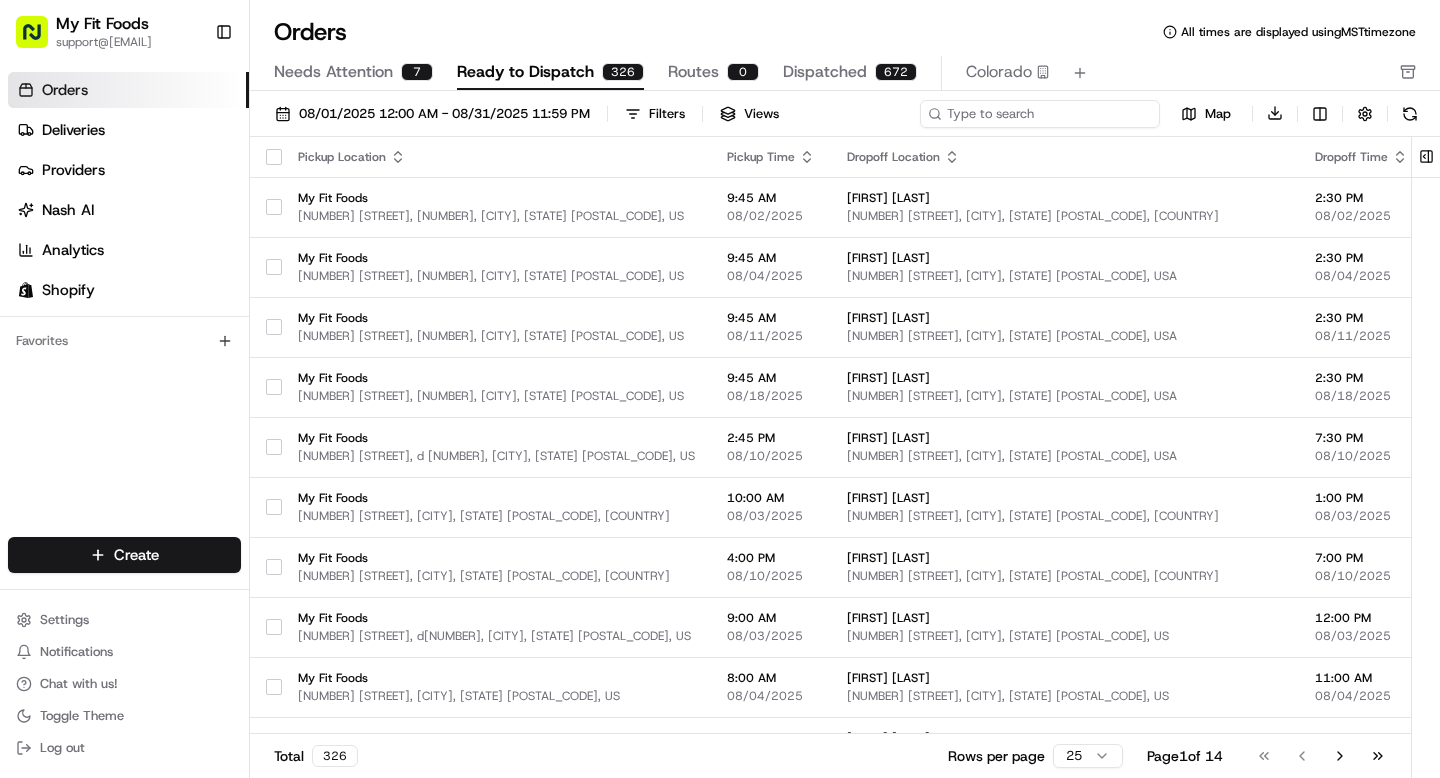 click at bounding box center [1040, 114] 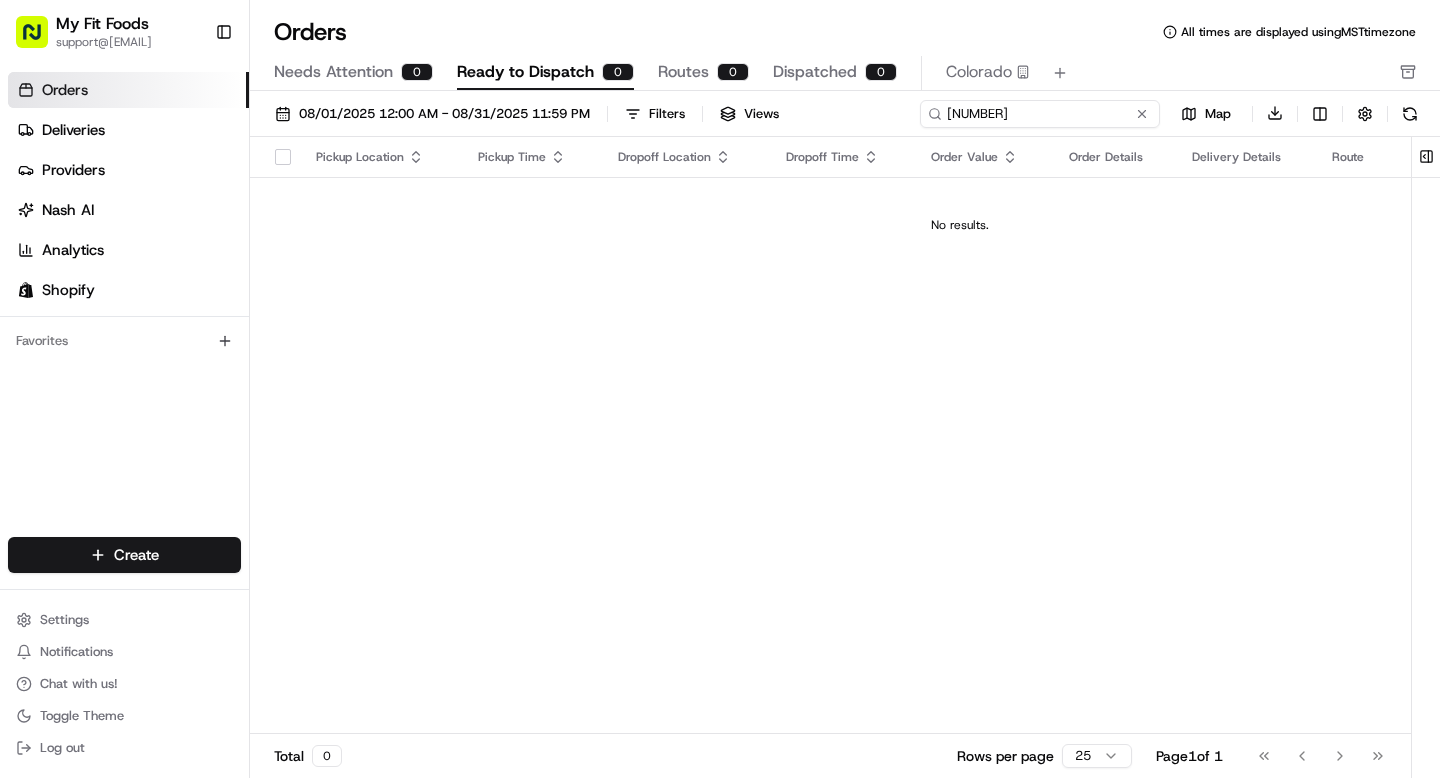 type on "[NUMBER]" 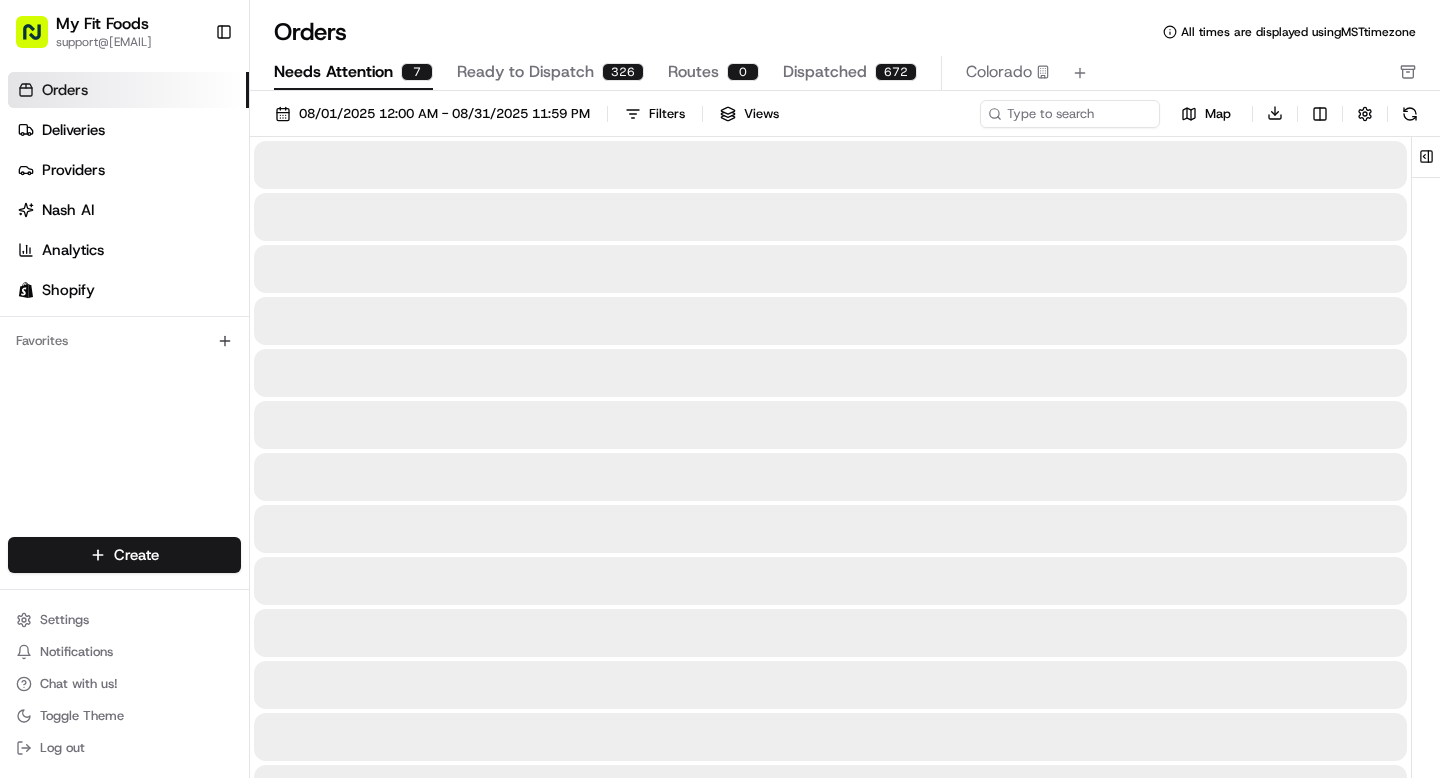 click on "Needs Attention" at bounding box center [333, 72] 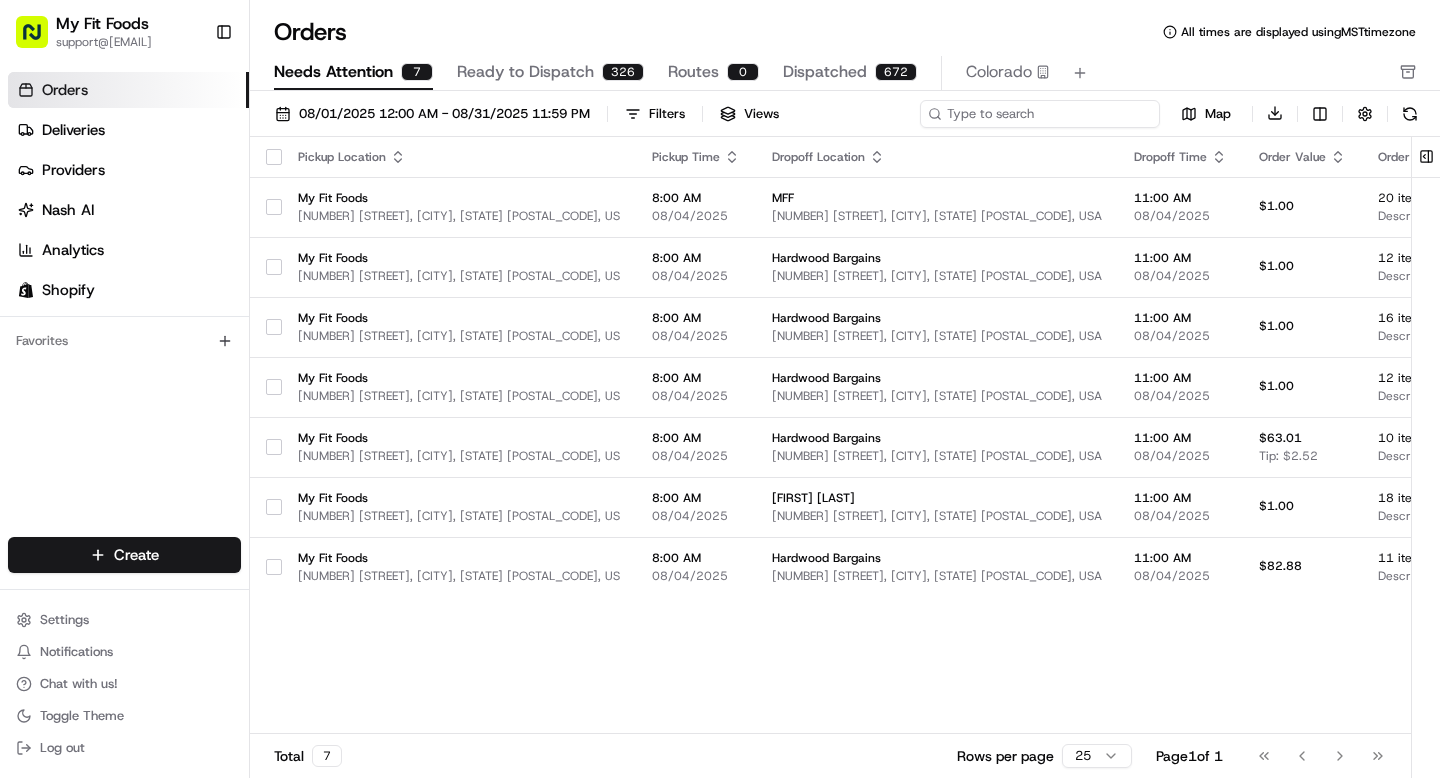 click at bounding box center (1040, 114) 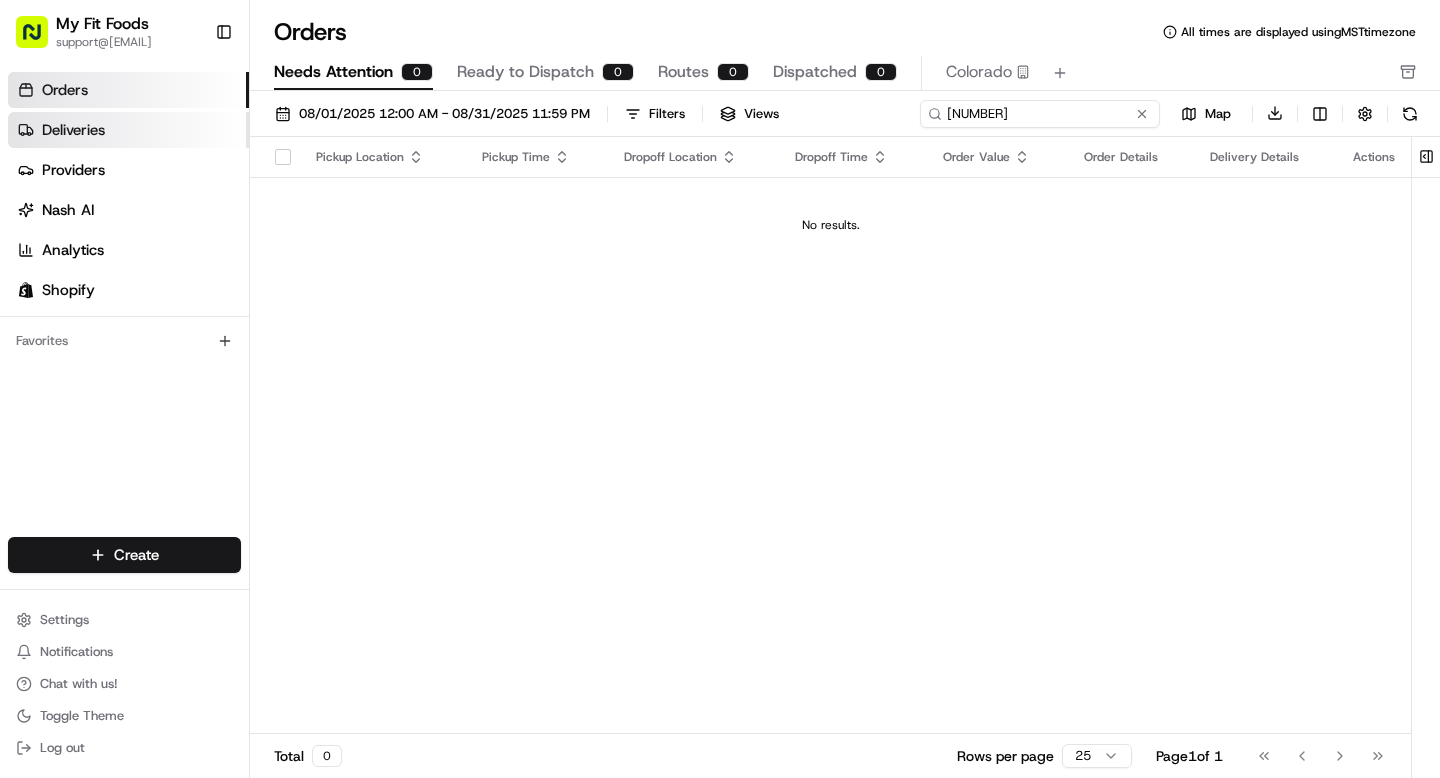 type on "[NUMBER]" 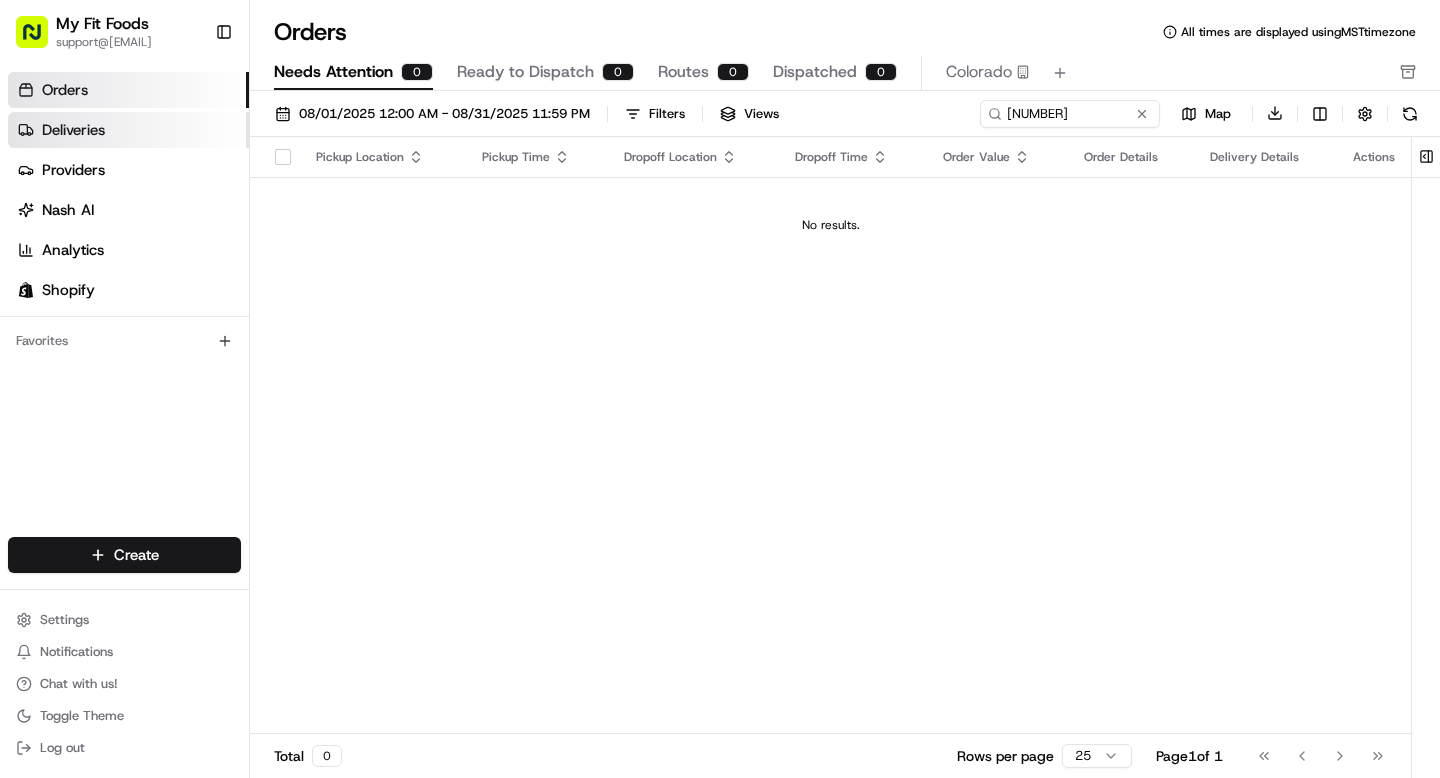 click on "Deliveries" at bounding box center (73, 130) 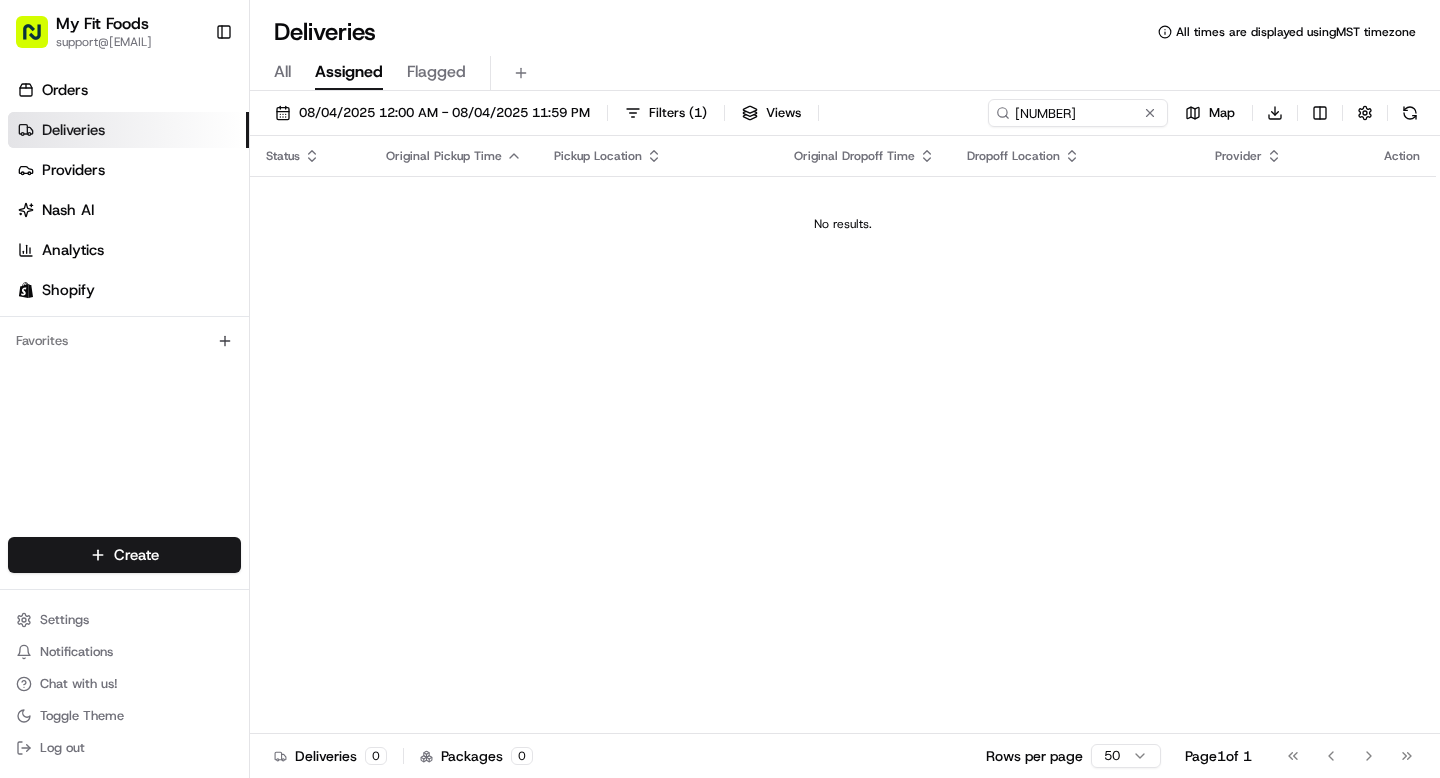 type 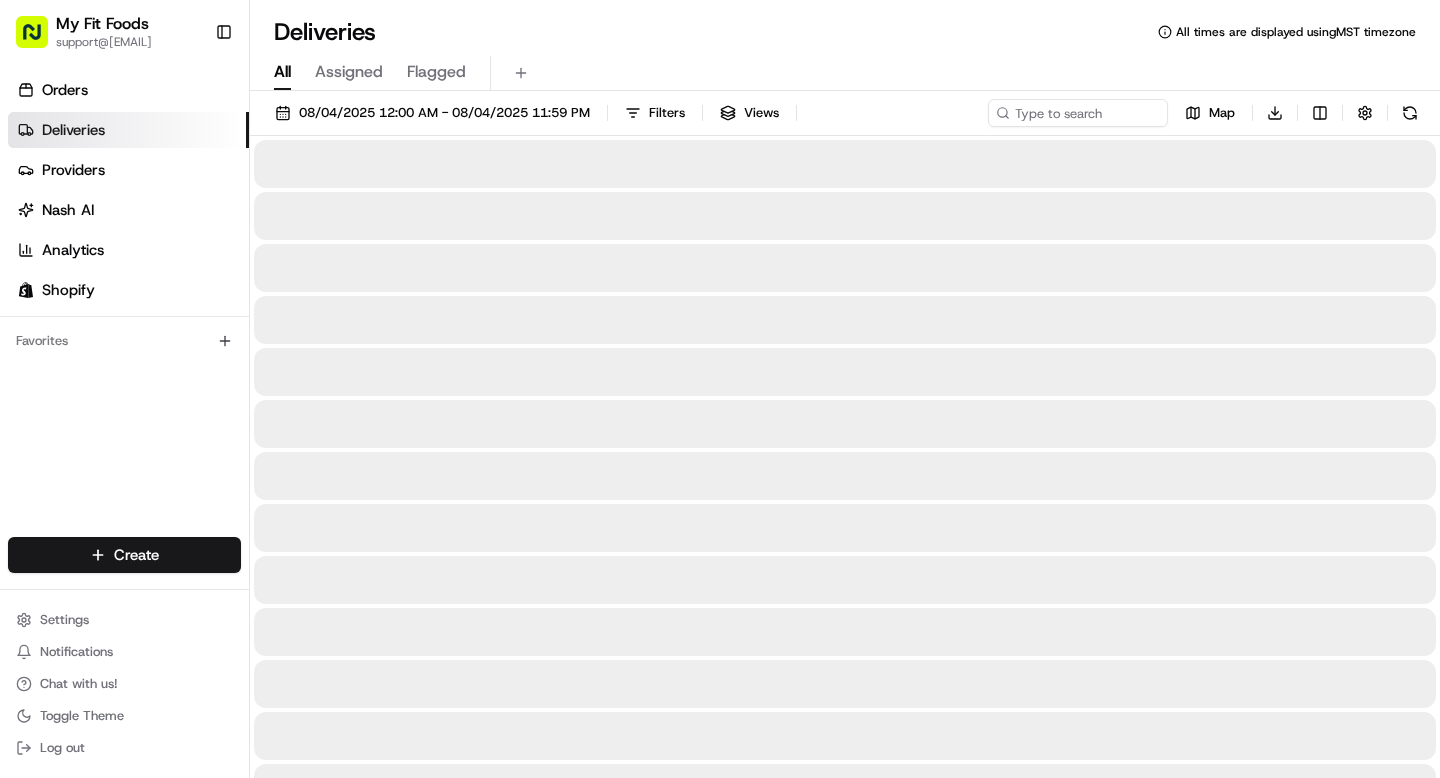 click on "All" at bounding box center [282, 72] 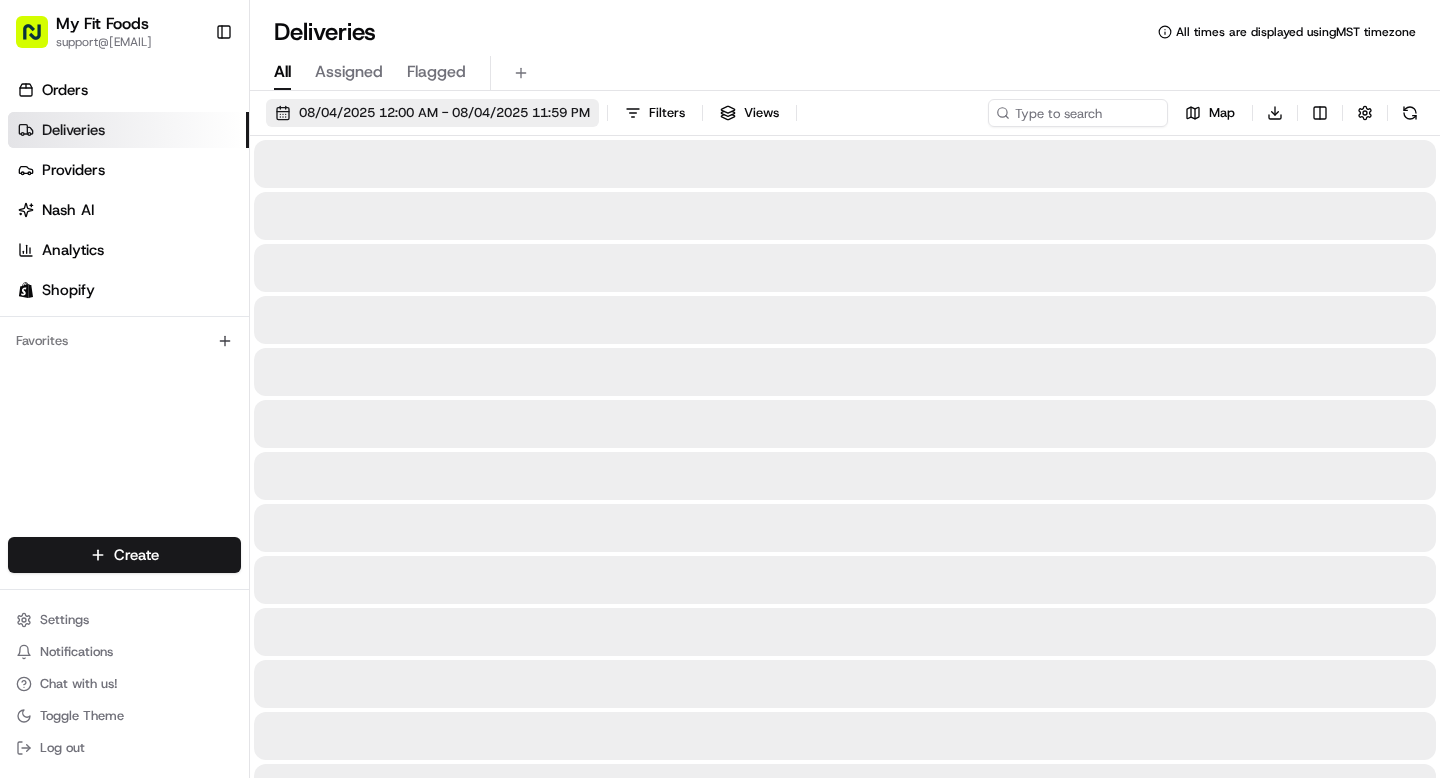 click on "08/04/2025 12:00 AM - 08/04/2025 11:59 PM" at bounding box center [444, 113] 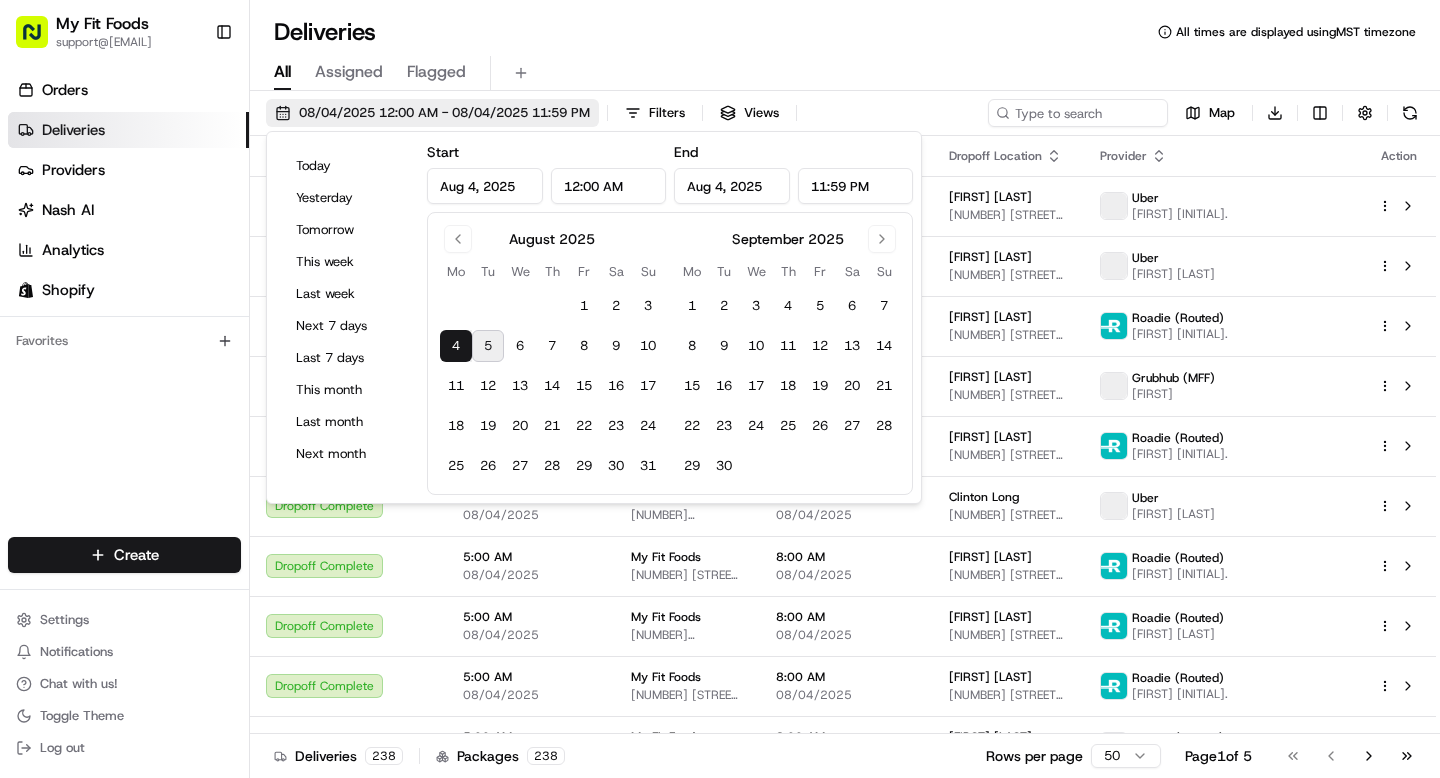 type on "Aug 4, 2025" 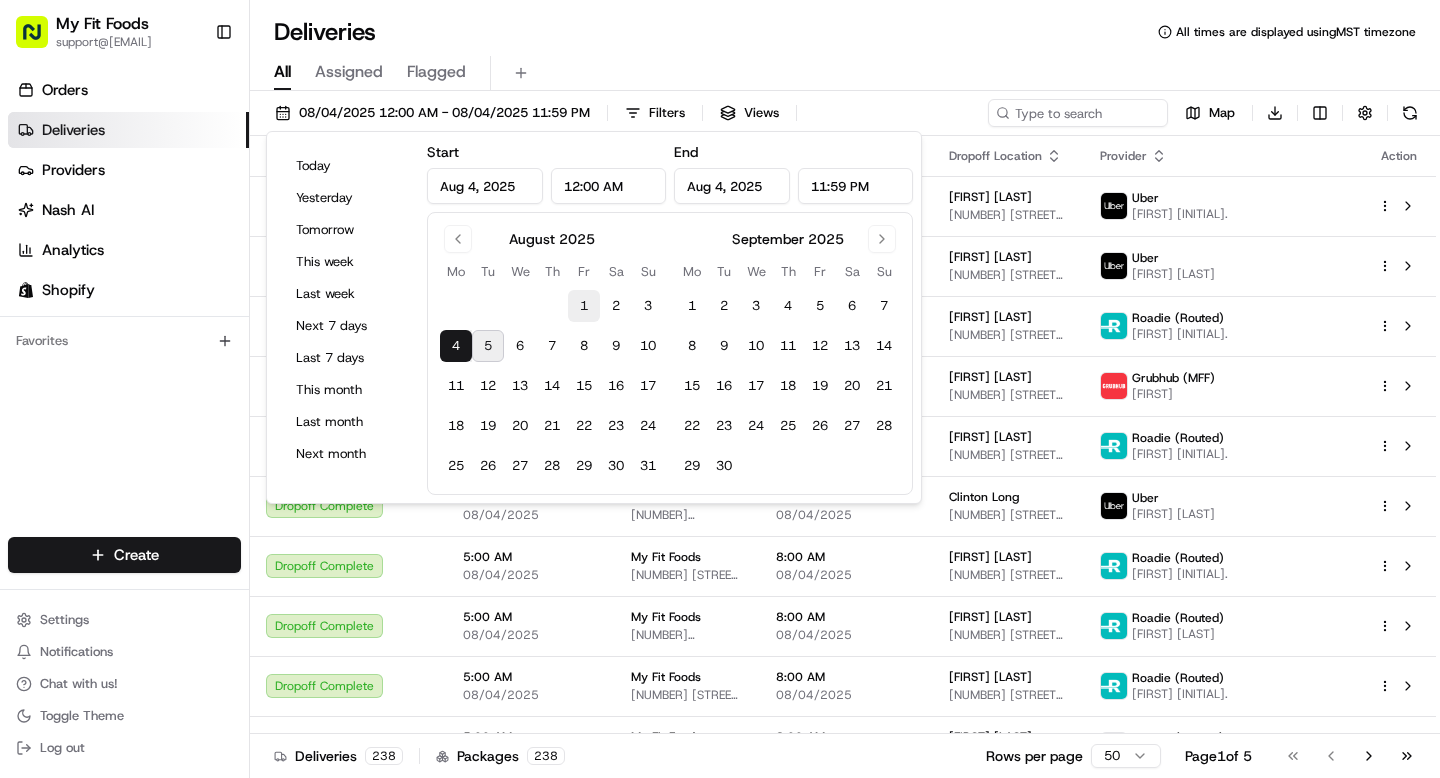 click on "1" at bounding box center [584, 306] 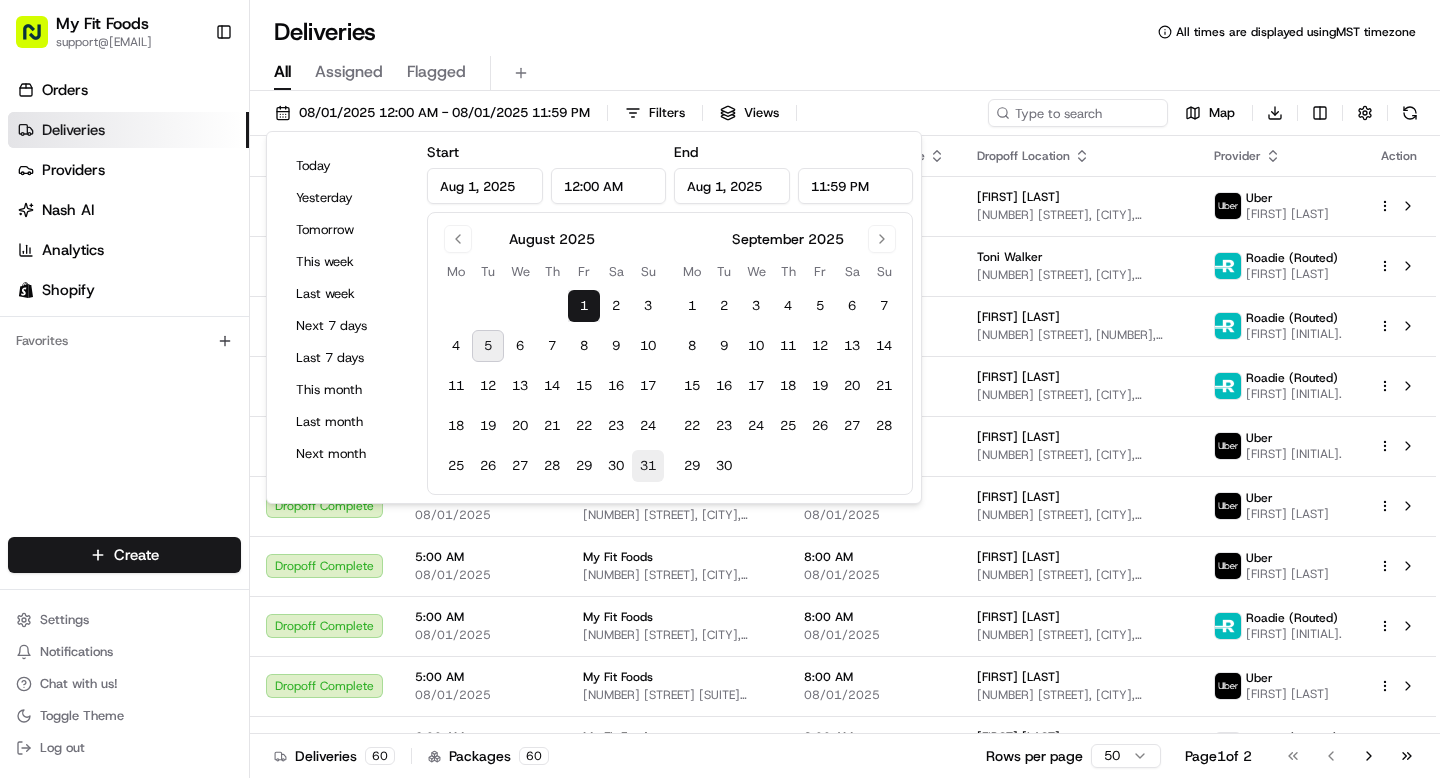 click on "31" at bounding box center [648, 466] 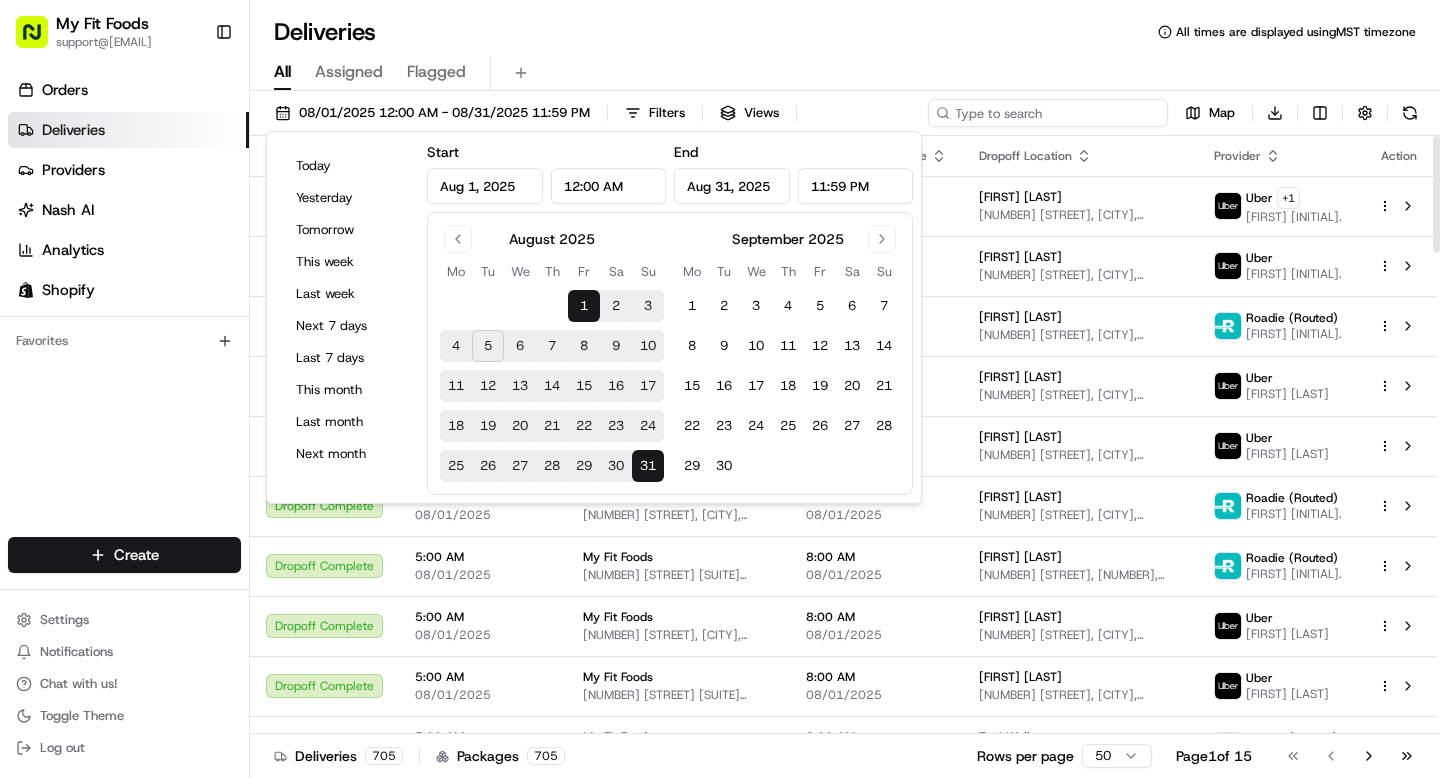 click at bounding box center [1048, 113] 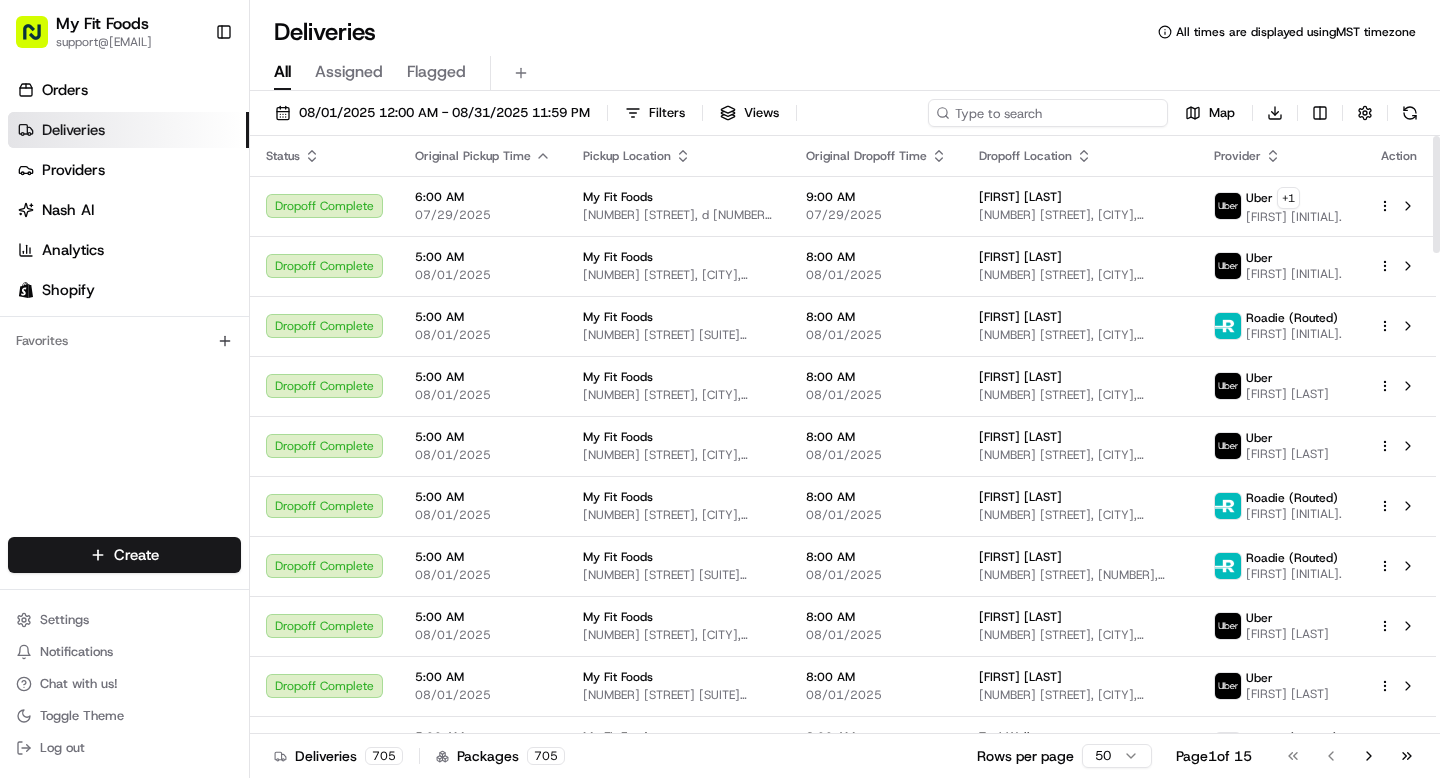 paste on "[NUMBER]" 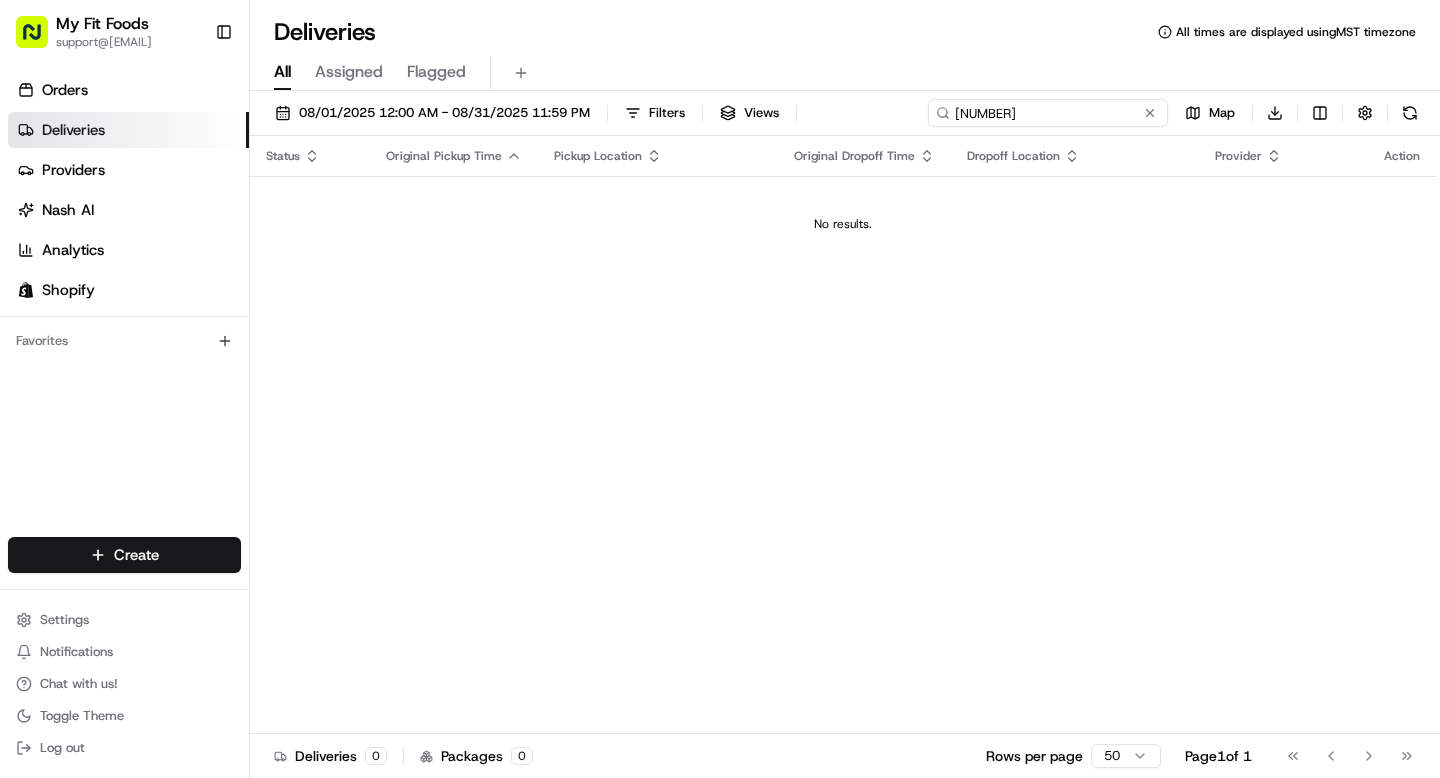 type on "[NUMBER]" 